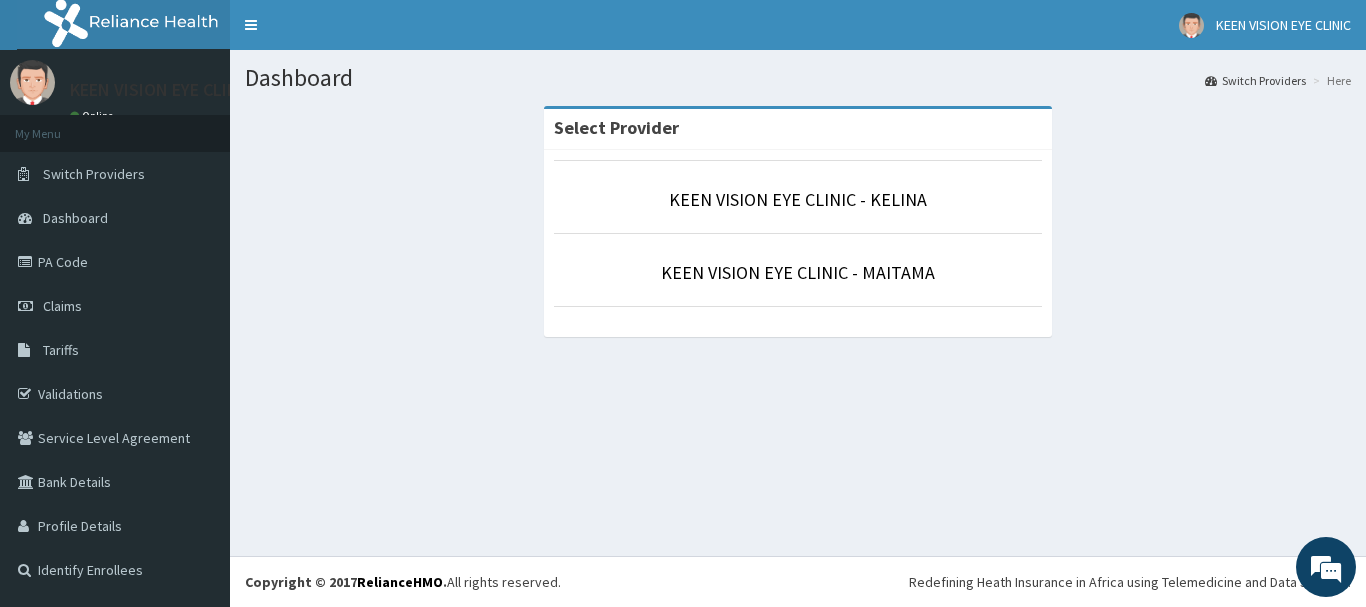 scroll, scrollTop: 0, scrollLeft: 0, axis: both 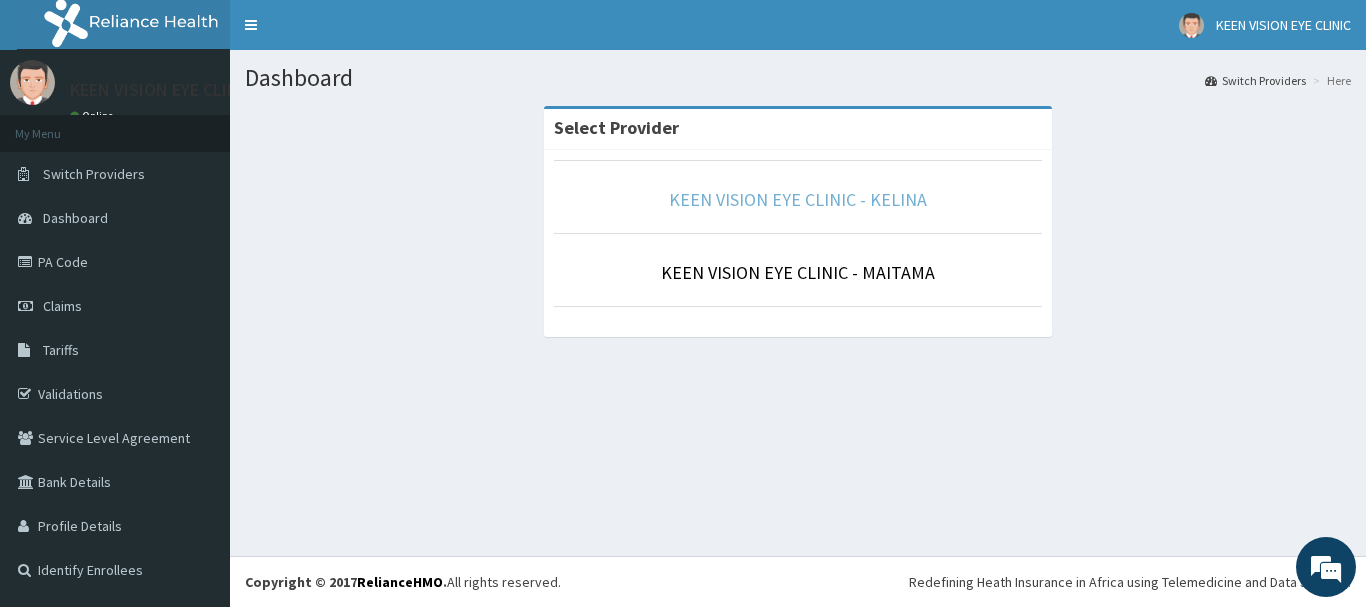 click on "KEEN VISION EYE CLINIC - KELINA" at bounding box center [798, 199] 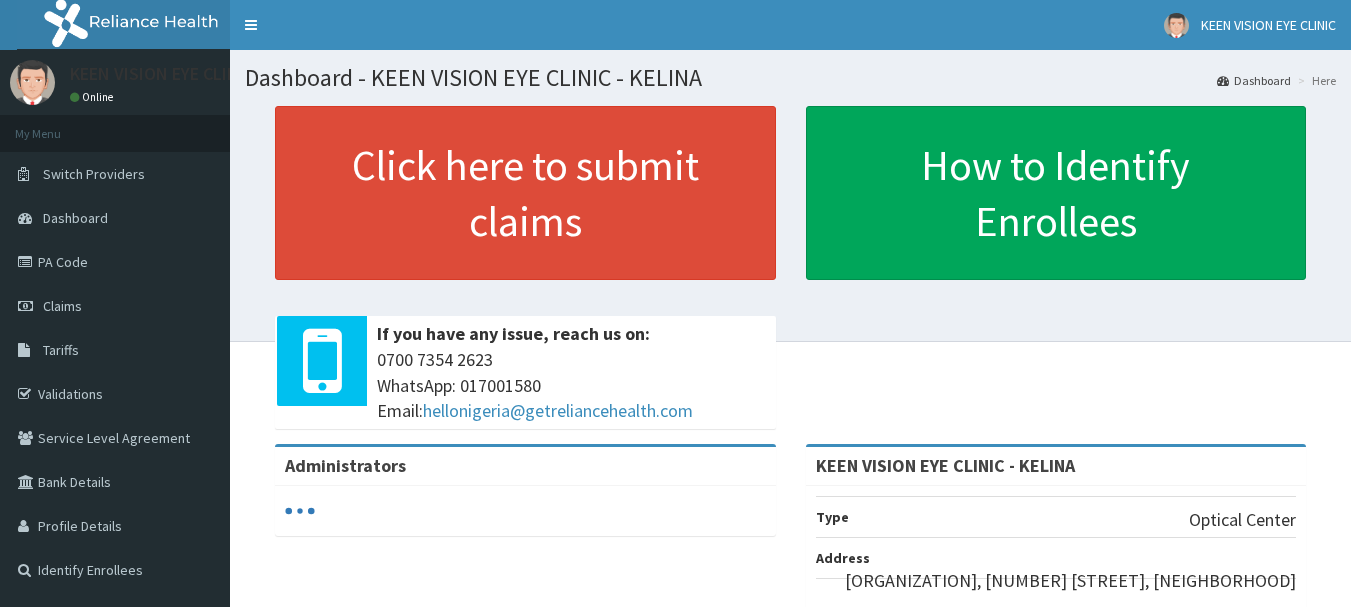 scroll, scrollTop: 0, scrollLeft: 0, axis: both 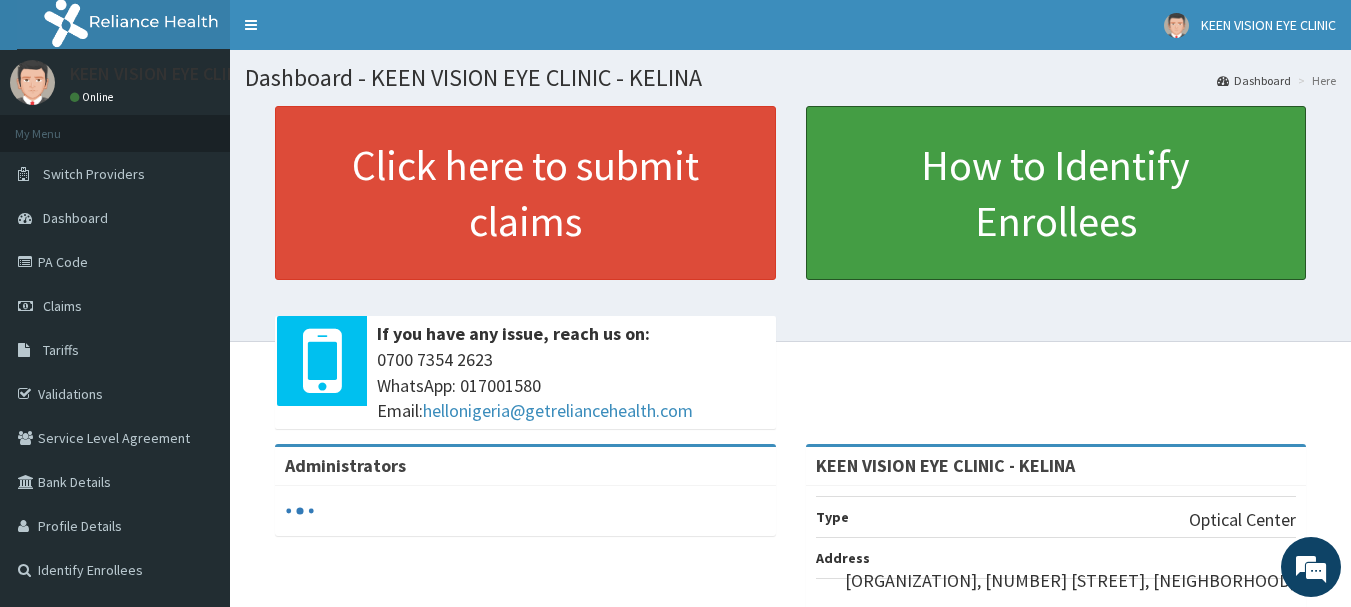 click on "How to Identify Enrollees" at bounding box center [1056, 193] 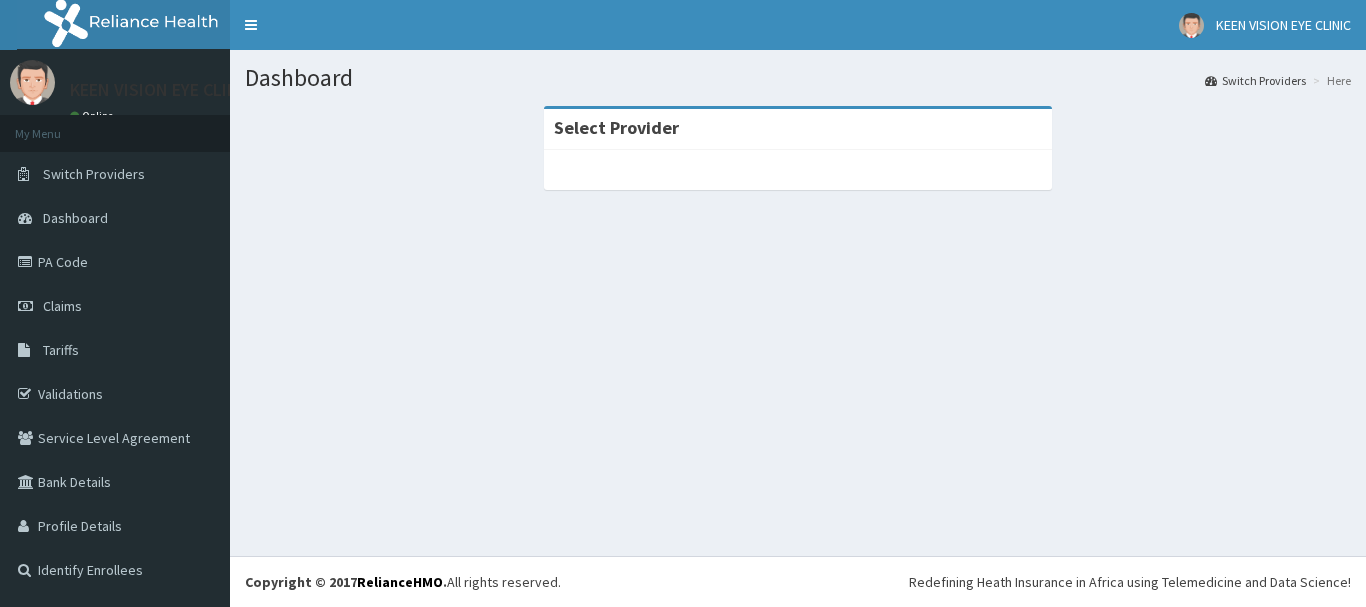 scroll, scrollTop: 0, scrollLeft: 0, axis: both 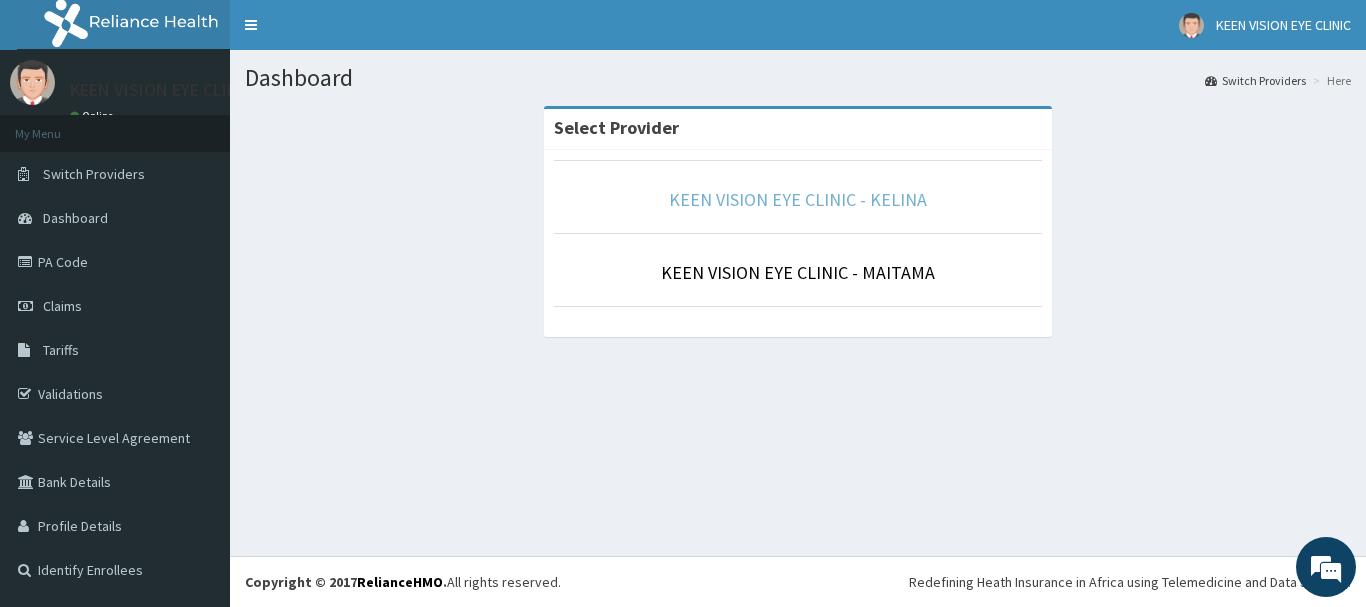 click on "KEEN VISION EYE CLINIC - KELINA" at bounding box center (798, 199) 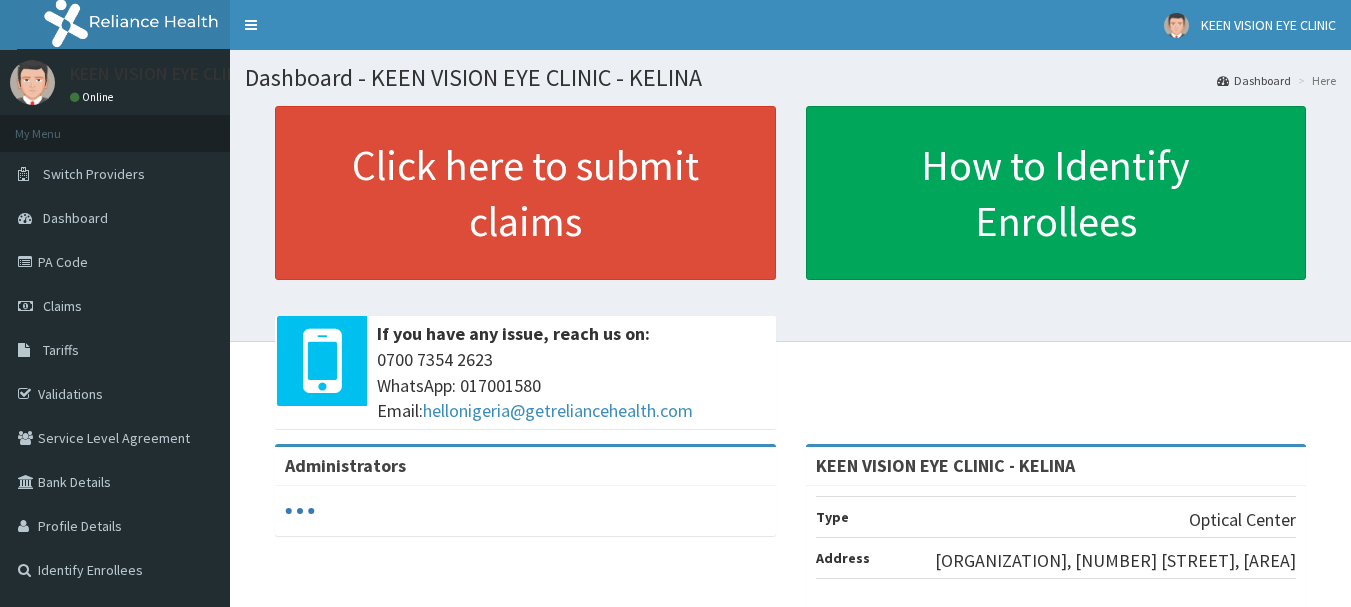 scroll, scrollTop: 0, scrollLeft: 0, axis: both 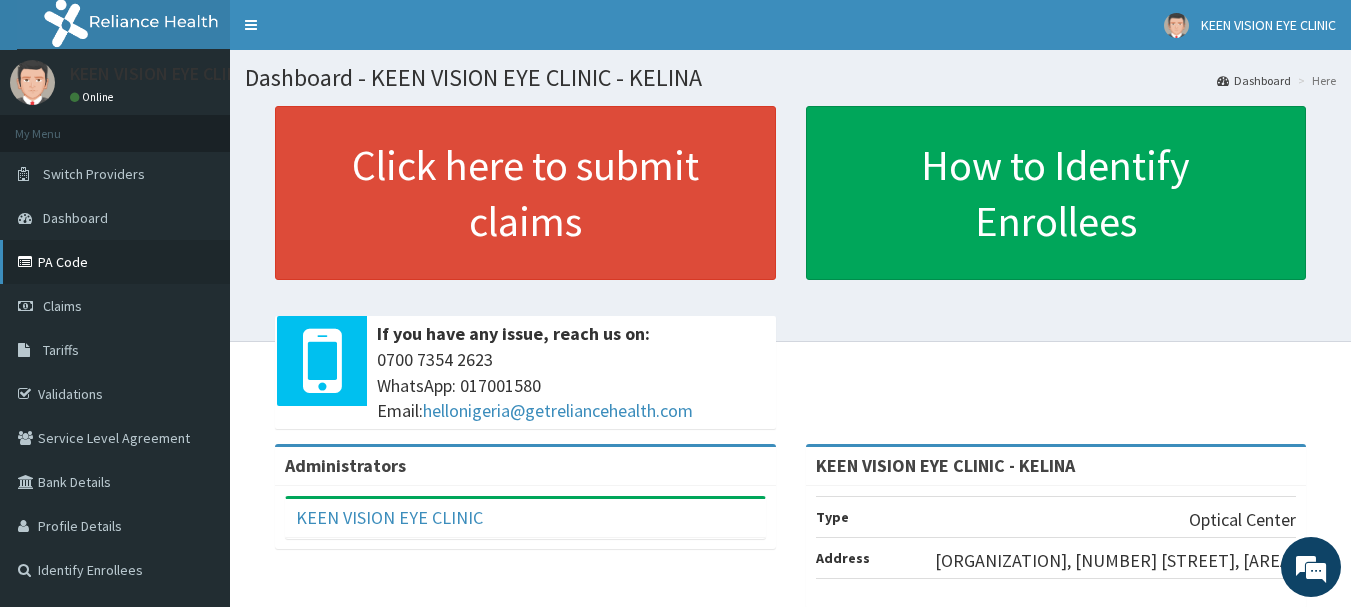 click on "PA Code" at bounding box center [115, 262] 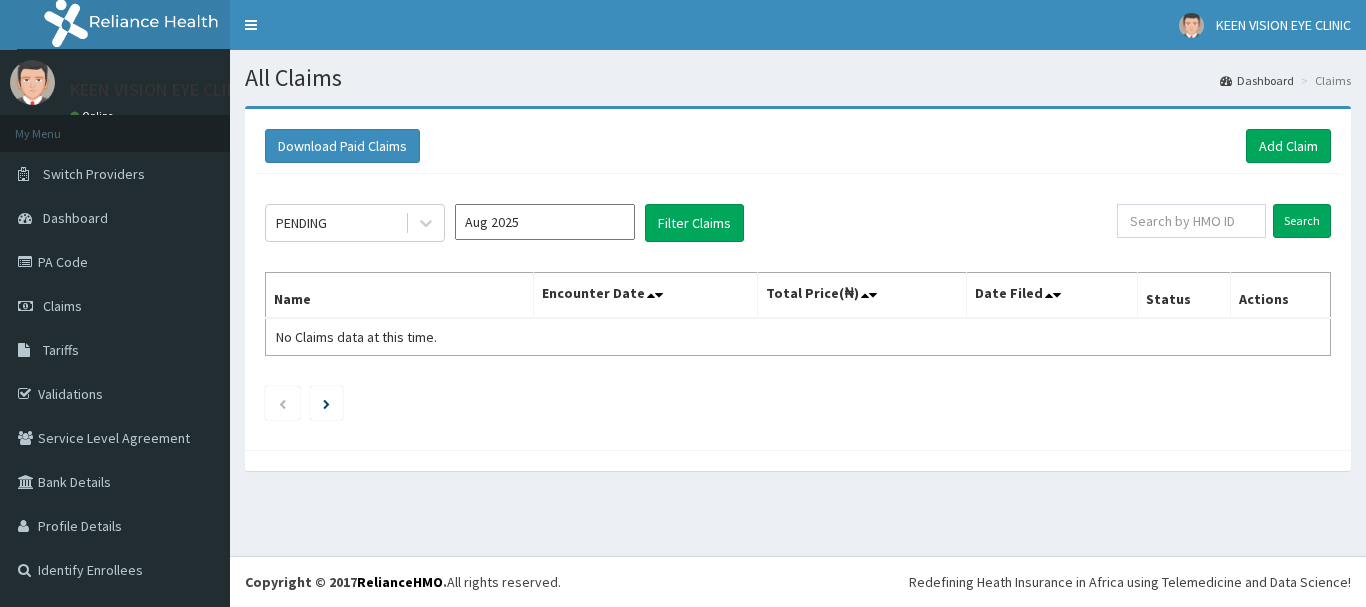 scroll, scrollTop: 0, scrollLeft: 0, axis: both 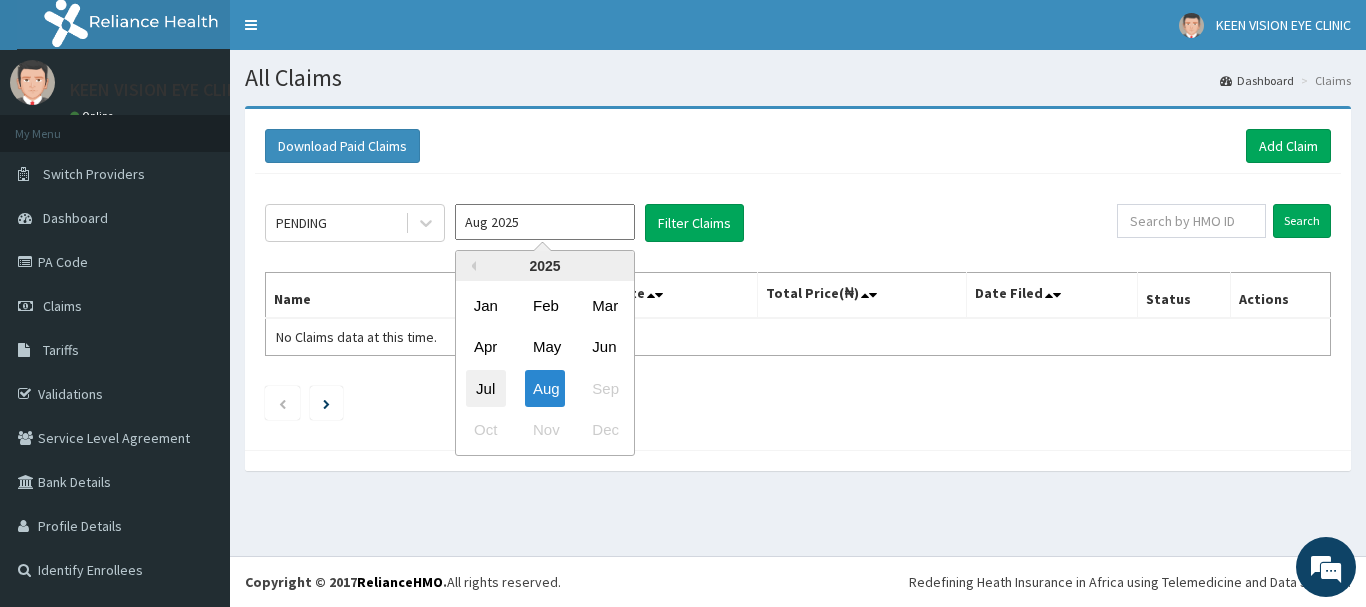 click on "Jul" at bounding box center [486, 388] 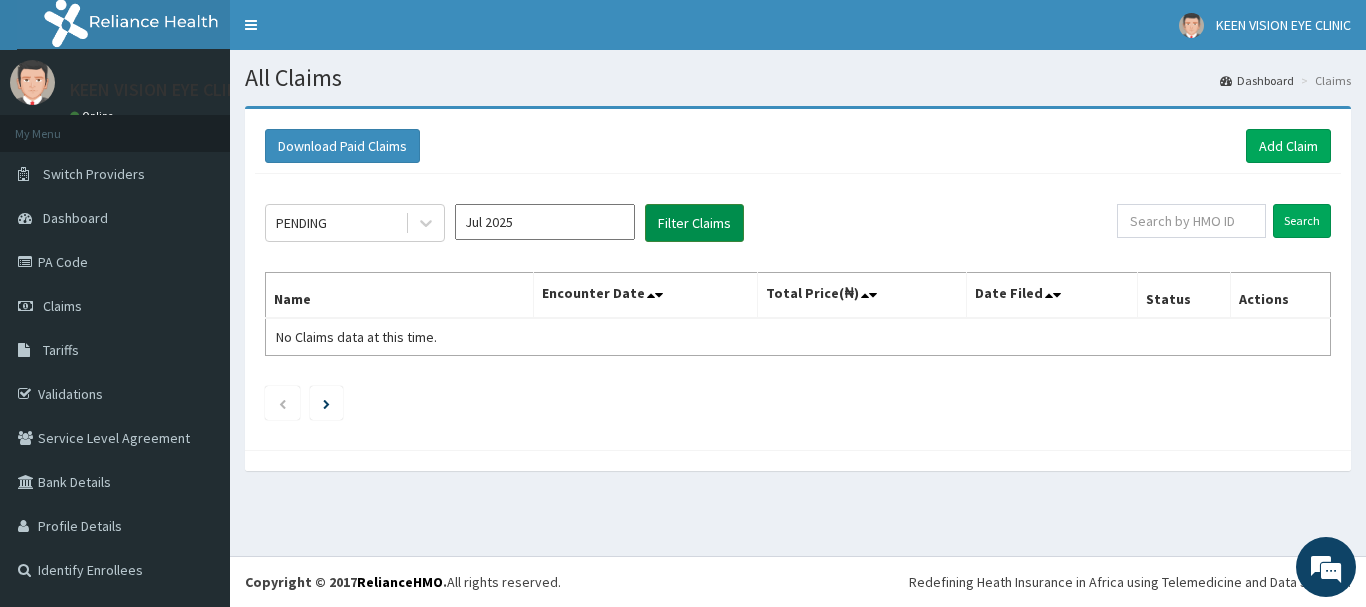 click on "Filter Claims" at bounding box center (694, 223) 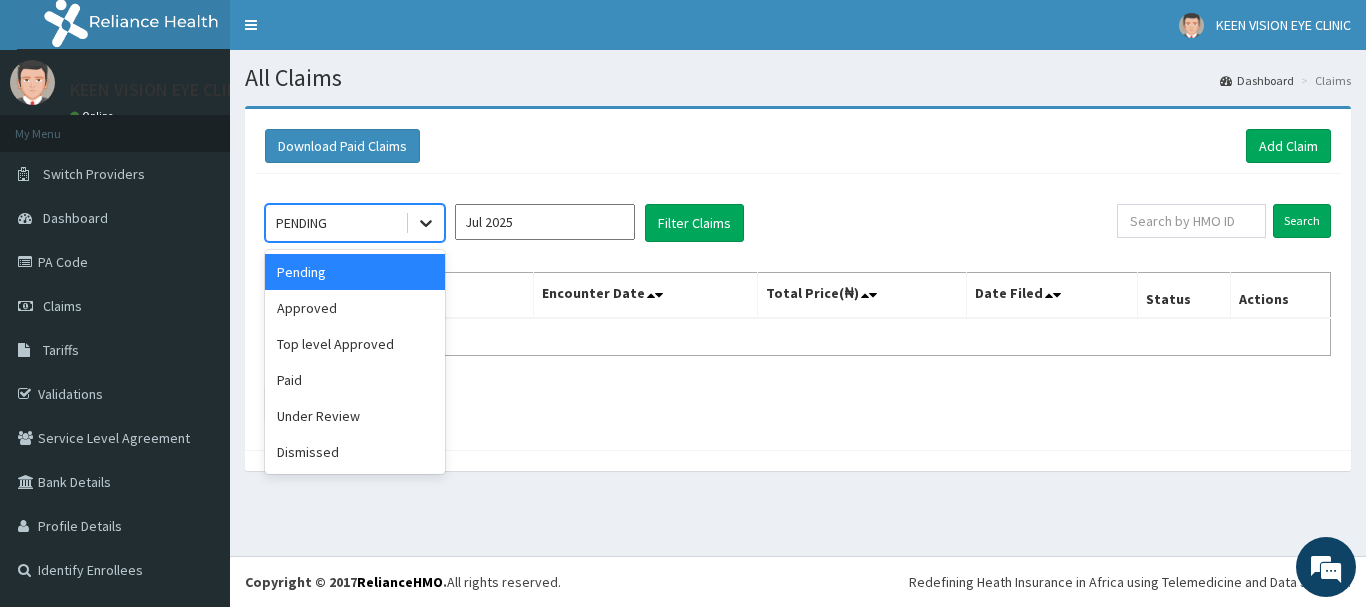 click 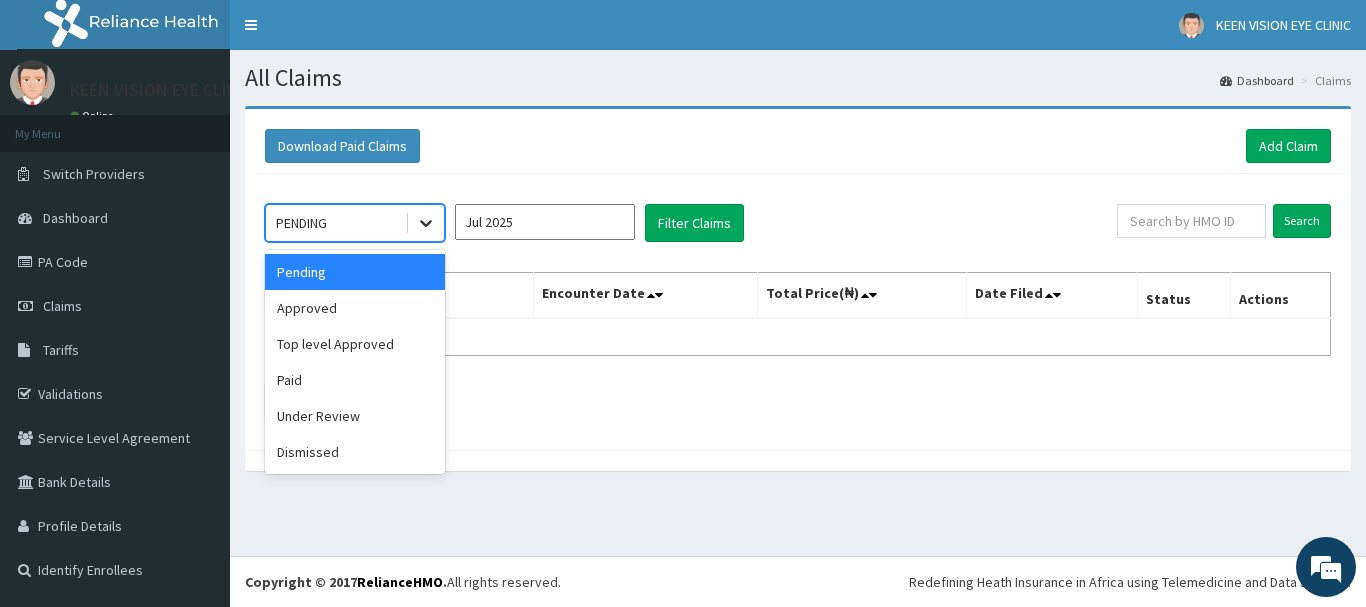 scroll, scrollTop: 0, scrollLeft: 0, axis: both 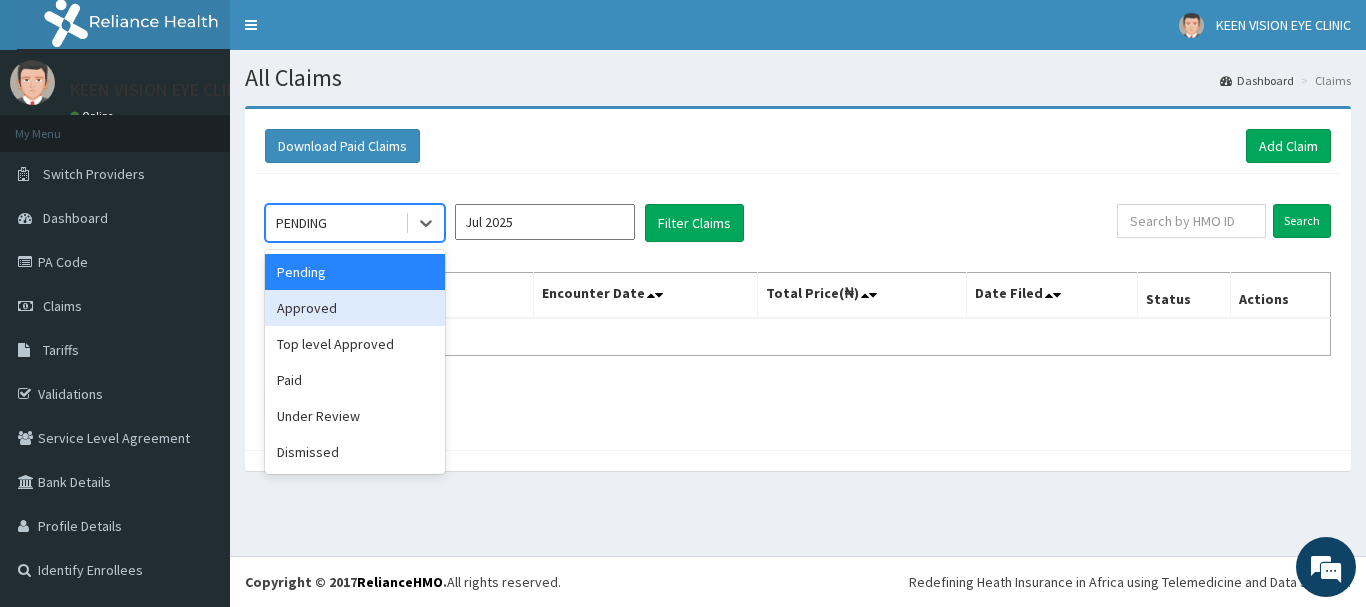 click on "Approved" at bounding box center (355, 308) 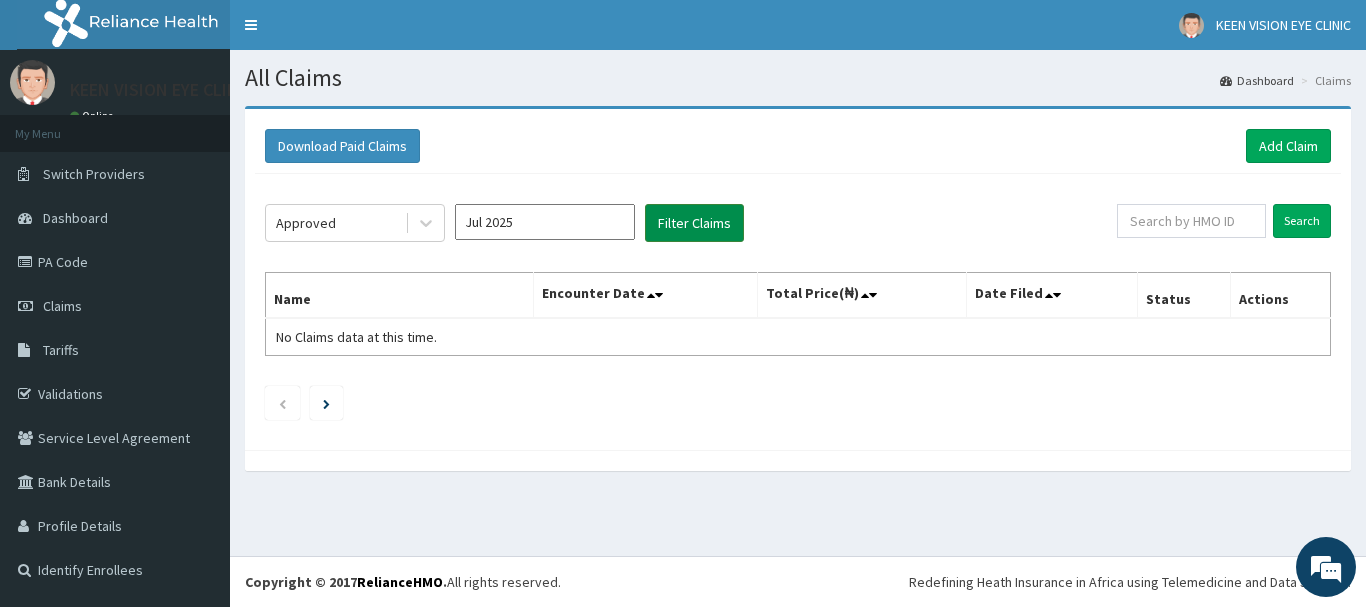 click on "Filter Claims" at bounding box center (694, 223) 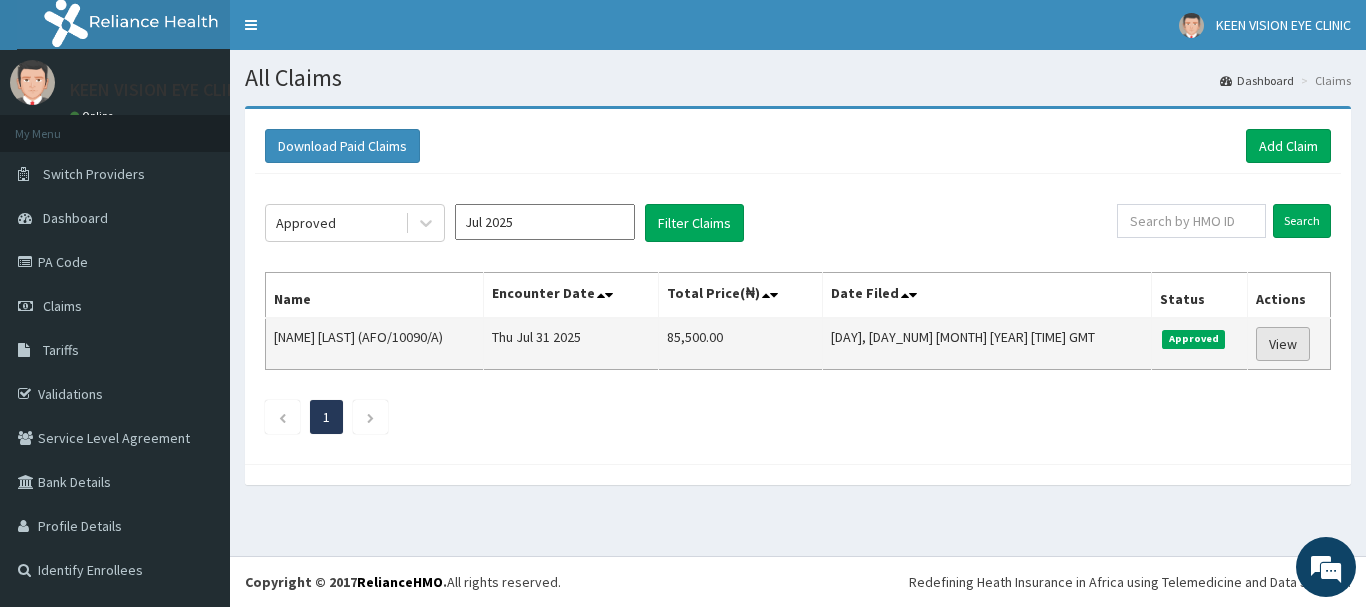 click on "View" at bounding box center (1283, 344) 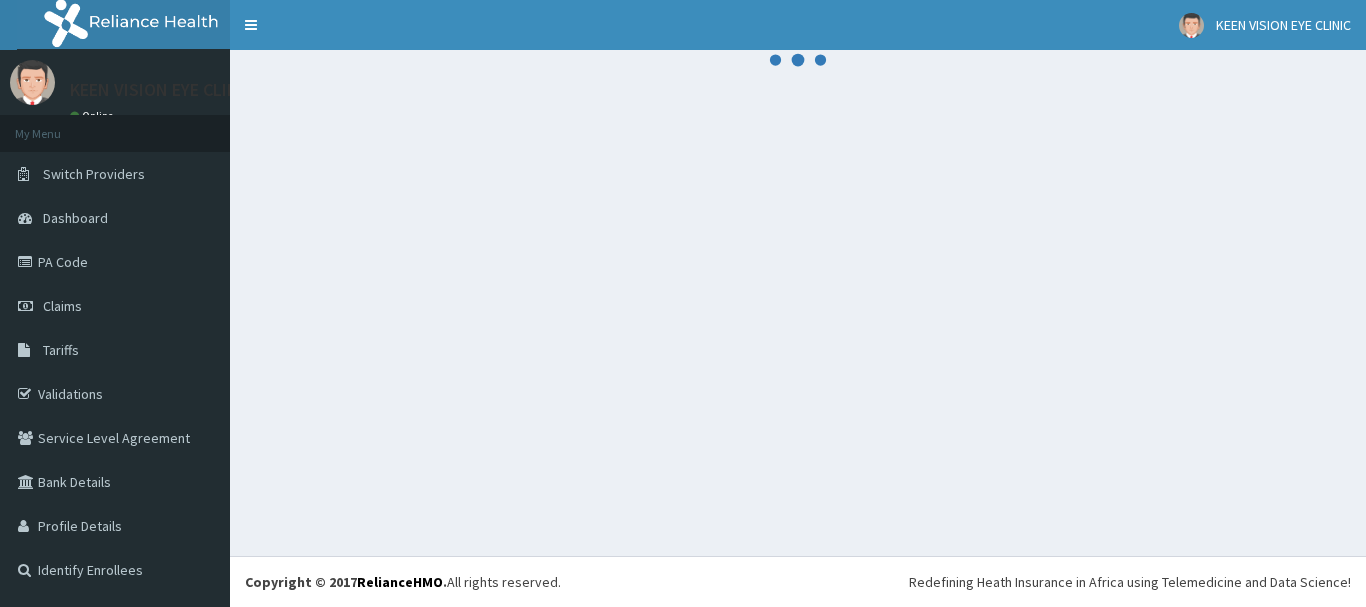 scroll, scrollTop: 0, scrollLeft: 0, axis: both 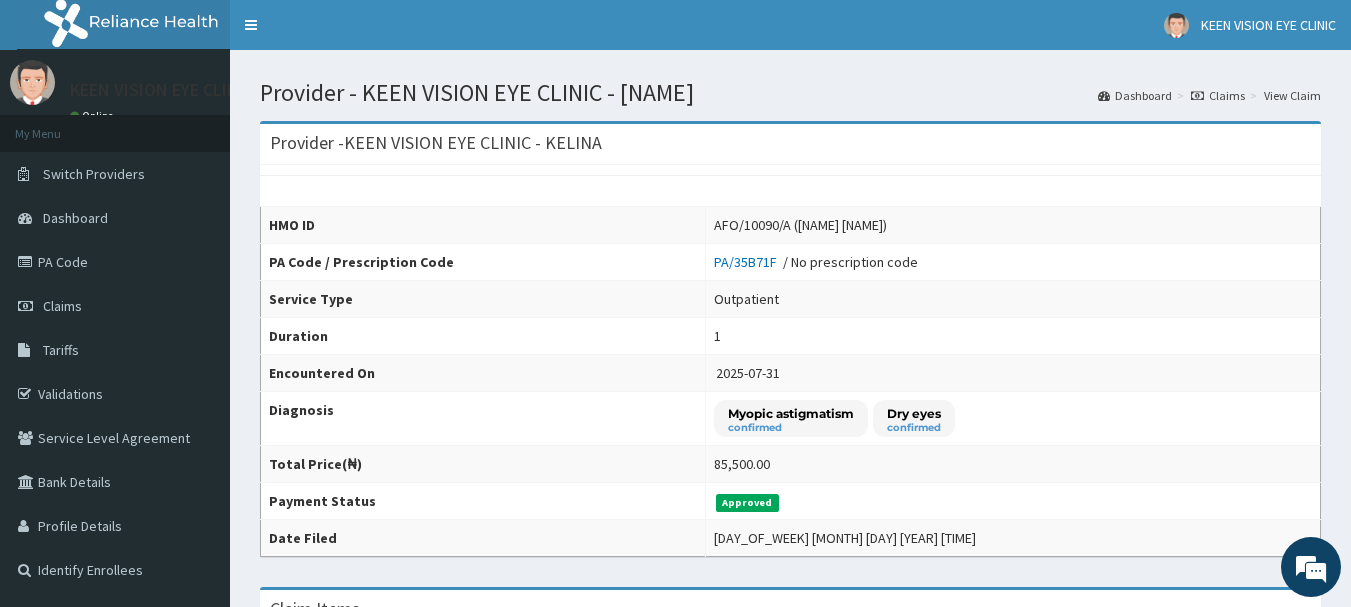 click on "1" at bounding box center [1013, 336] 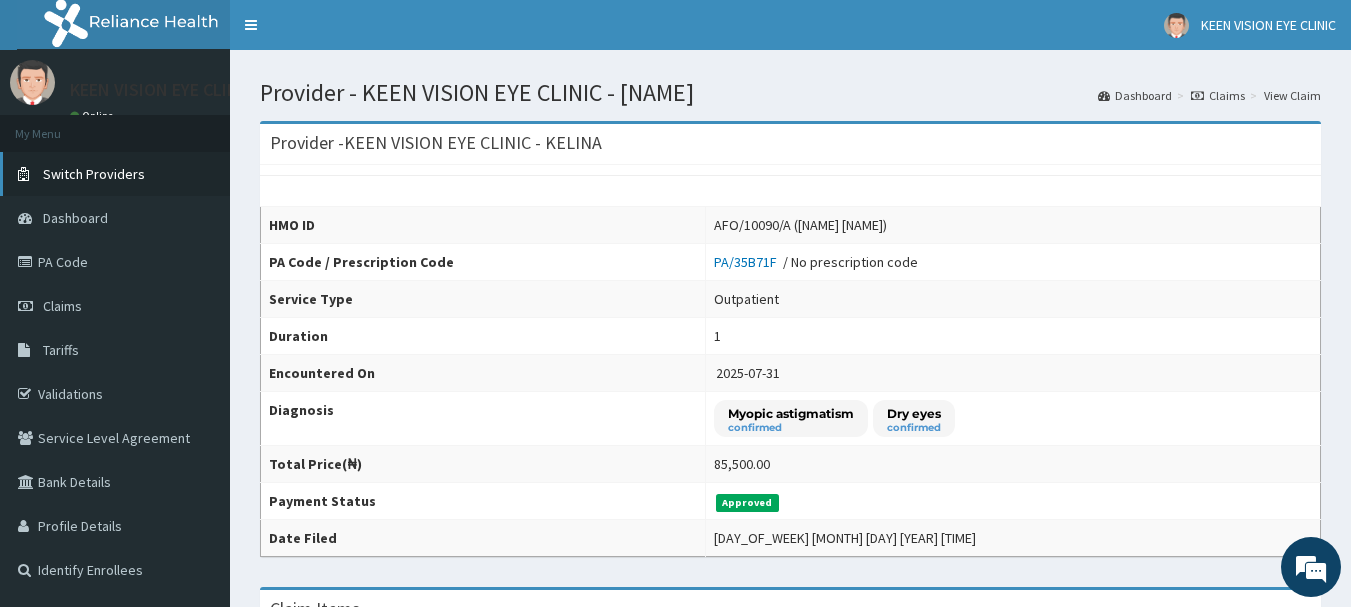 click on "Switch Providers" at bounding box center [115, 174] 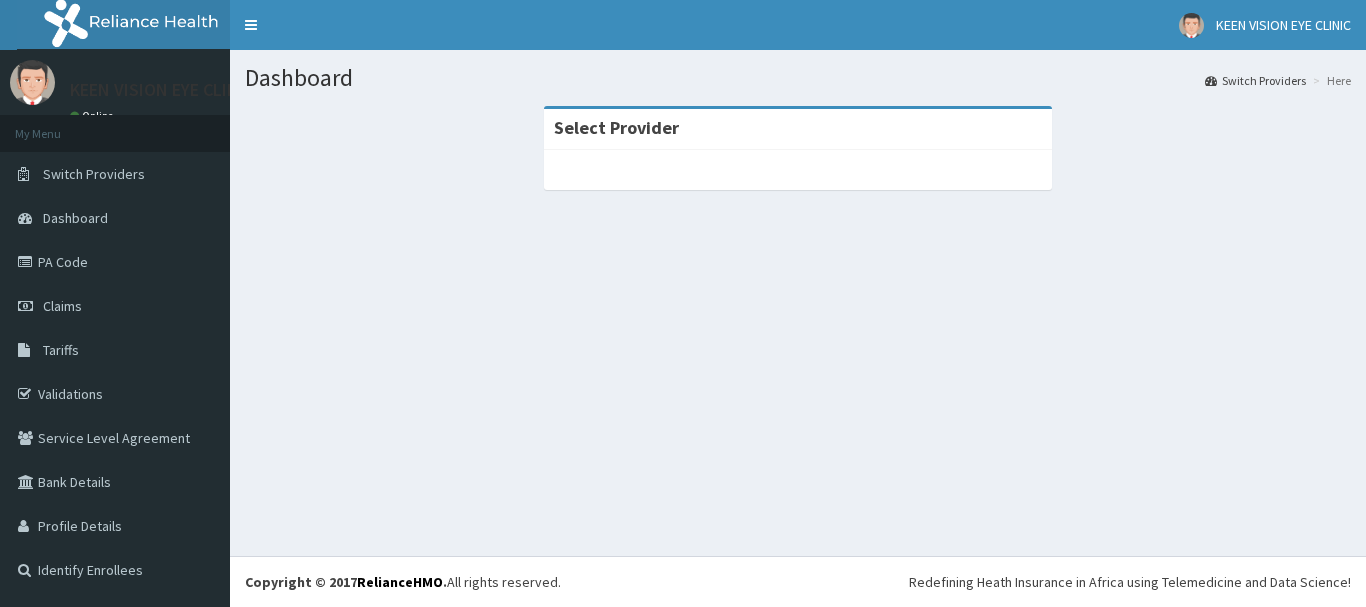 scroll, scrollTop: 0, scrollLeft: 0, axis: both 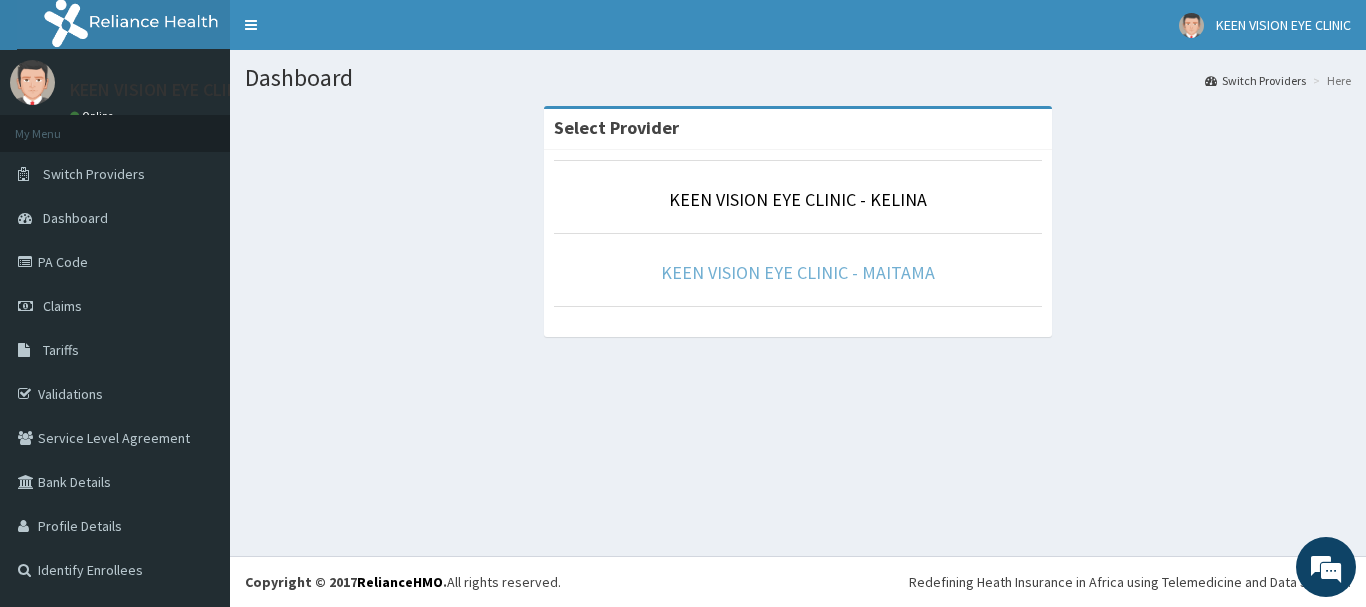 click on "KEEN VISION EYE CLINIC - MAITAMA" at bounding box center (798, 272) 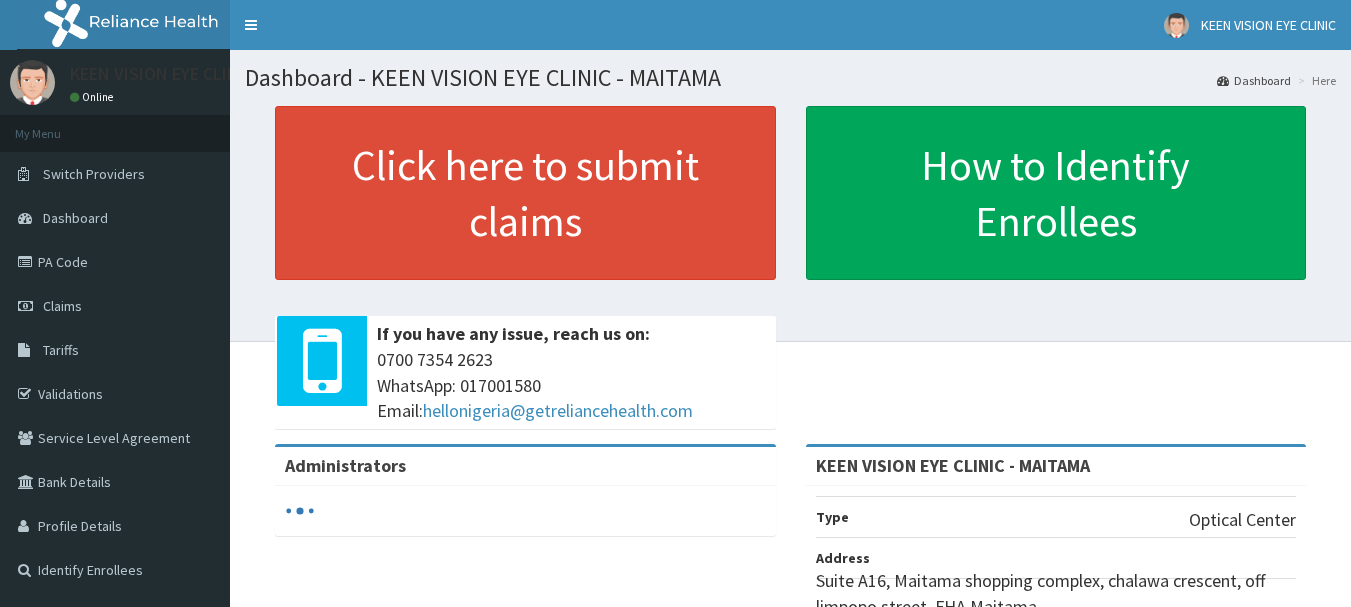scroll, scrollTop: 0, scrollLeft: 0, axis: both 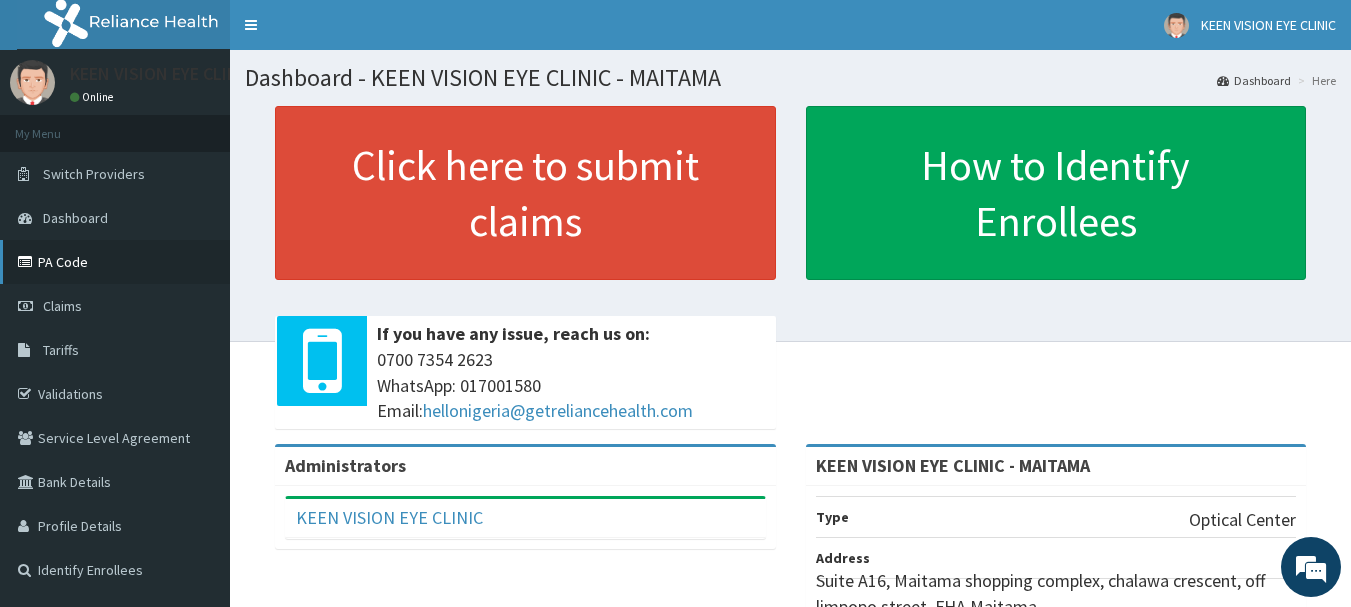 click on "PA Code" at bounding box center [115, 262] 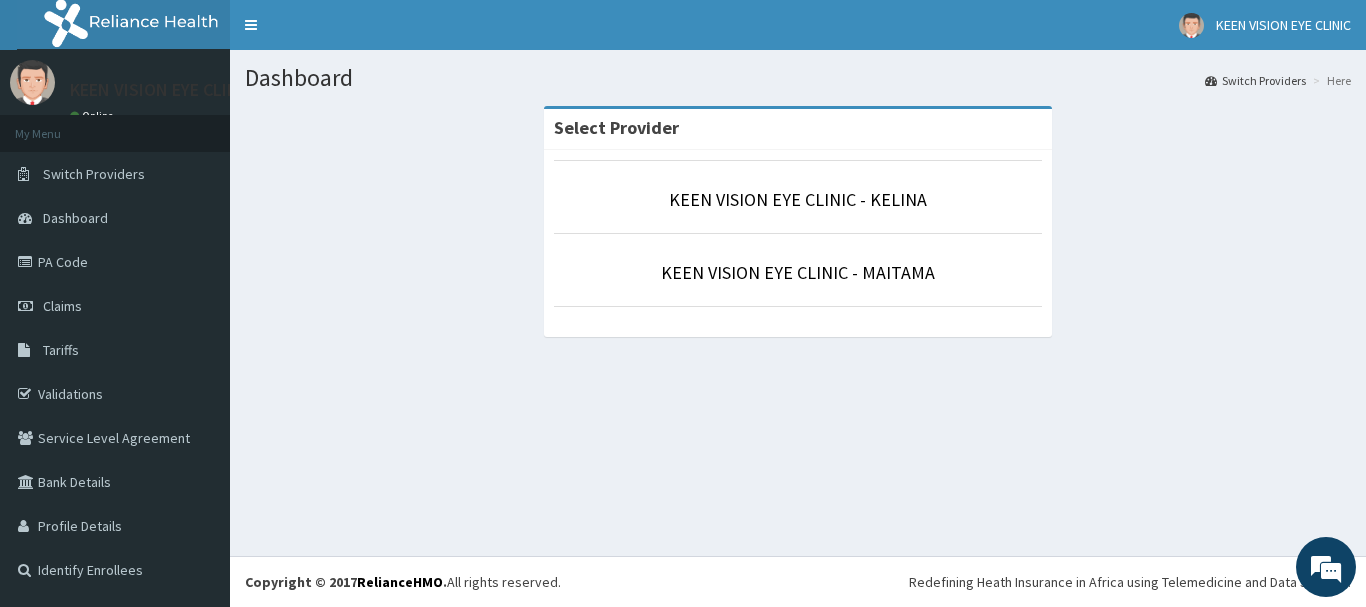 scroll, scrollTop: 0, scrollLeft: 0, axis: both 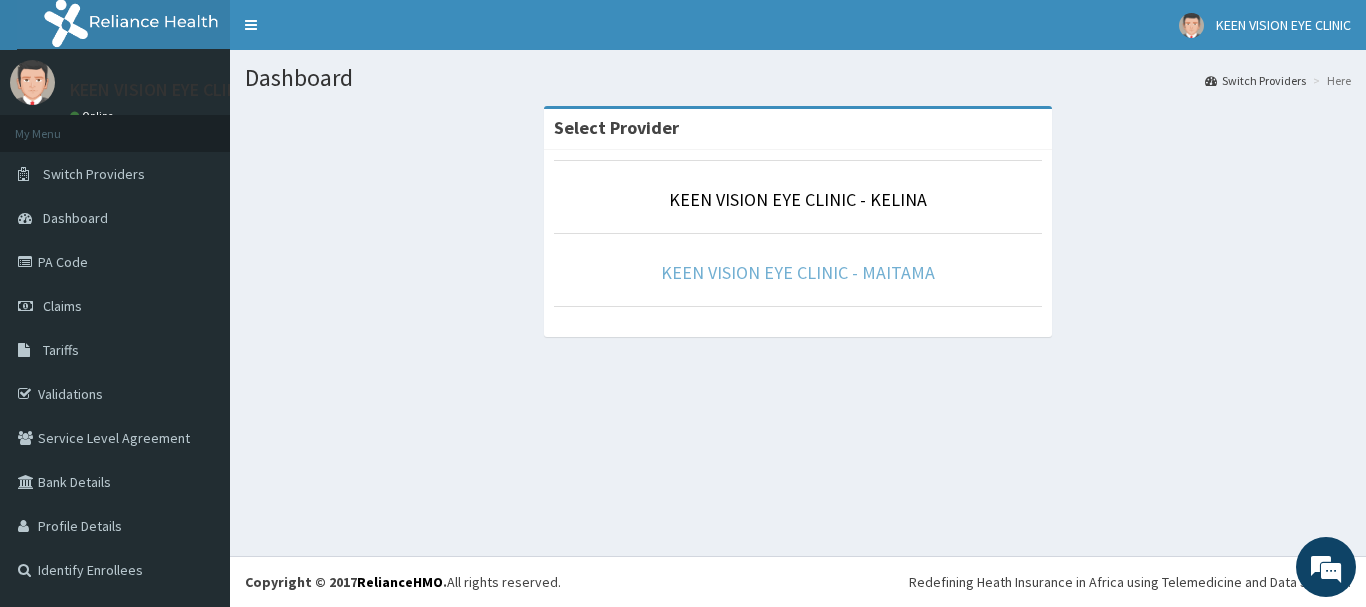click on "KEEN VISION EYE CLINIC - MAITAMA" at bounding box center (798, 272) 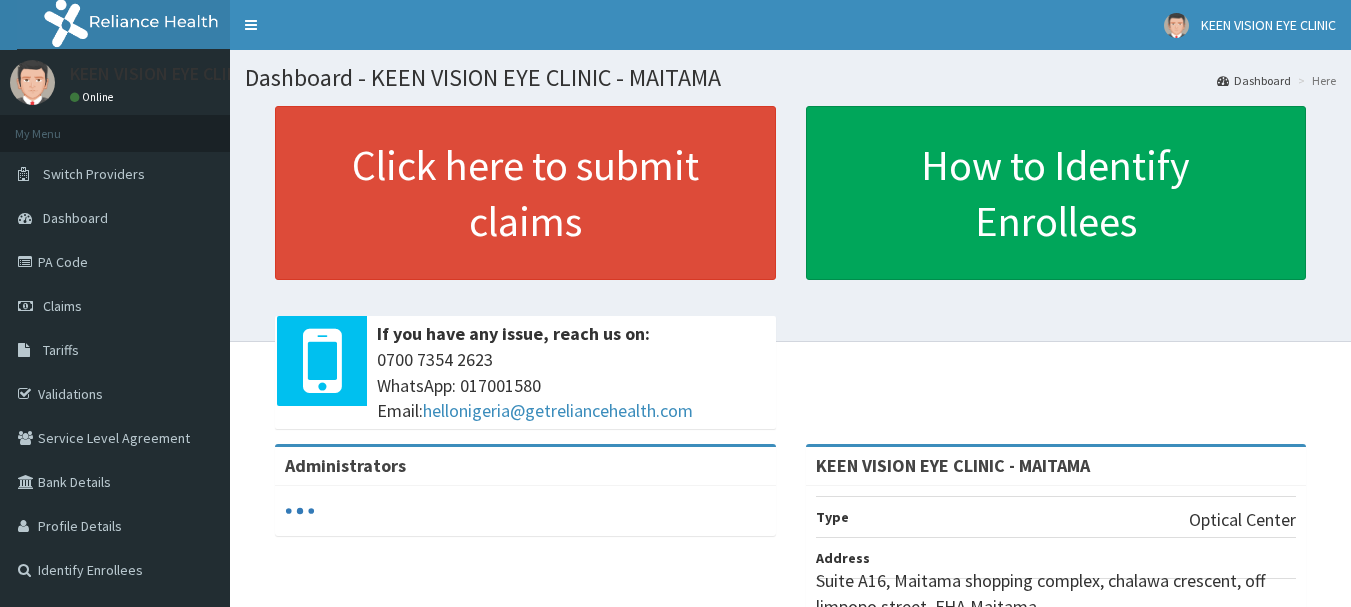 scroll, scrollTop: 0, scrollLeft: 0, axis: both 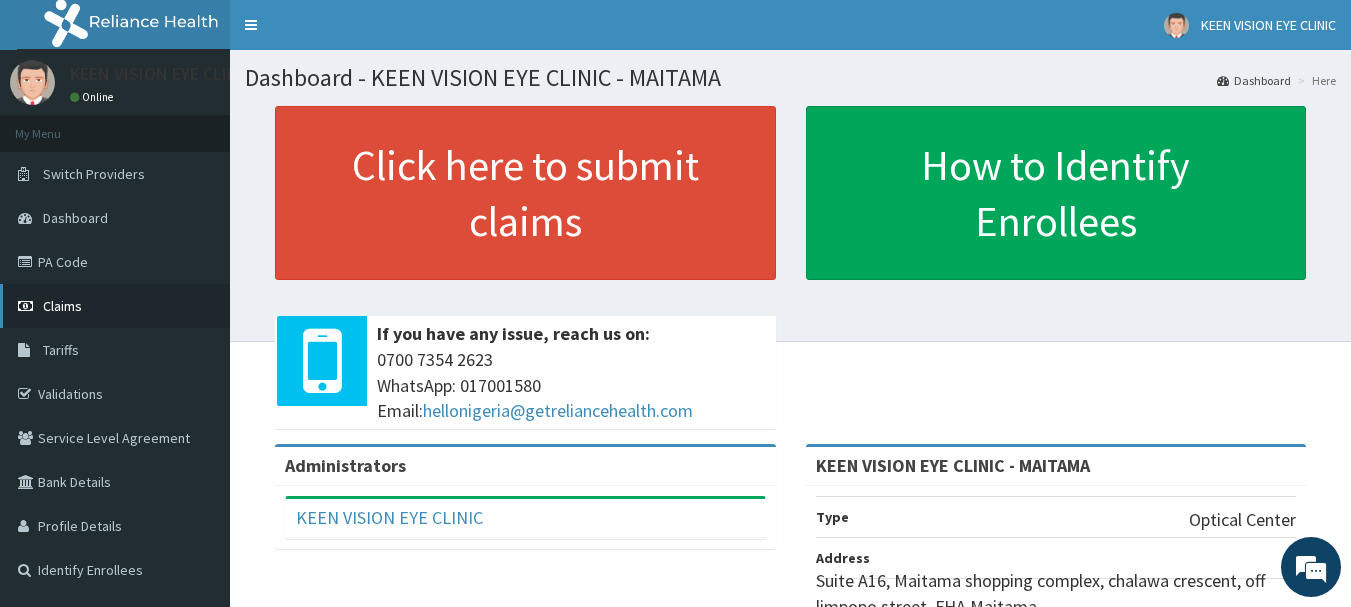 click on "Claims" at bounding box center (115, 306) 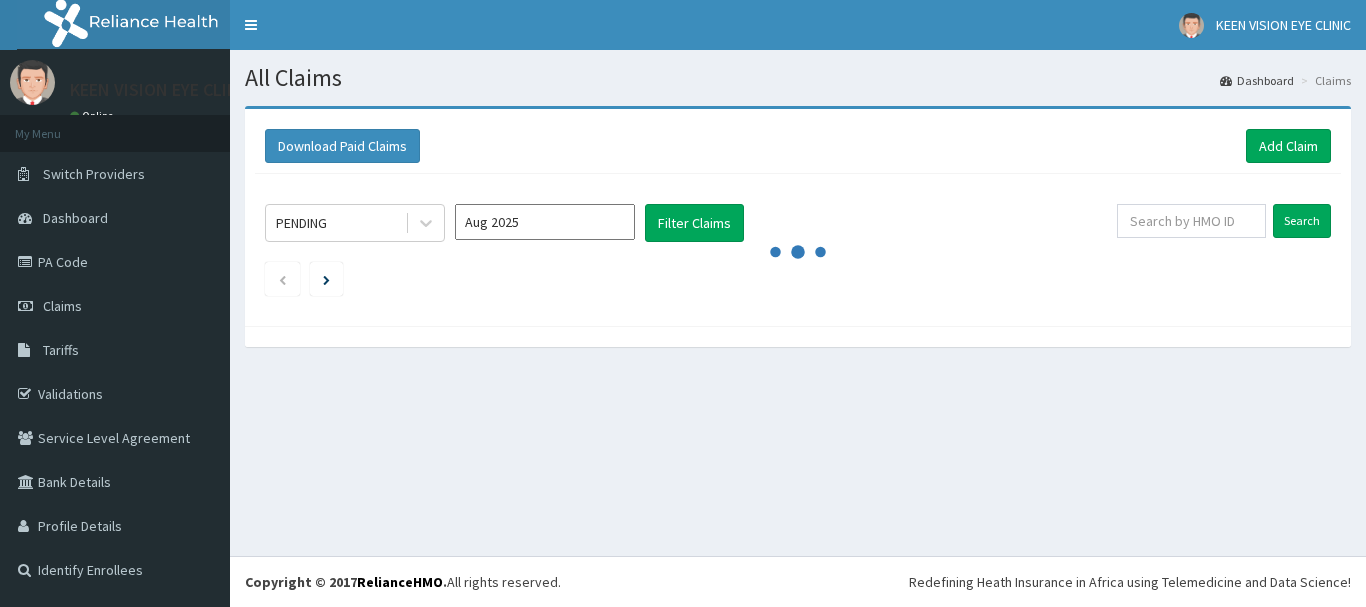 scroll, scrollTop: 0, scrollLeft: 0, axis: both 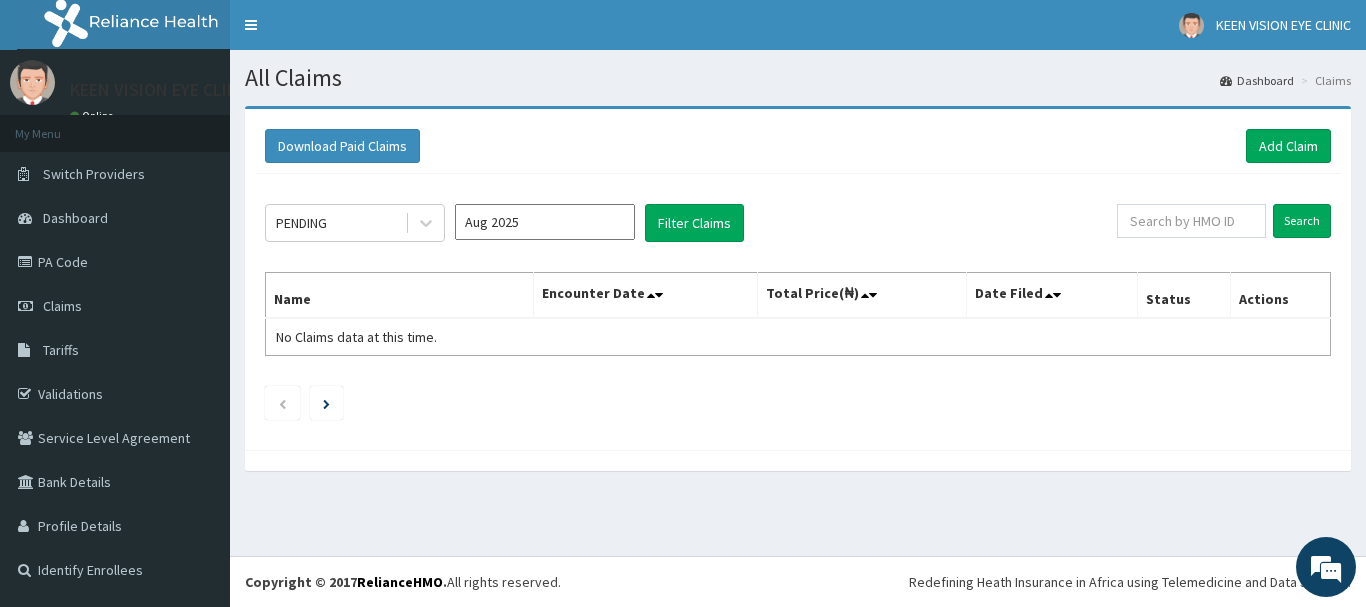 click on "Aug 2025" at bounding box center (545, 222) 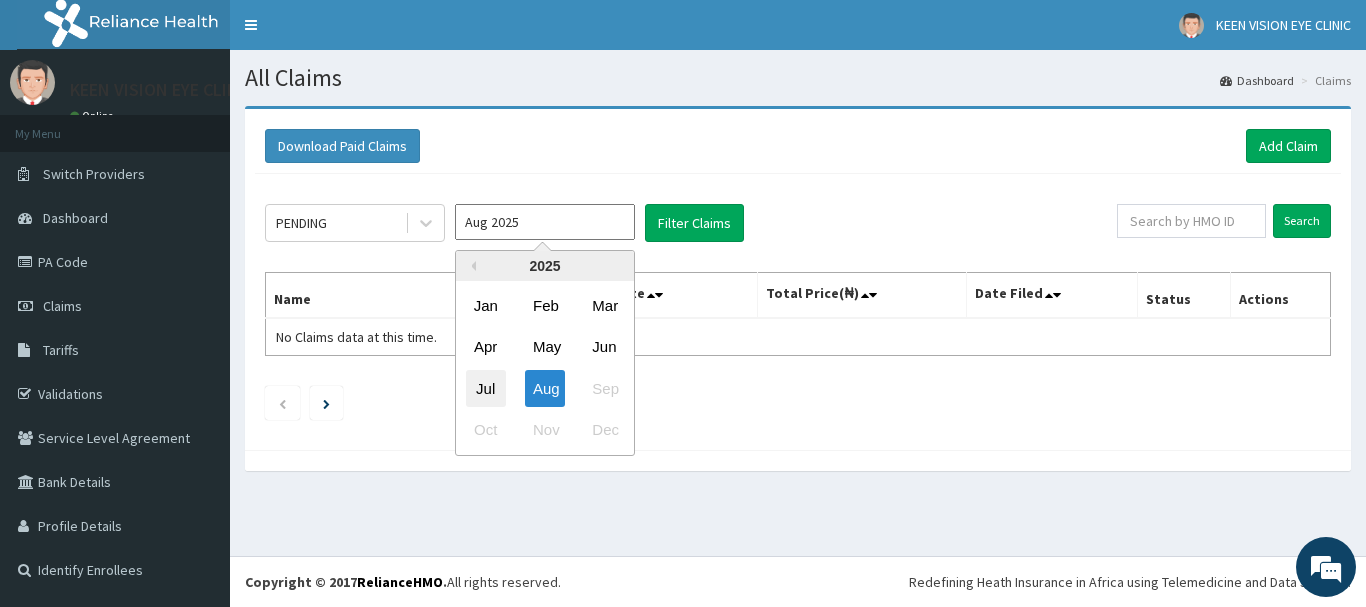 click on "Jul" at bounding box center [486, 388] 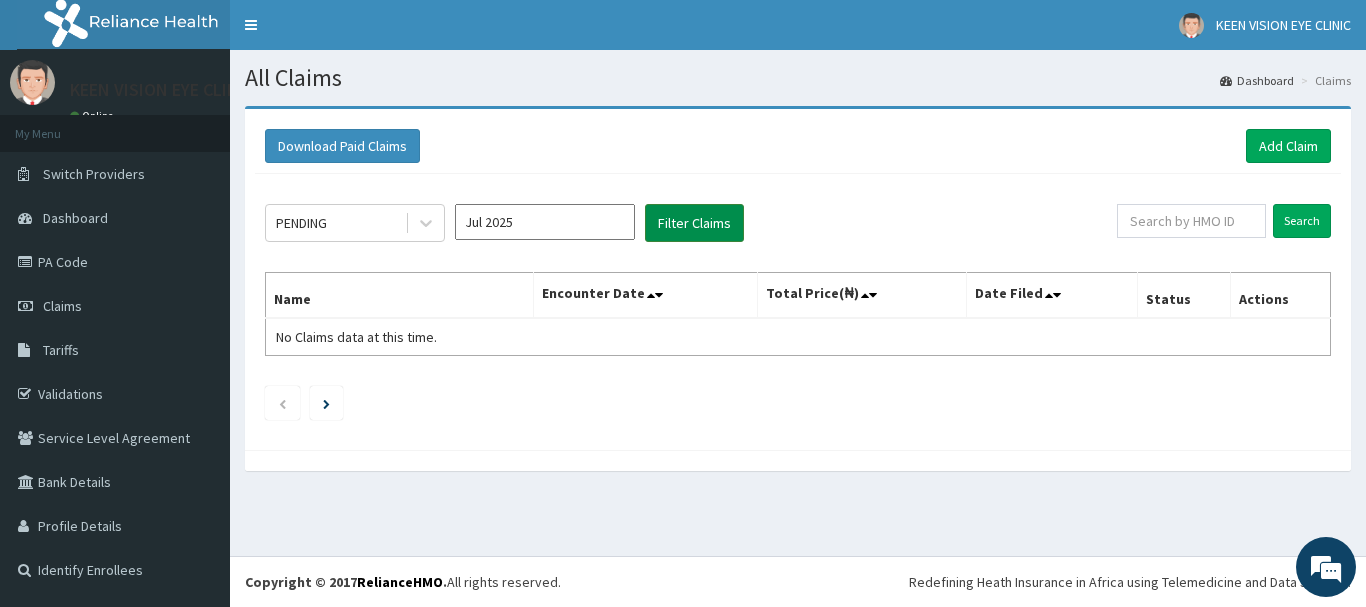 click on "Filter Claims" at bounding box center (694, 223) 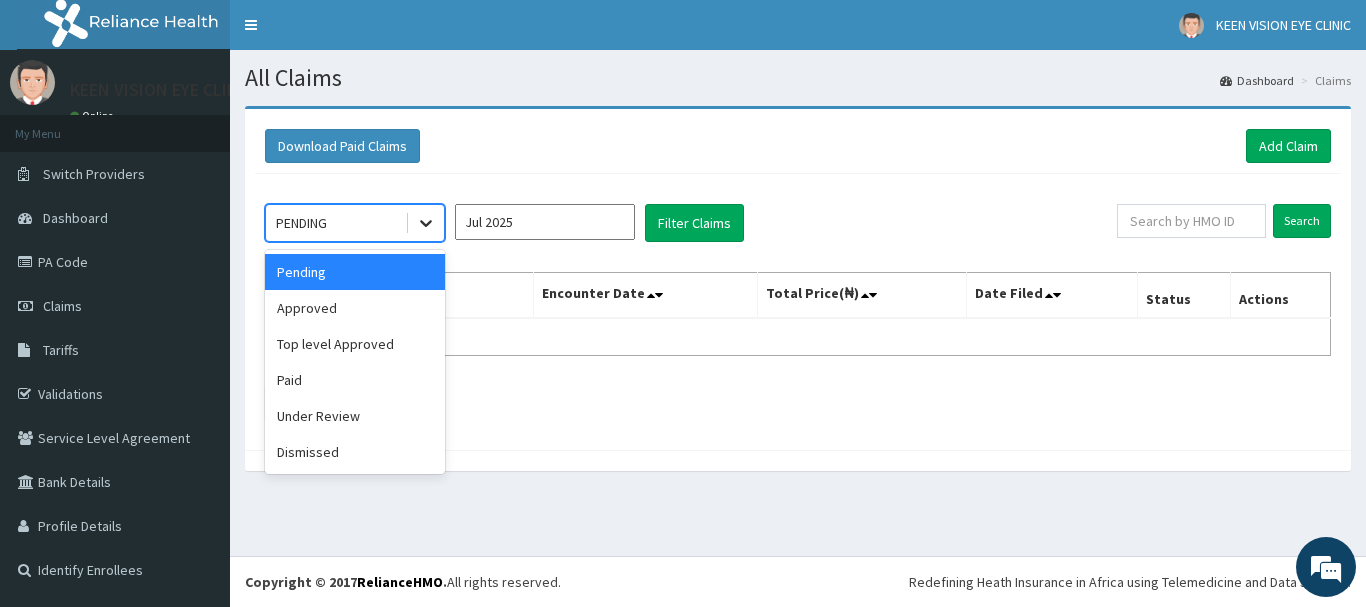 click 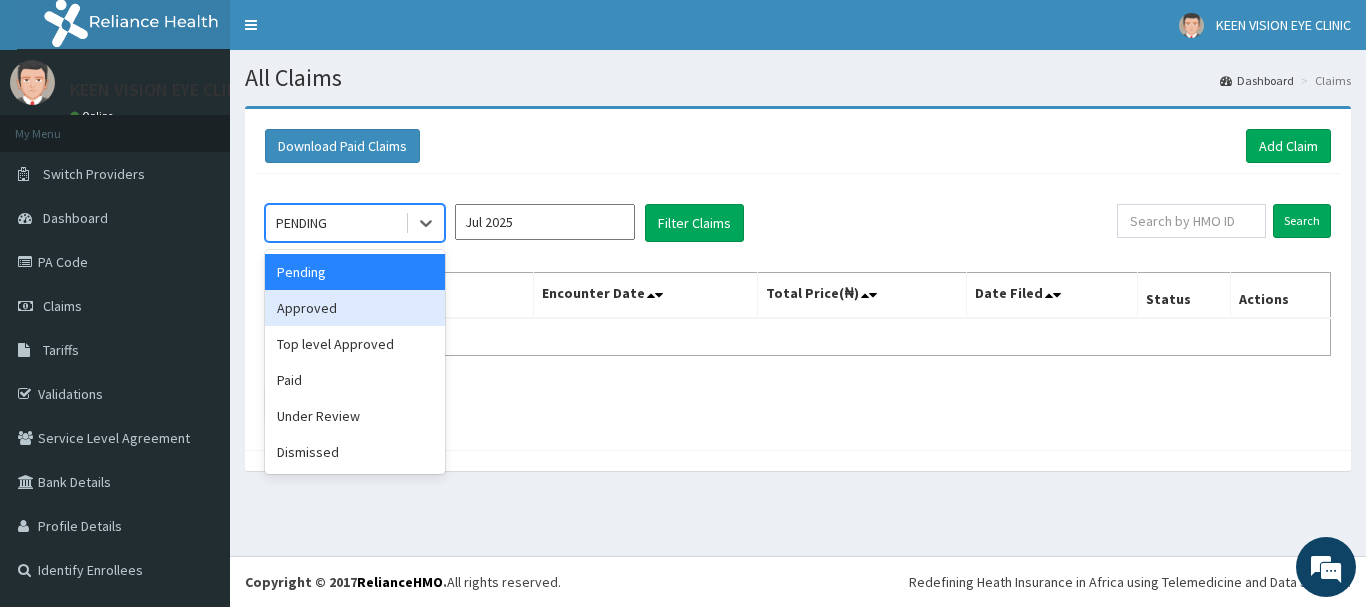 click on "Approved" at bounding box center [355, 308] 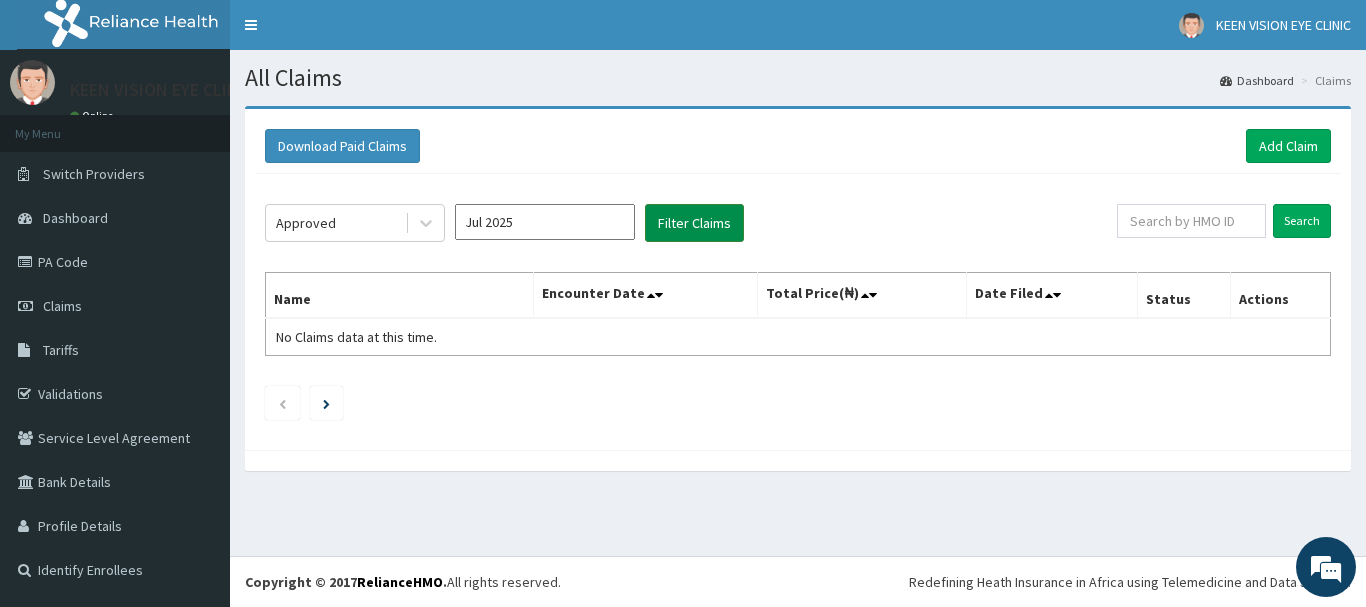 click on "Filter Claims" at bounding box center (694, 223) 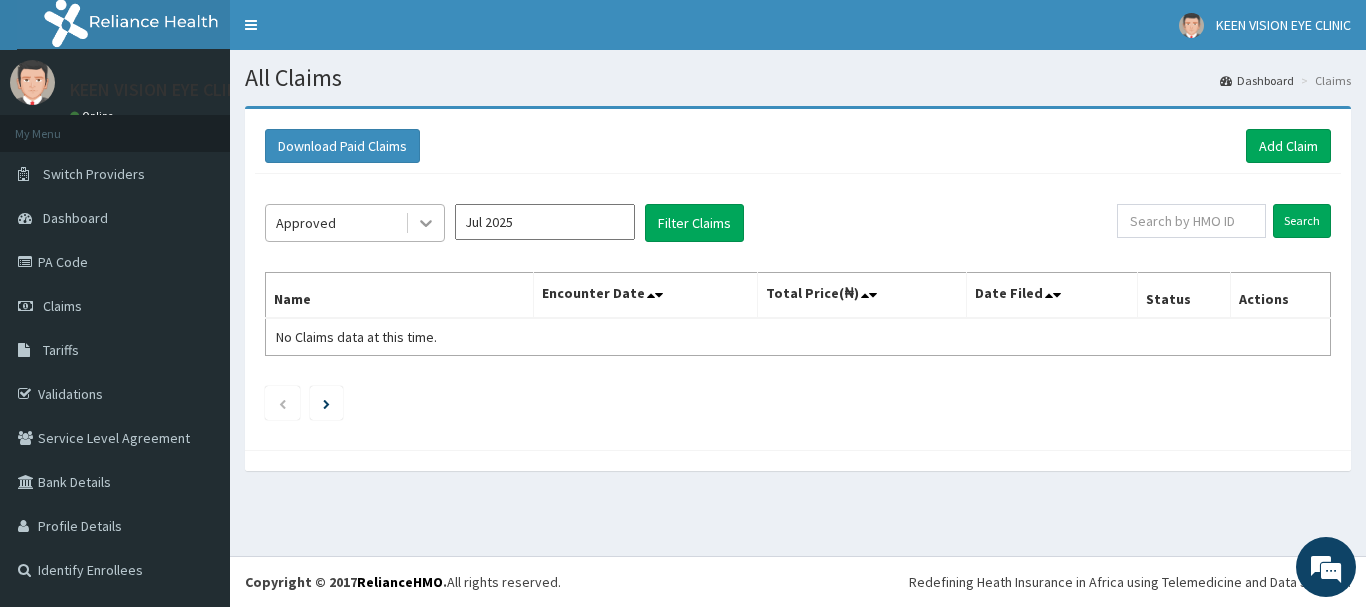 click 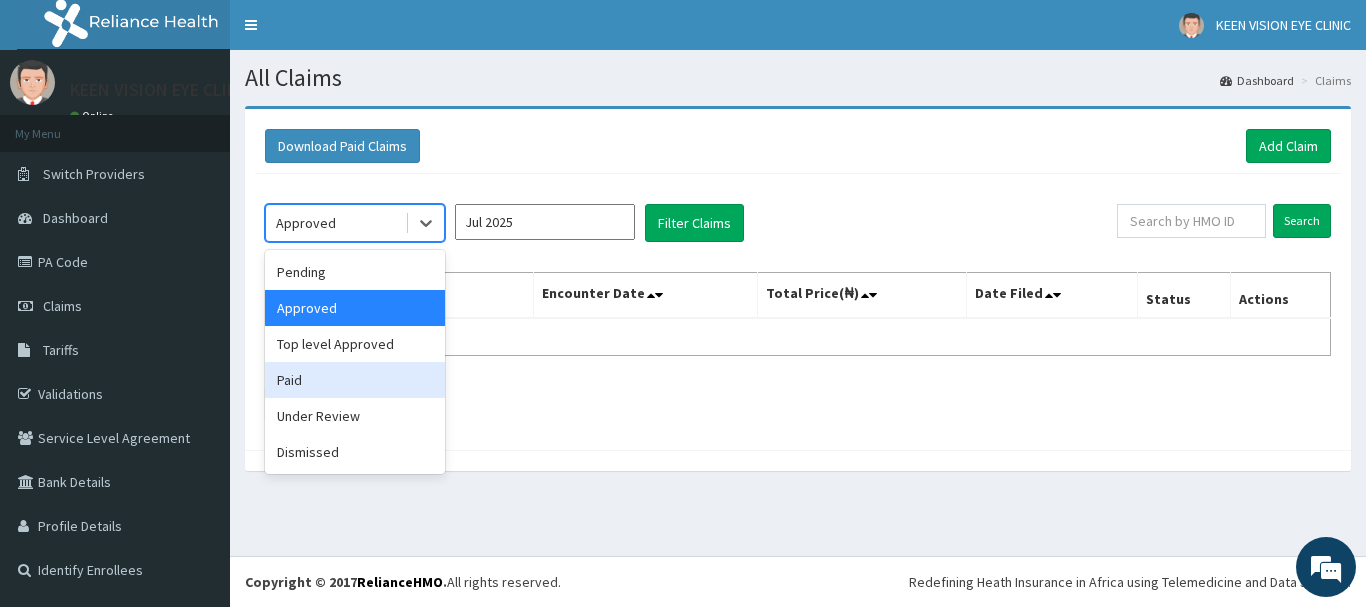 click on "Paid" at bounding box center [355, 380] 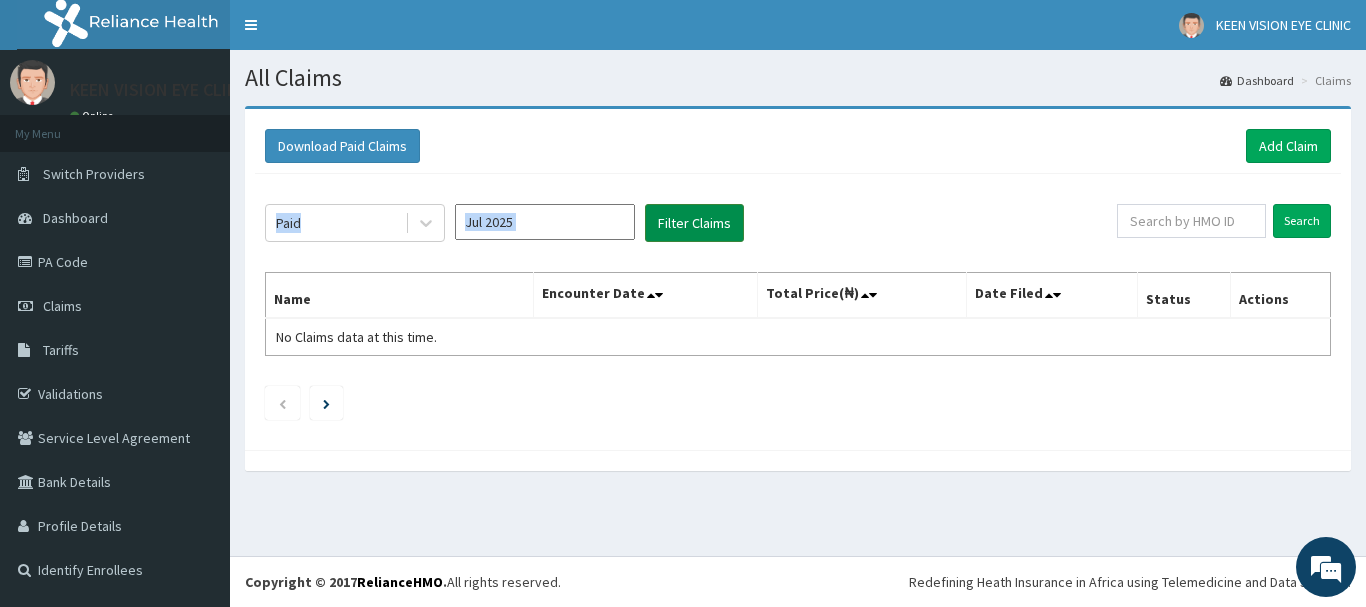 drag, startPoint x: 632, startPoint y: 257, endPoint x: 708, endPoint y: 225, distance: 82.46211 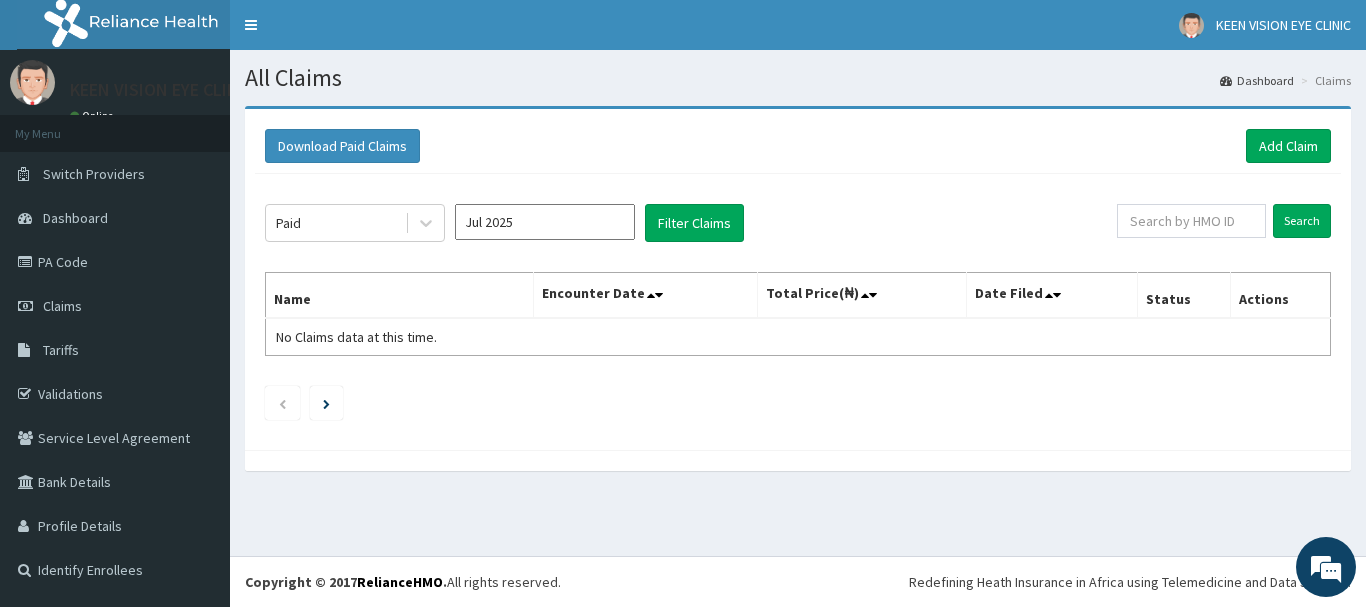 click on "Paid Jul 2025 Filter Claims Search Name Encounter Date Total Price(₦) Date Filed Status Actions No Claims data at this time." 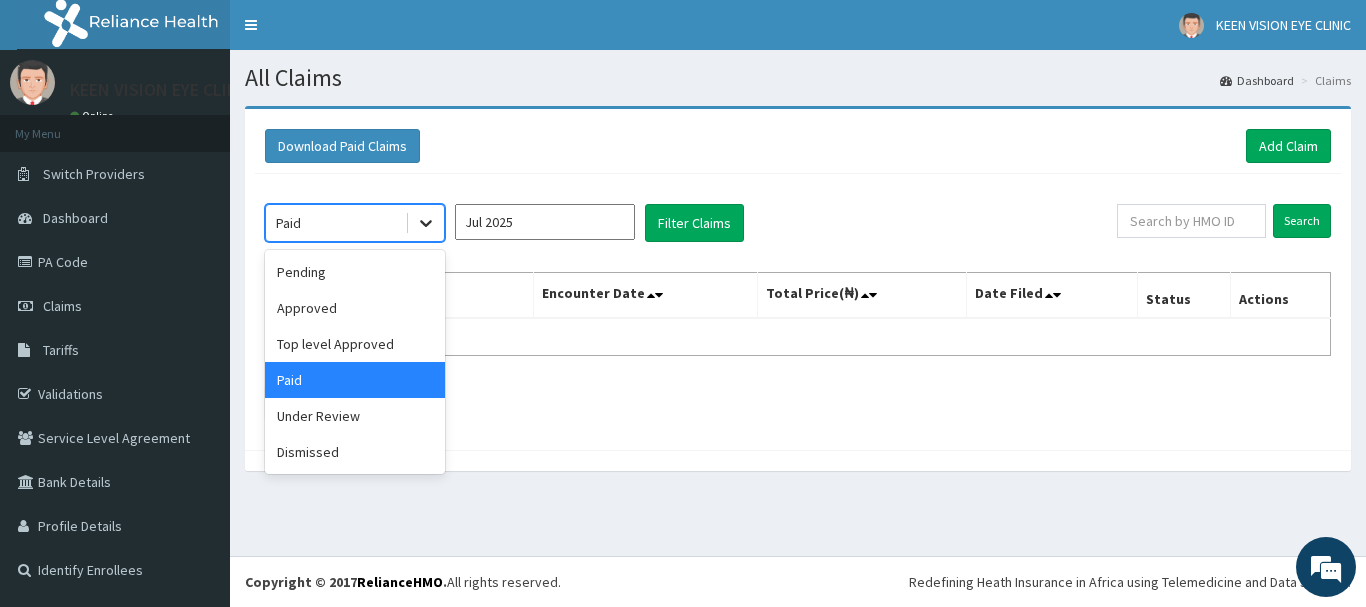 click 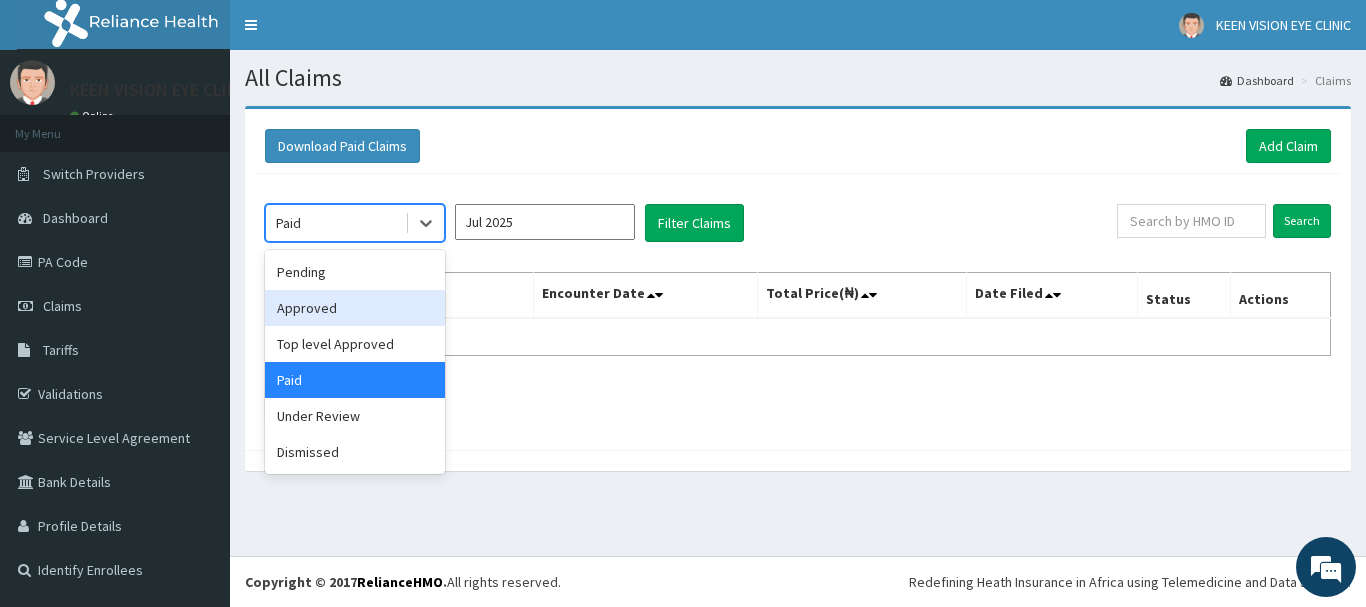 click on "Approved" at bounding box center [355, 308] 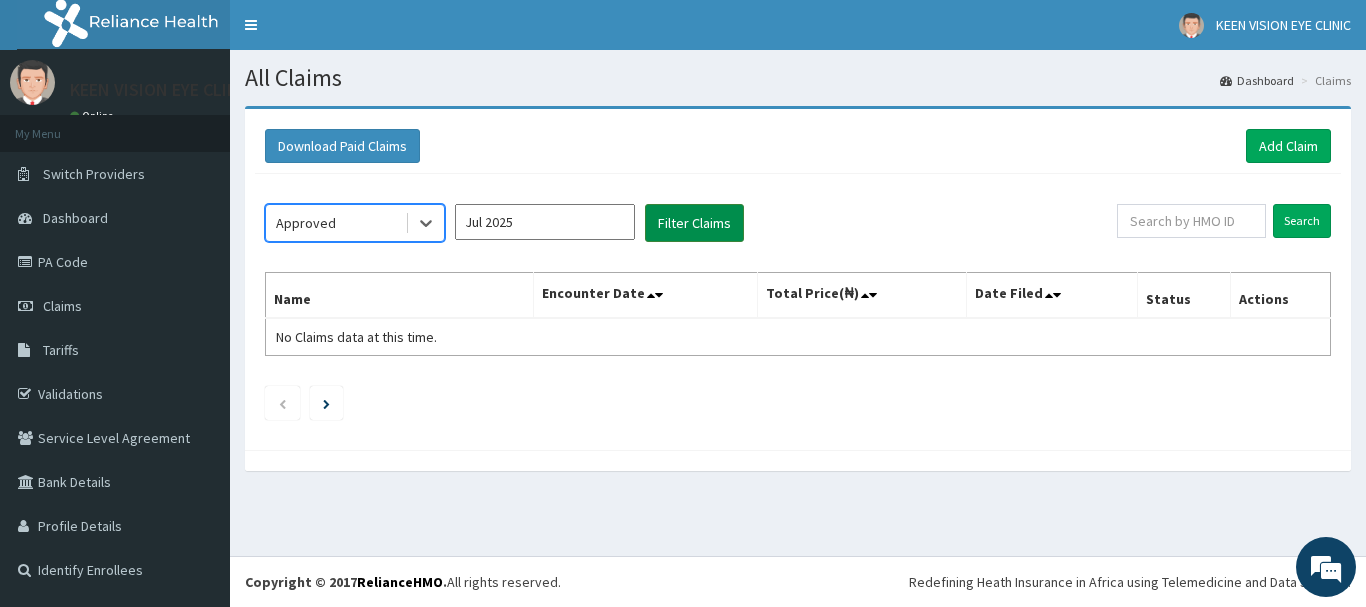 click on "Filter Claims" at bounding box center [694, 223] 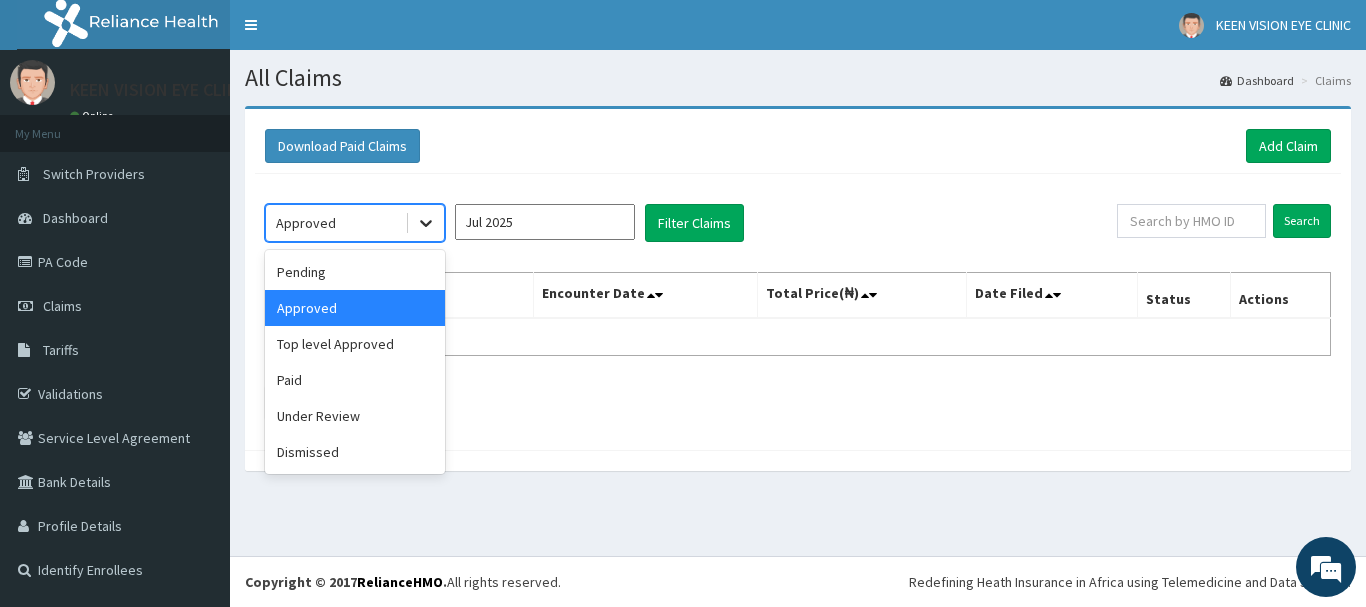 click 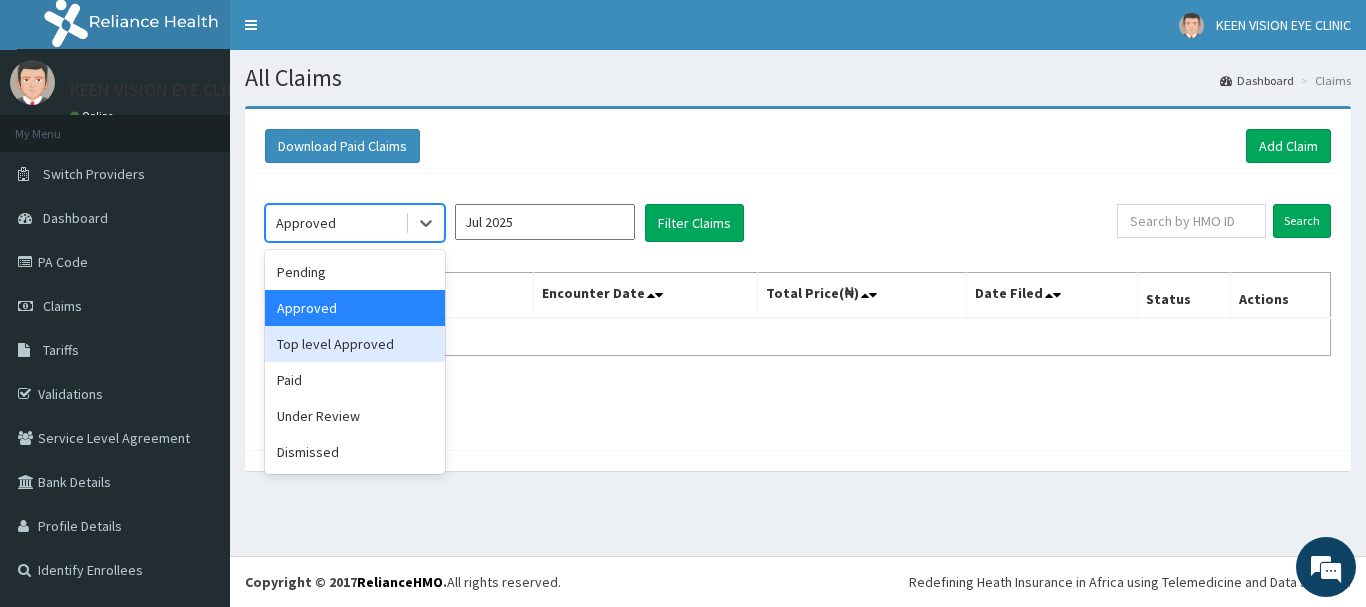 click on "Top level Approved" at bounding box center (355, 344) 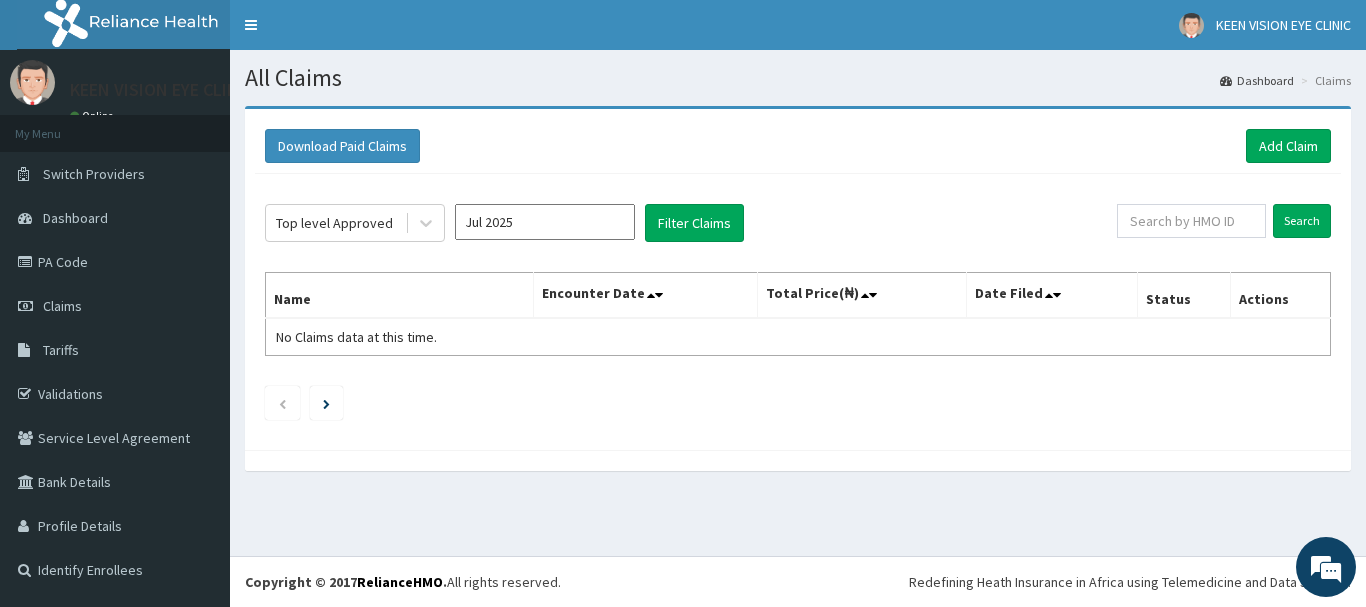 click on "Top level Approved Jul 2025 Filter Claims Search Name Encounter Date Total Price(₦) Date Filed Status Actions No Claims data at this time." 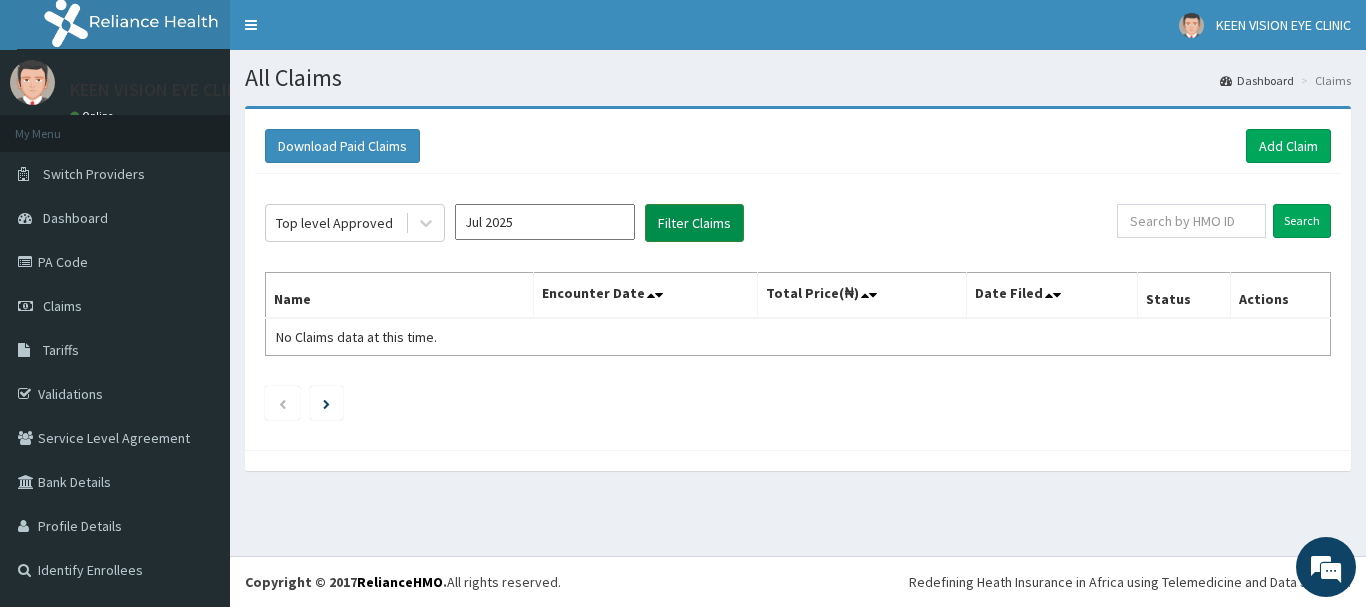 click on "Filter Claims" at bounding box center [694, 223] 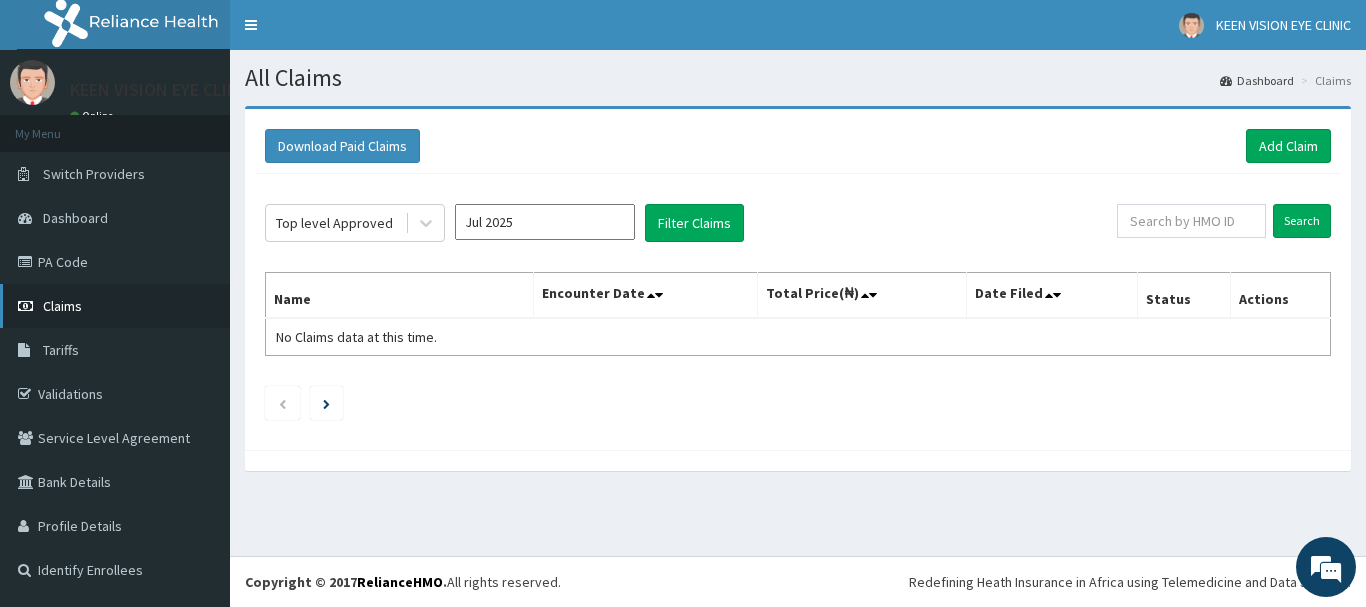 click on "Claims" at bounding box center (115, 306) 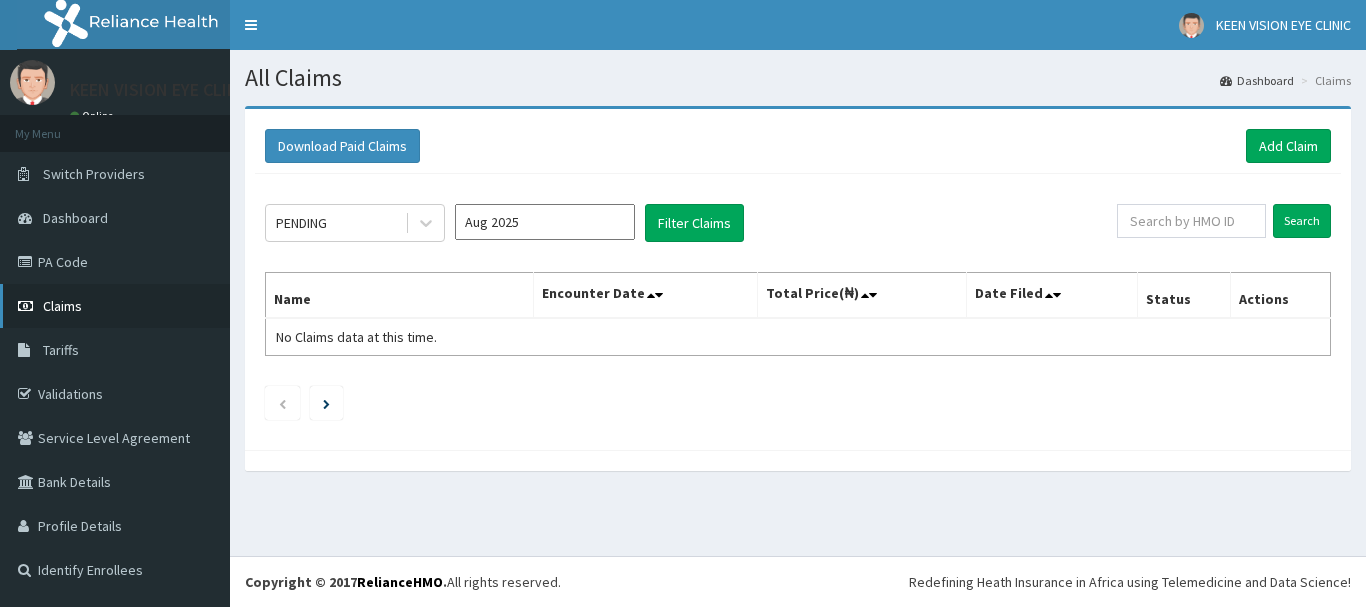 scroll, scrollTop: 0, scrollLeft: 0, axis: both 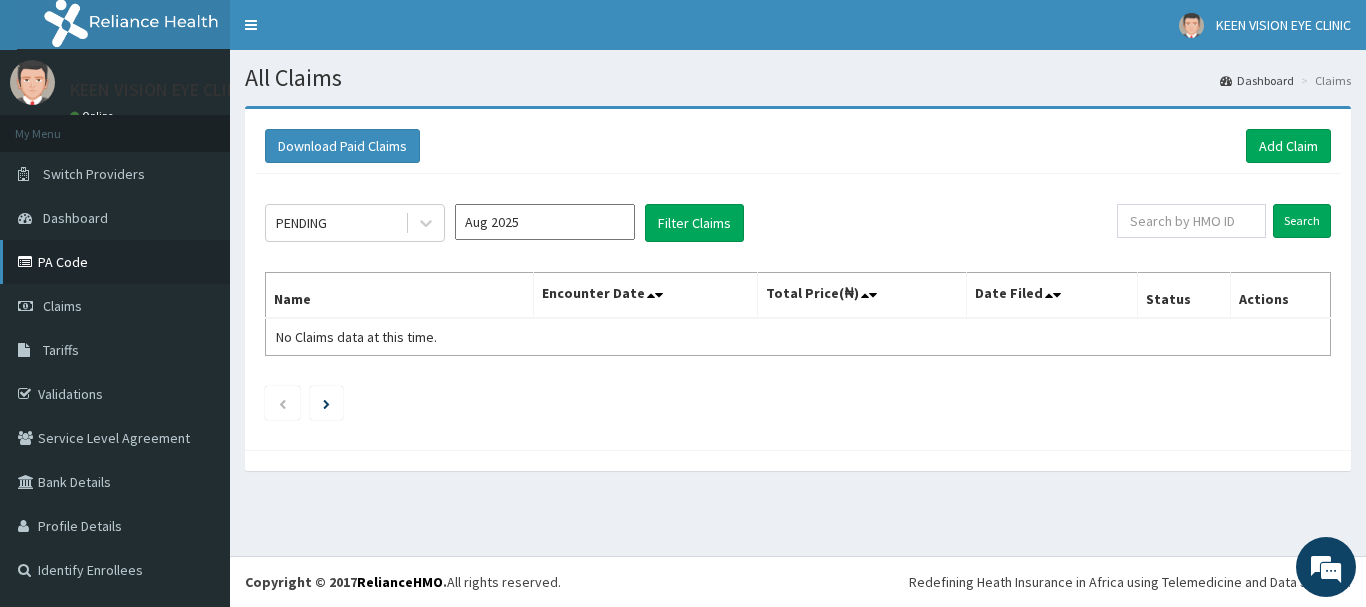 click on "PA Code" at bounding box center [115, 262] 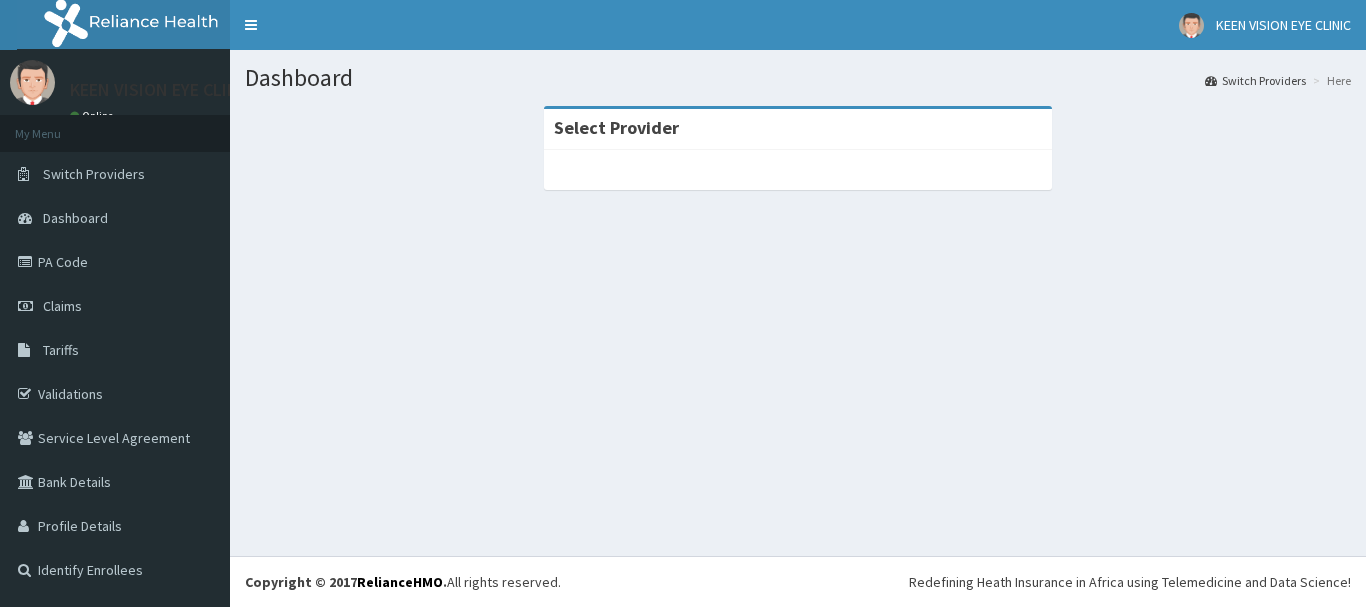 scroll, scrollTop: 0, scrollLeft: 0, axis: both 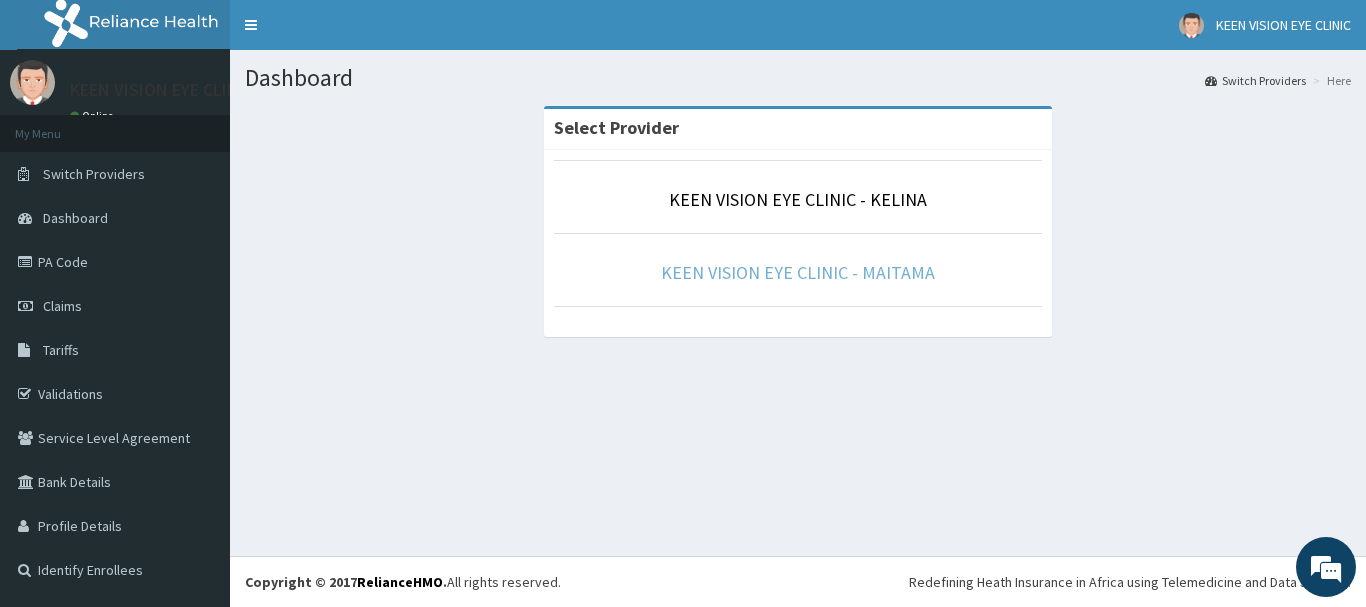 click on "KEEN VISION EYE CLINIC - MAITAMA" at bounding box center (798, 272) 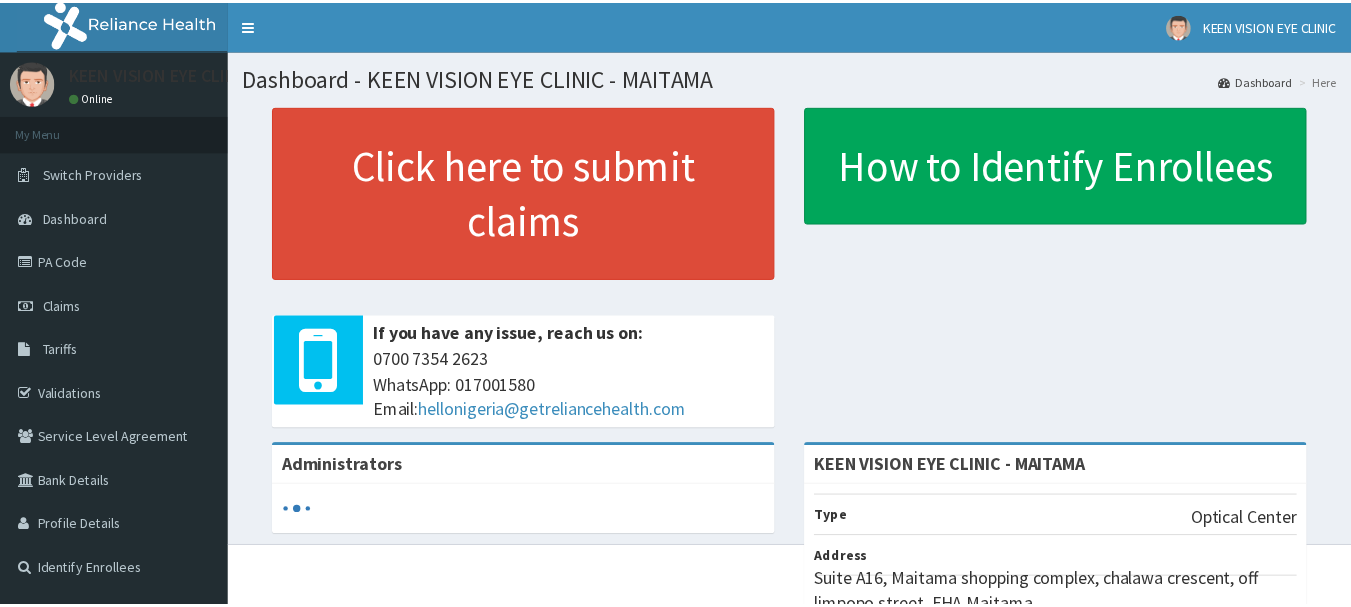 scroll, scrollTop: 0, scrollLeft: 0, axis: both 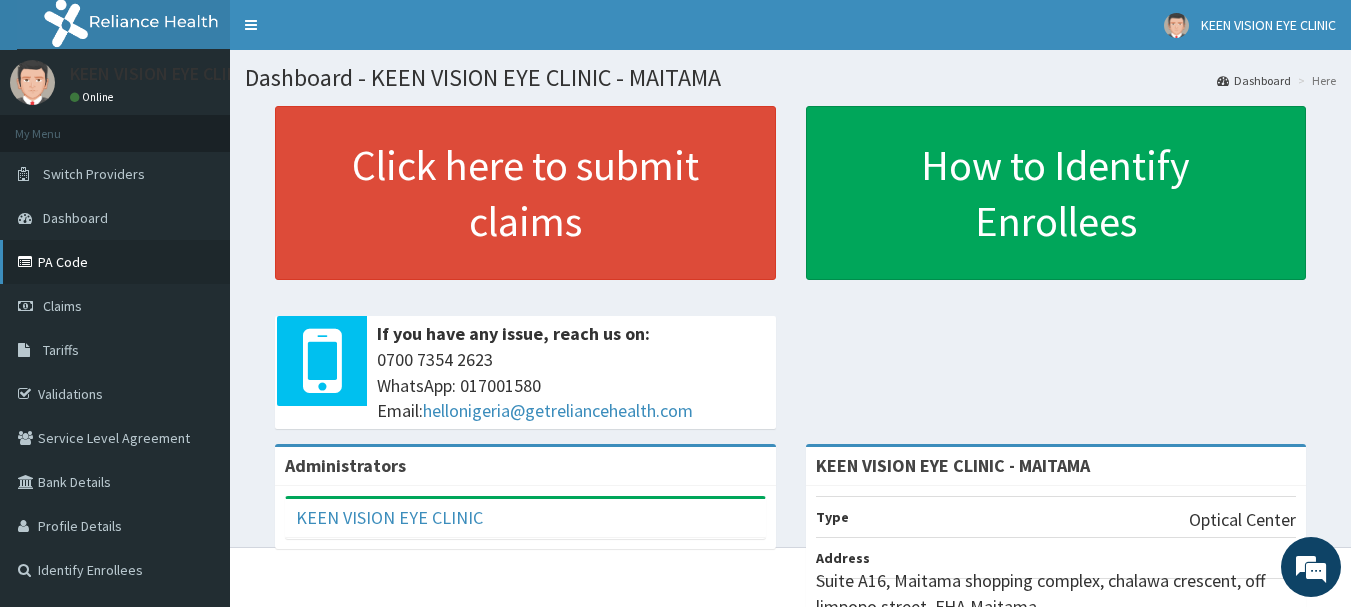 click on "PA Code" at bounding box center (115, 262) 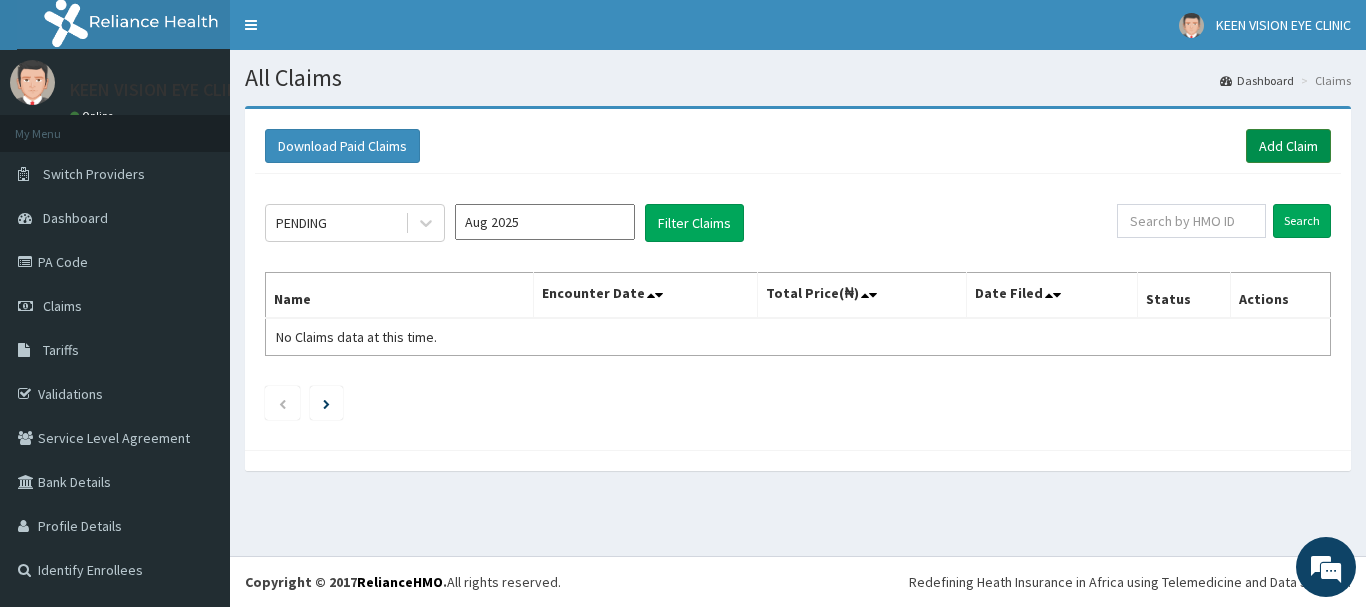 scroll, scrollTop: 0, scrollLeft: 0, axis: both 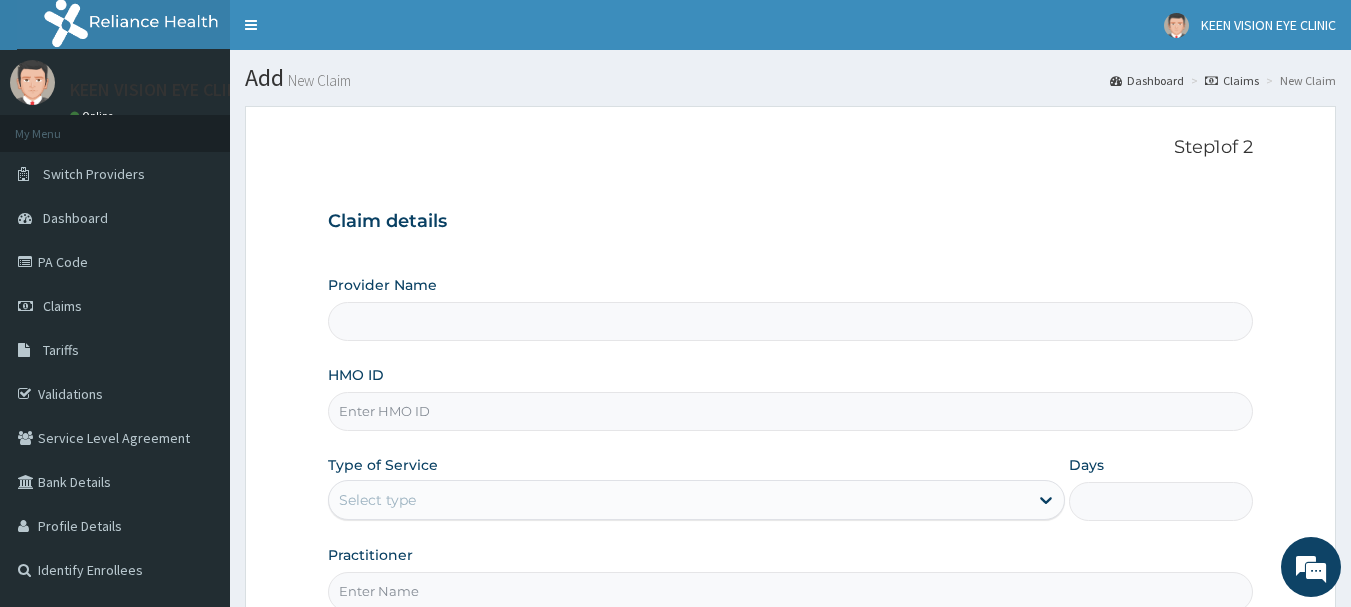type on "KEEN VISION EYE CLINIC - MAITAMA" 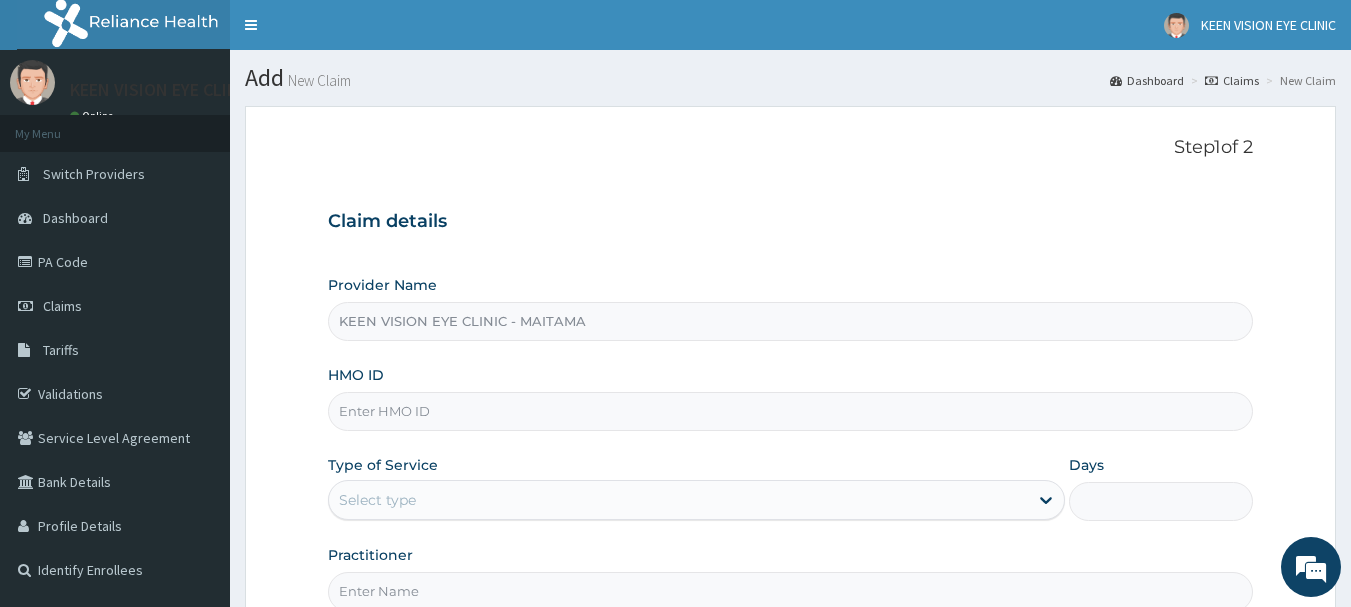 scroll, scrollTop: 0, scrollLeft: 0, axis: both 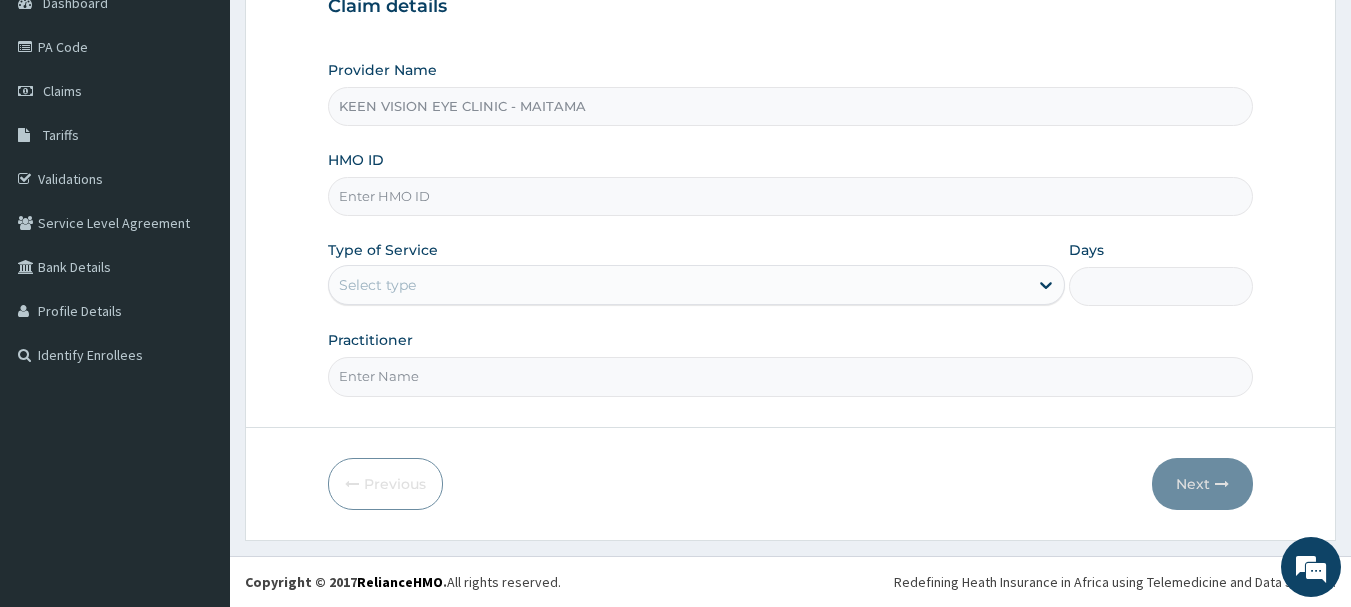 click on "HMO ID" at bounding box center (791, 196) 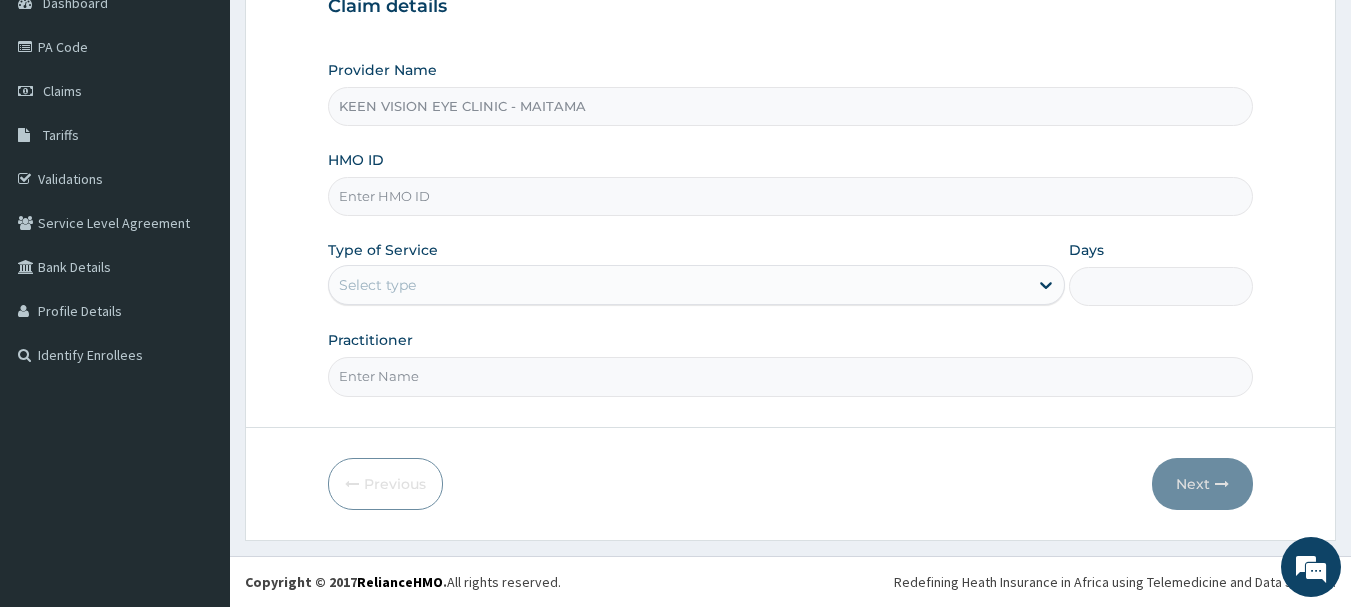 type on "n" 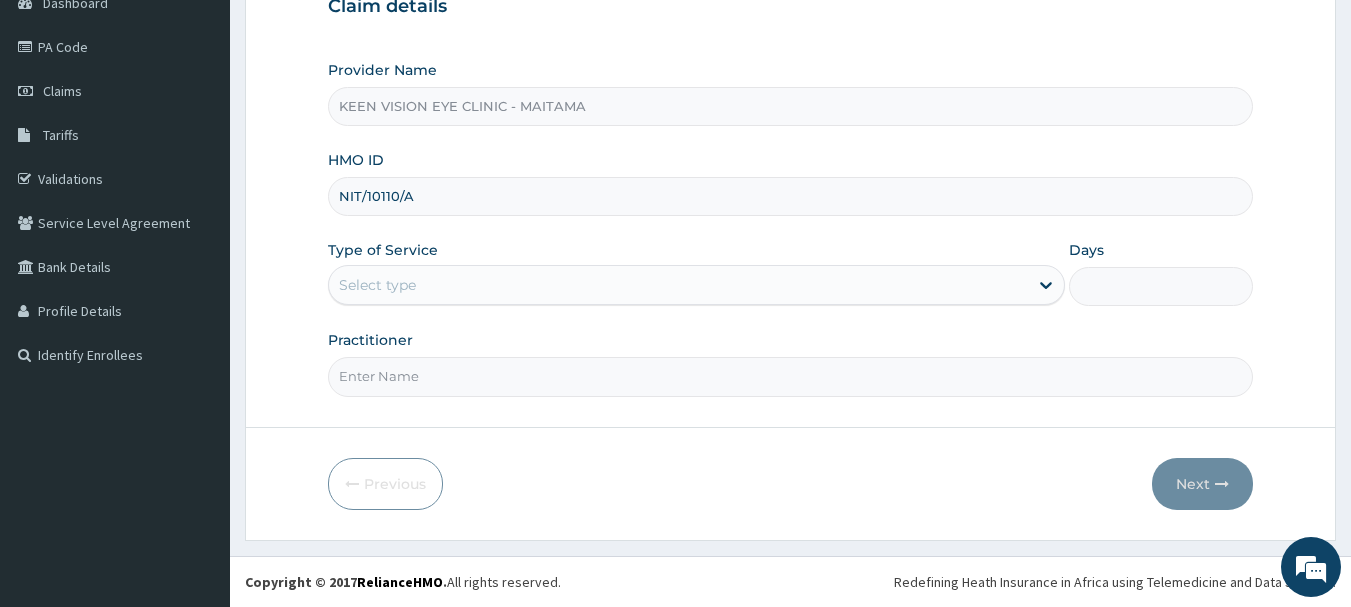 type on "NIT/10110/A" 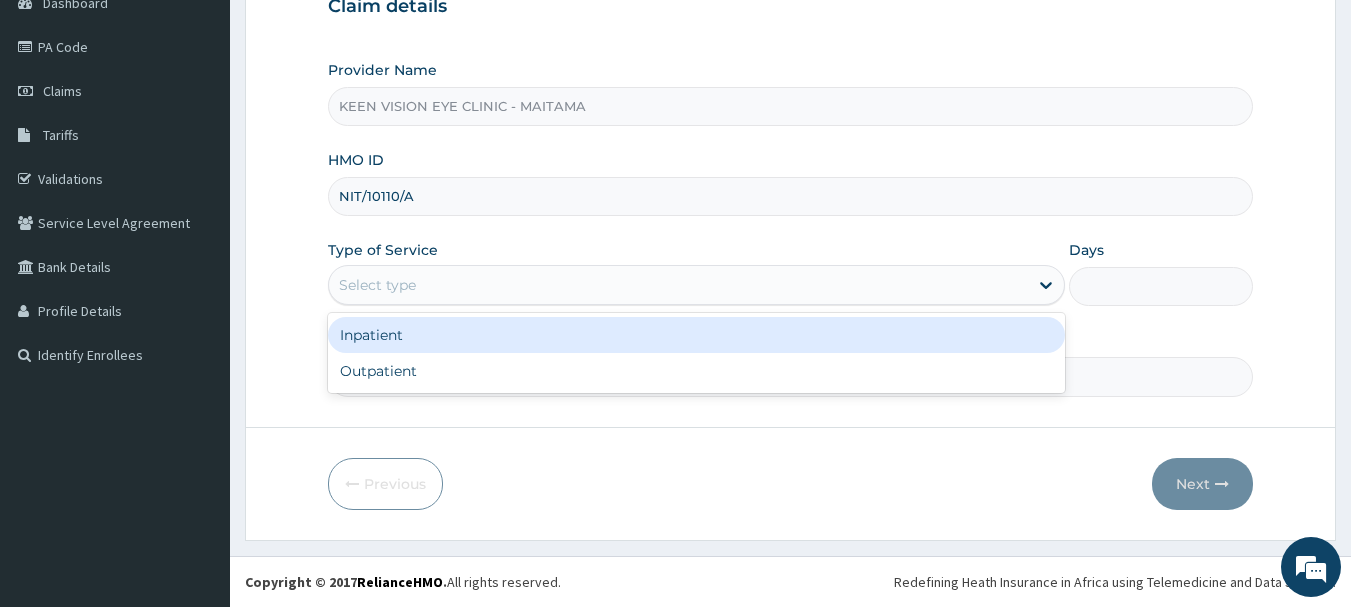 click on "Select type" at bounding box center [678, 285] 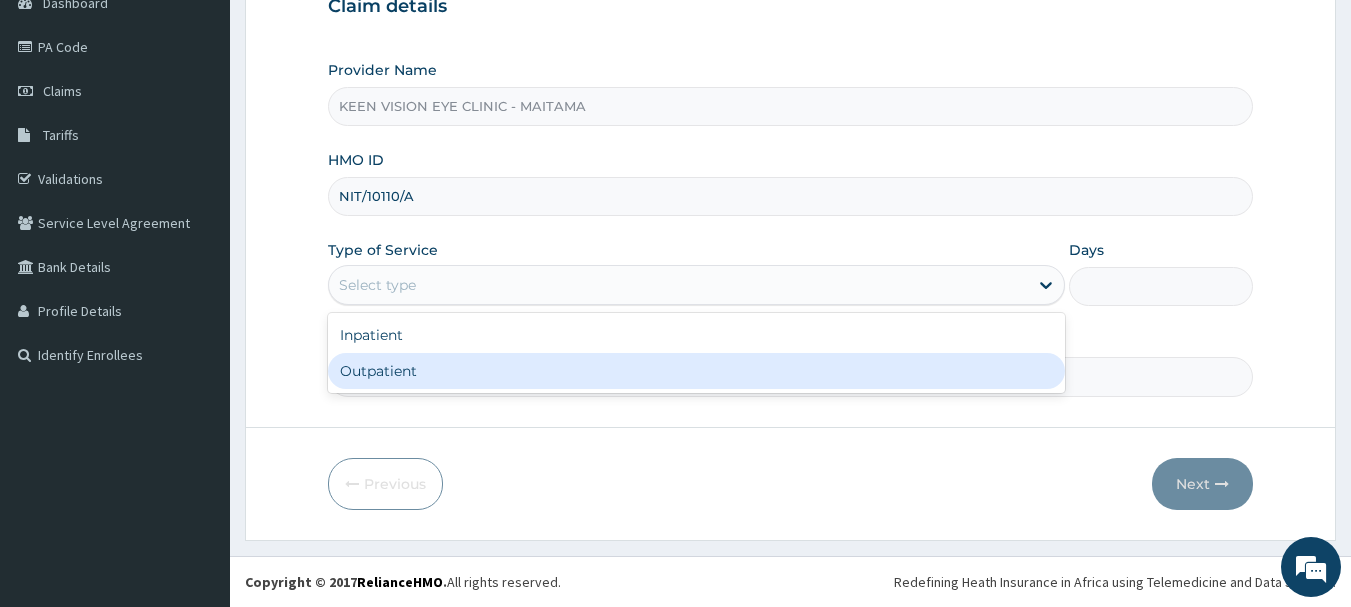 click on "Outpatient" at bounding box center [696, 371] 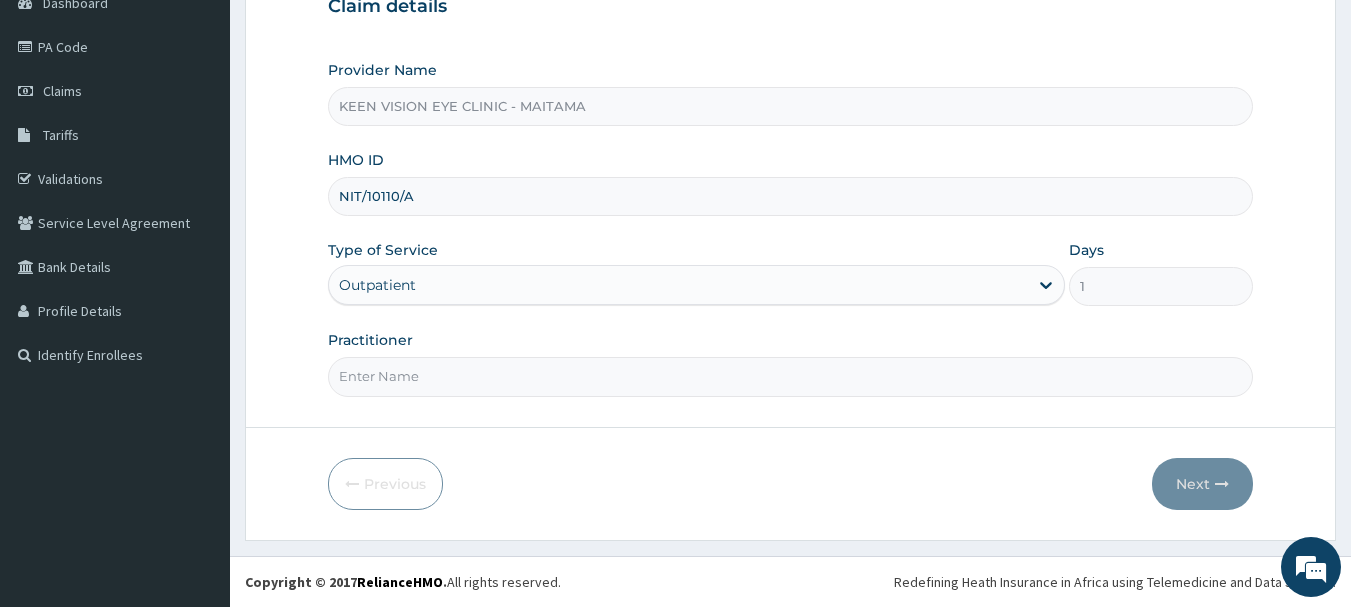 click on "Practitioner" at bounding box center [791, 376] 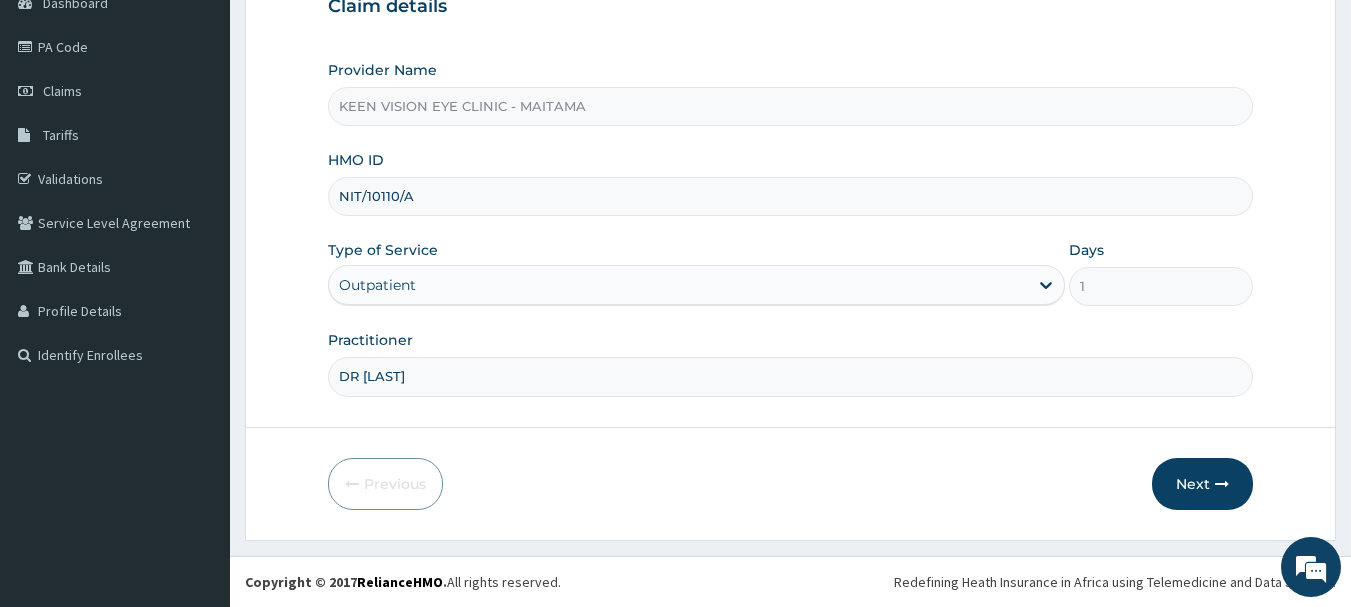 type on "DR AKUNNA" 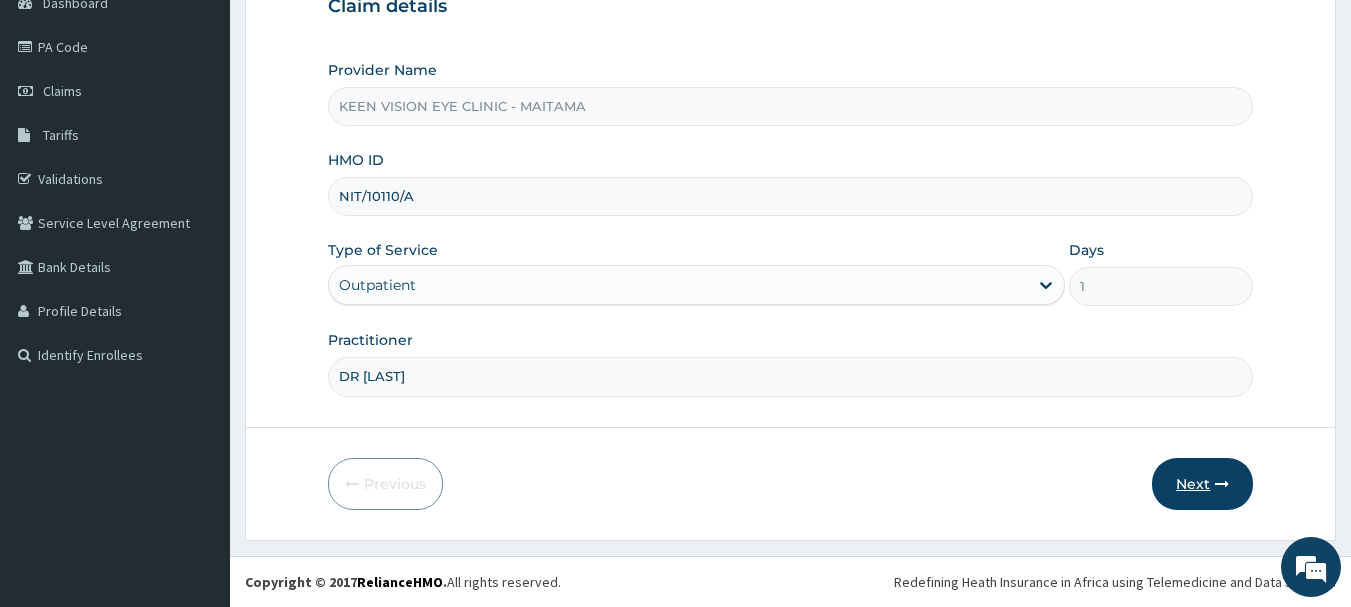click on "Next" at bounding box center (1202, 484) 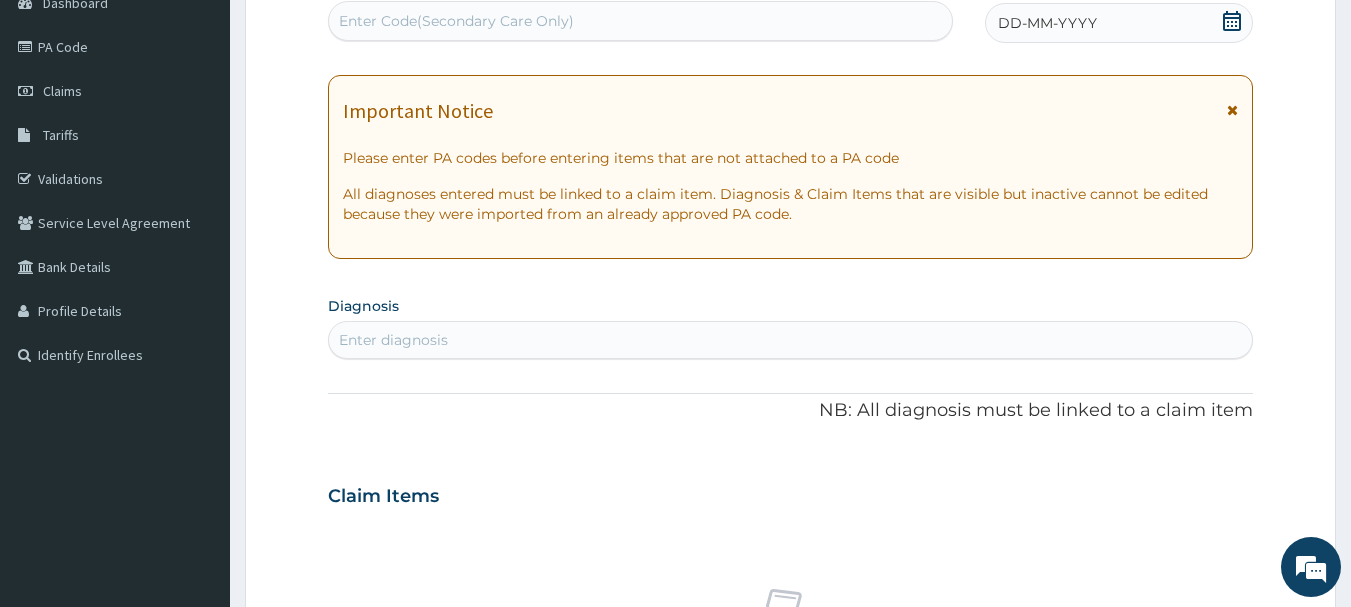 scroll, scrollTop: 44, scrollLeft: 0, axis: vertical 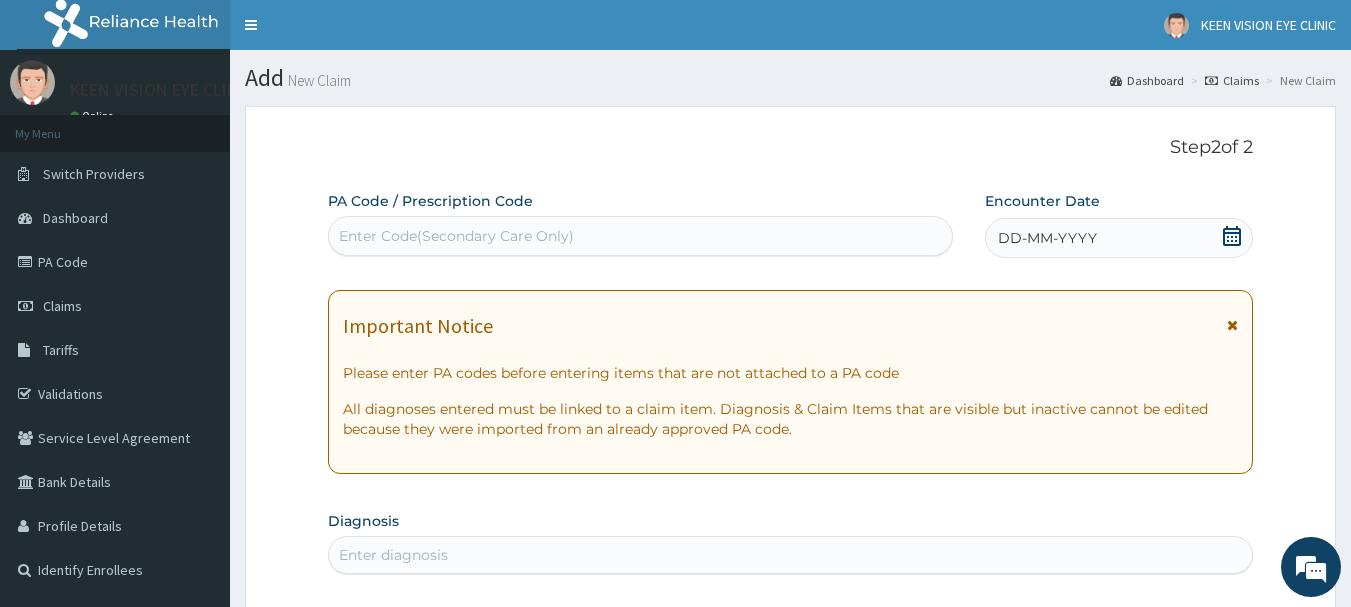 click on "Enter Code(Secondary Care Only)" at bounding box center [456, 236] 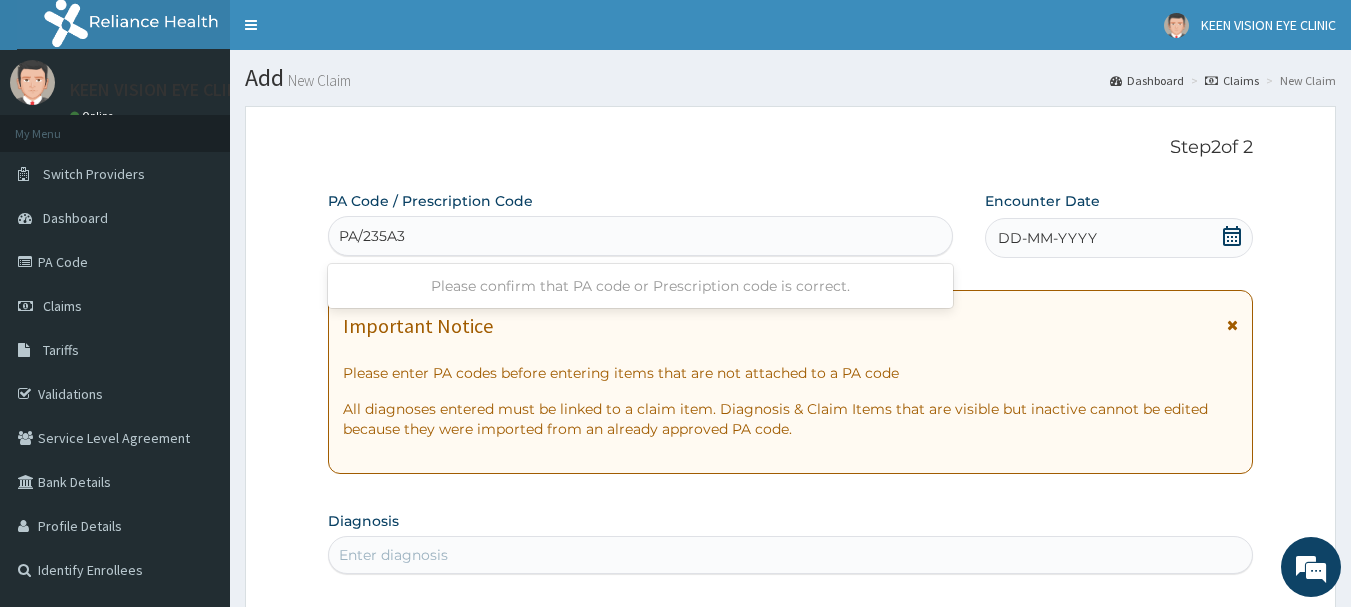 type on "PA/235A34" 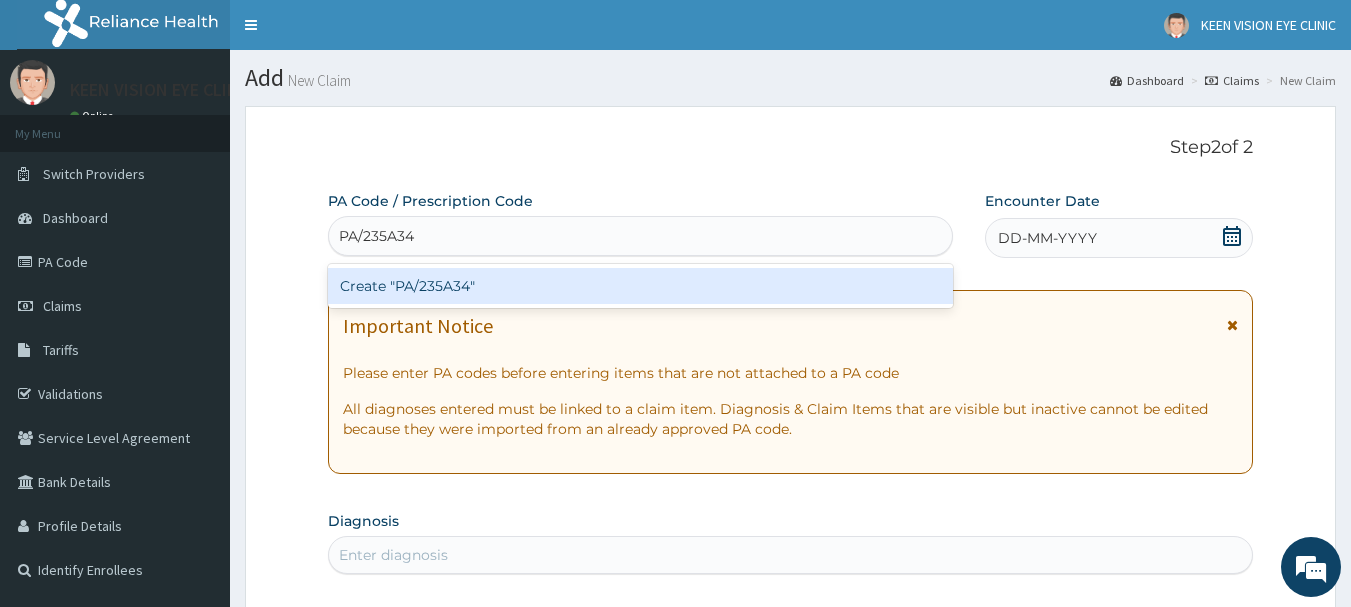 click on "Create "PA/235A34"" at bounding box center [641, 286] 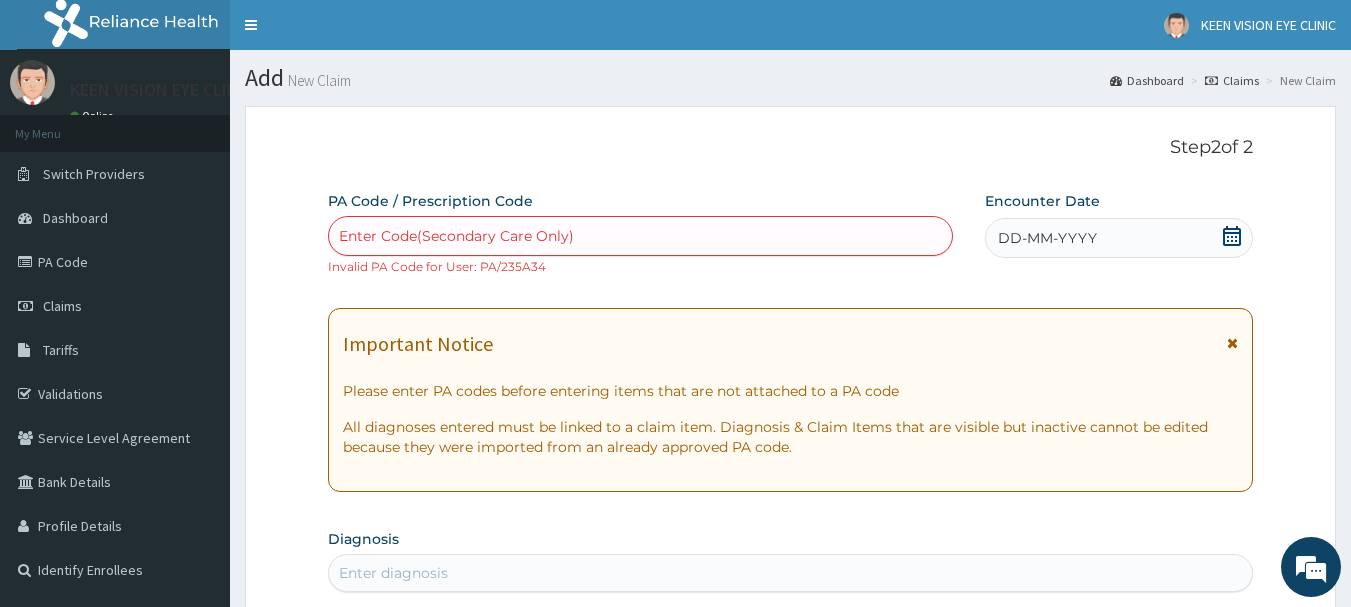 click on "Enter Code(Secondary Care Only)" at bounding box center [456, 236] 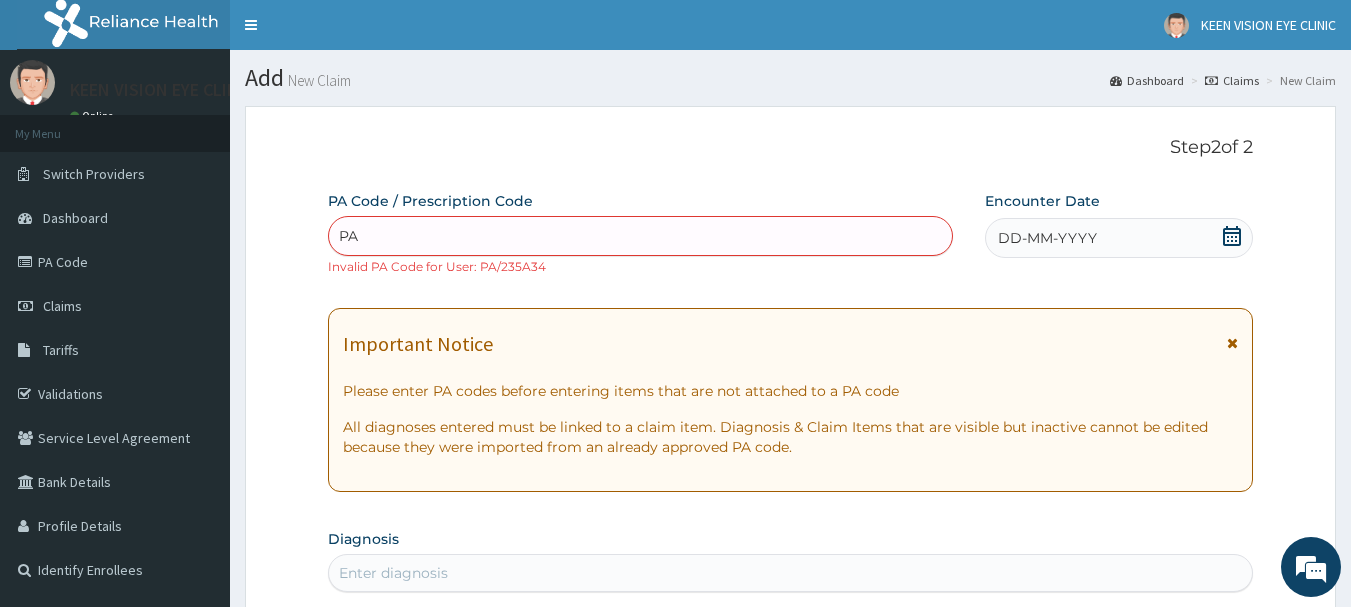 type on "P" 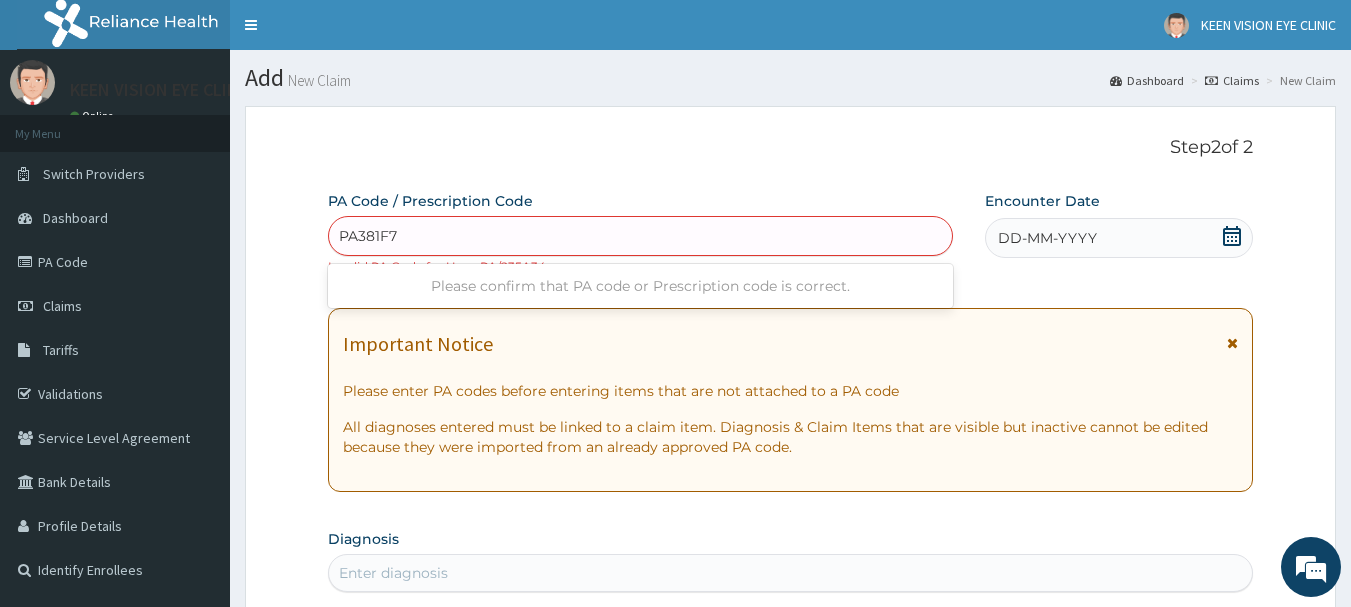 type on "PA381F73" 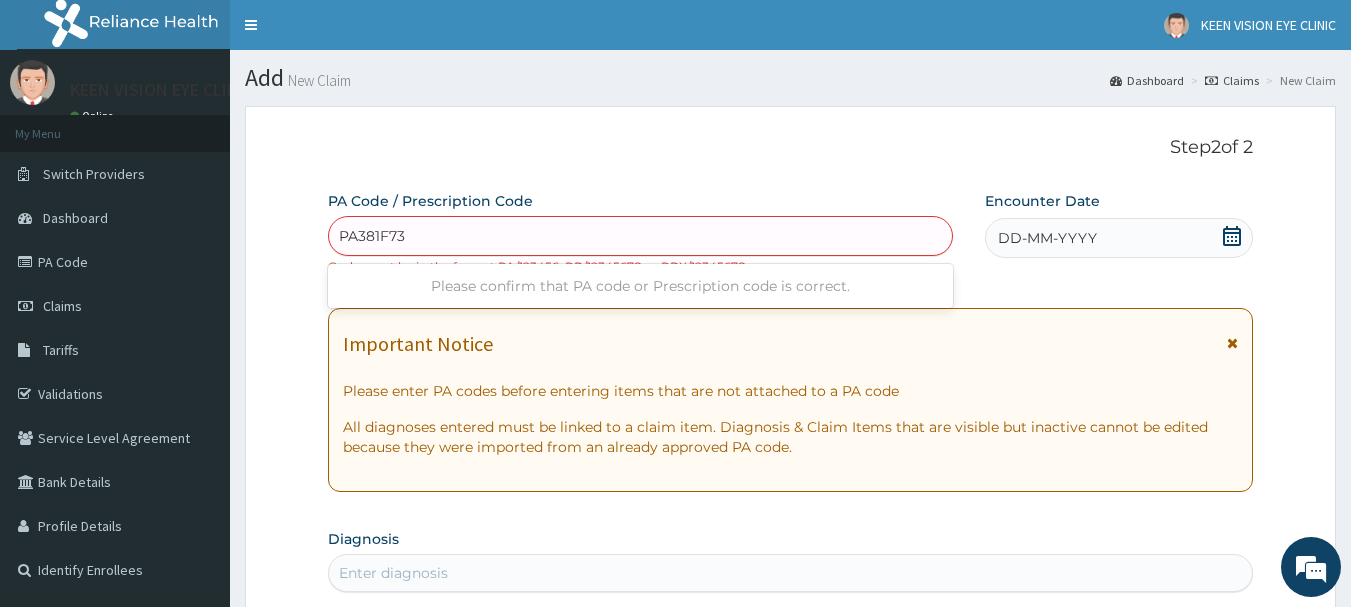 type 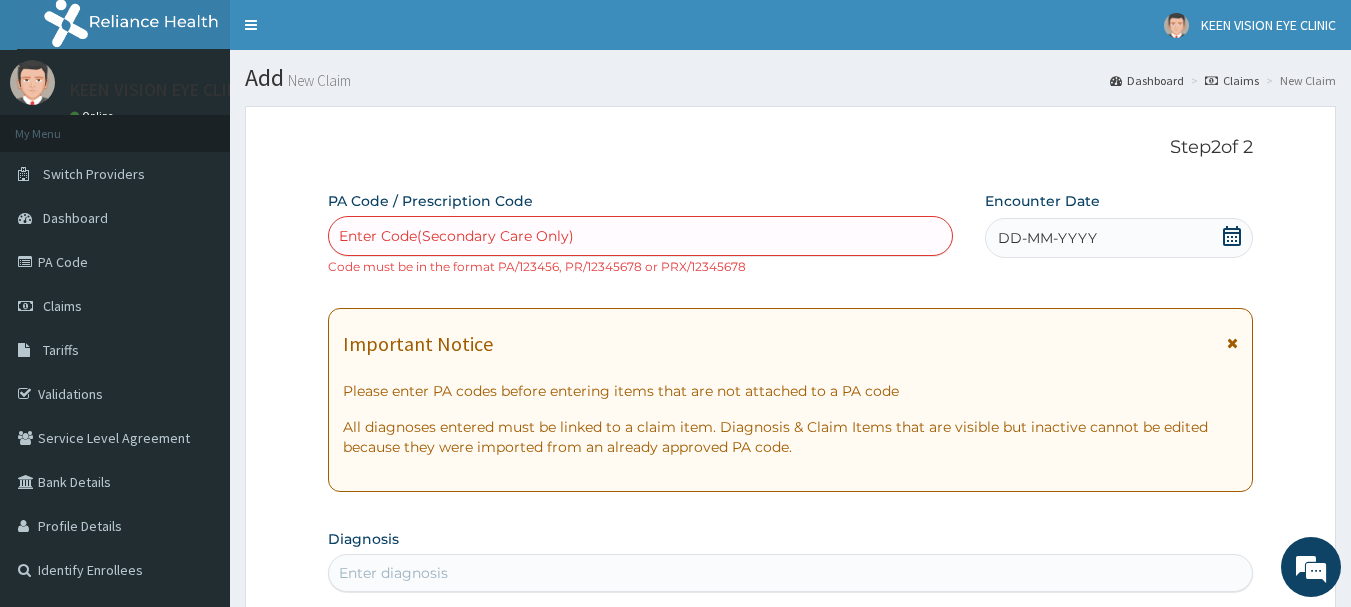 click on "Enter Code(Secondary Care Only)" at bounding box center (641, 236) 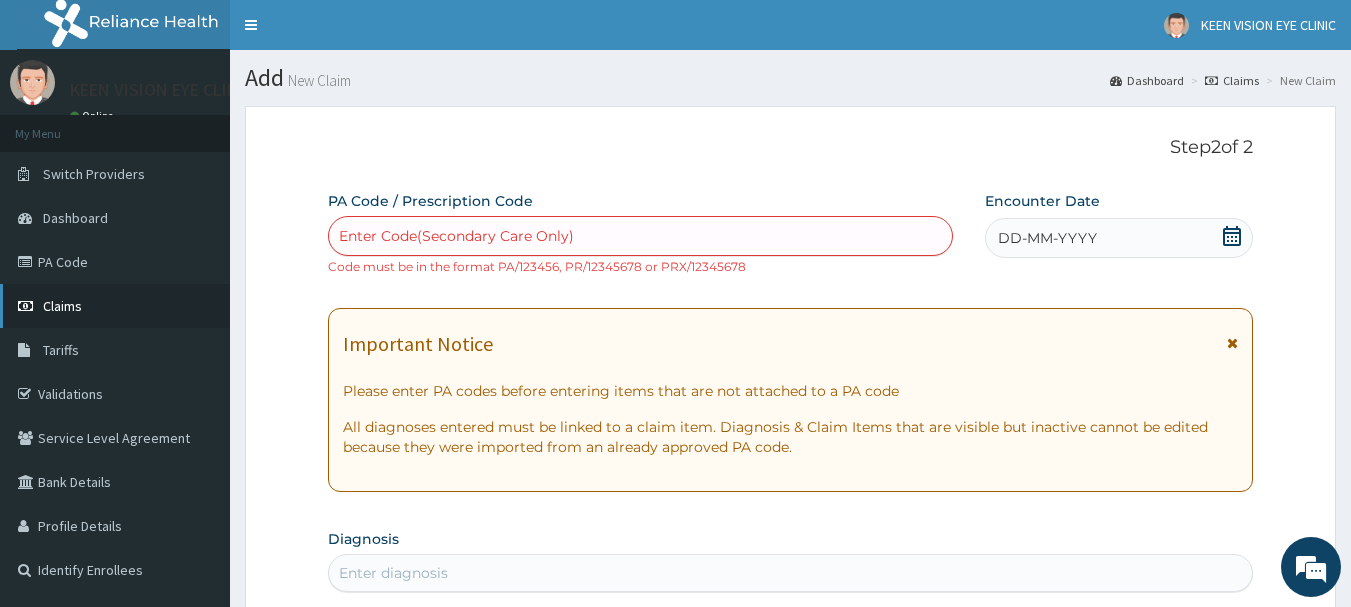 click on "Claims" at bounding box center [115, 306] 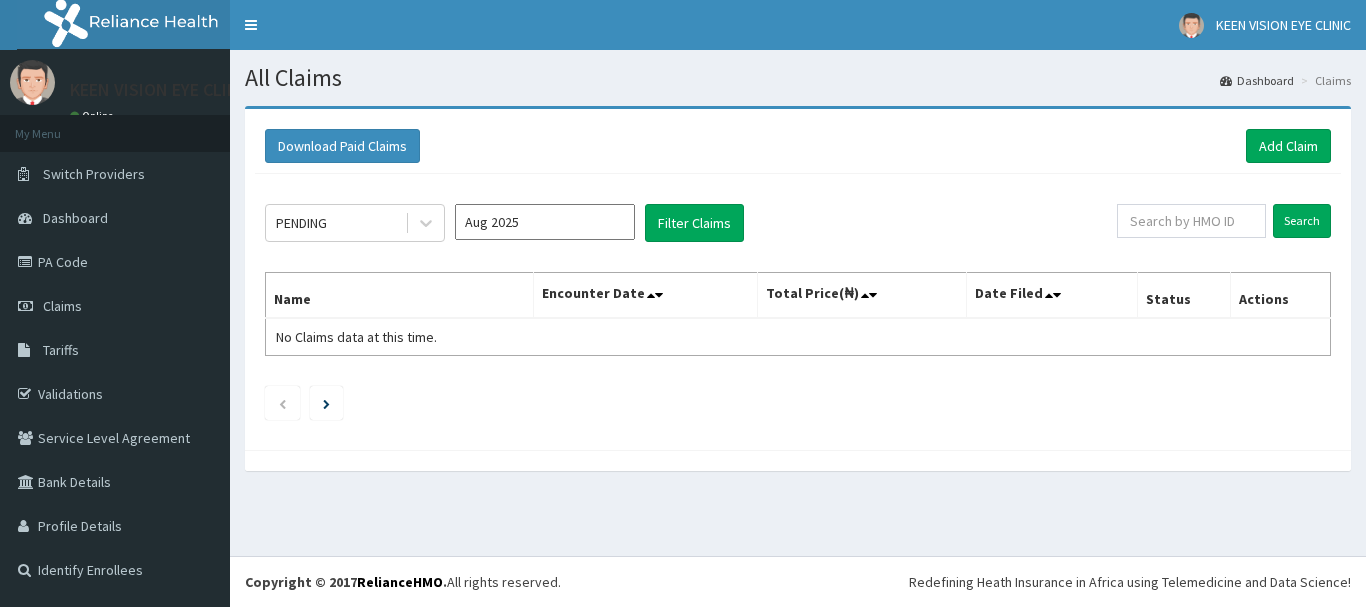 scroll, scrollTop: 0, scrollLeft: 0, axis: both 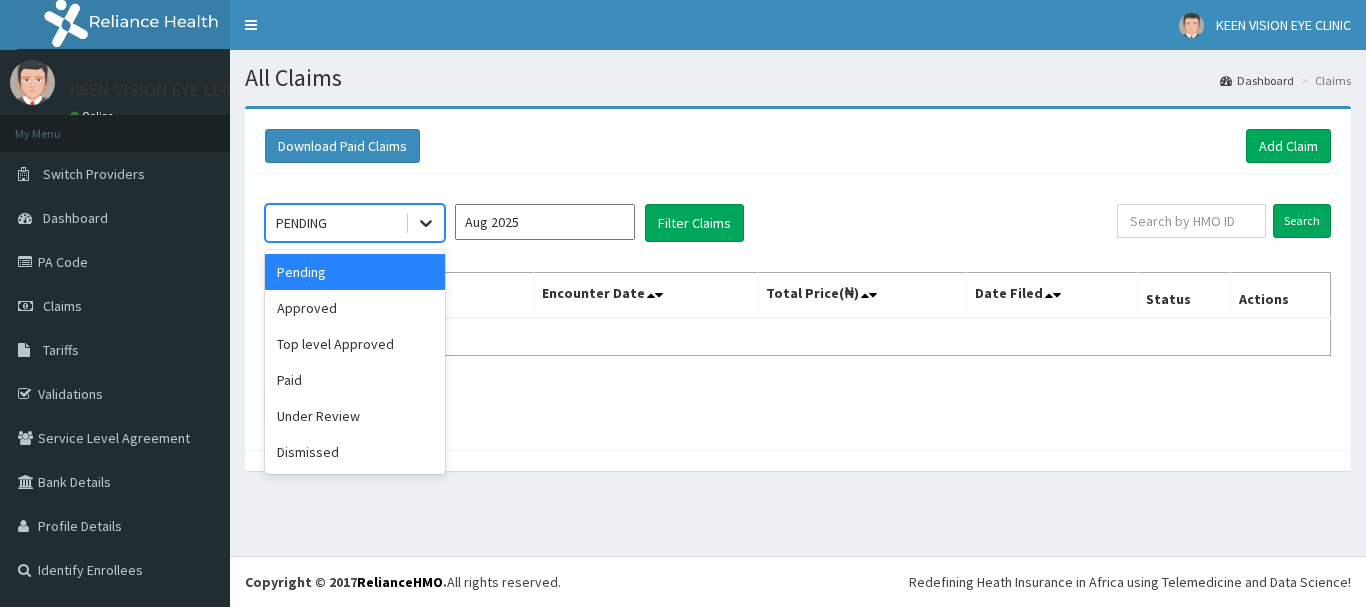 click 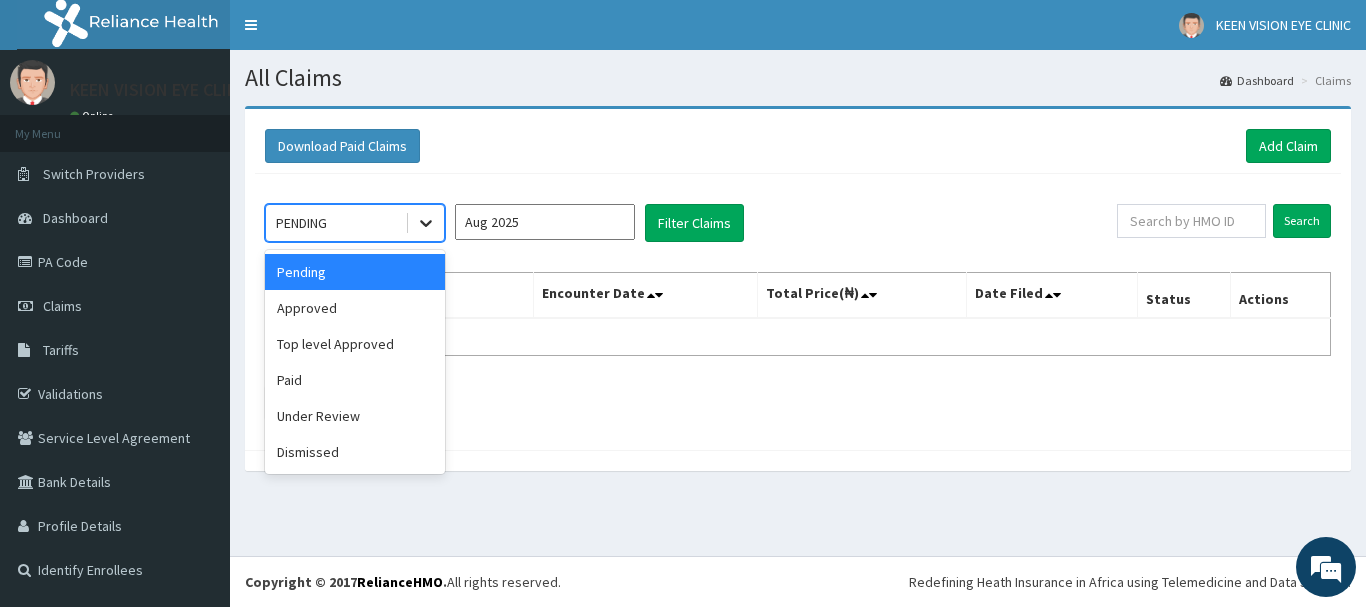 scroll, scrollTop: 0, scrollLeft: 0, axis: both 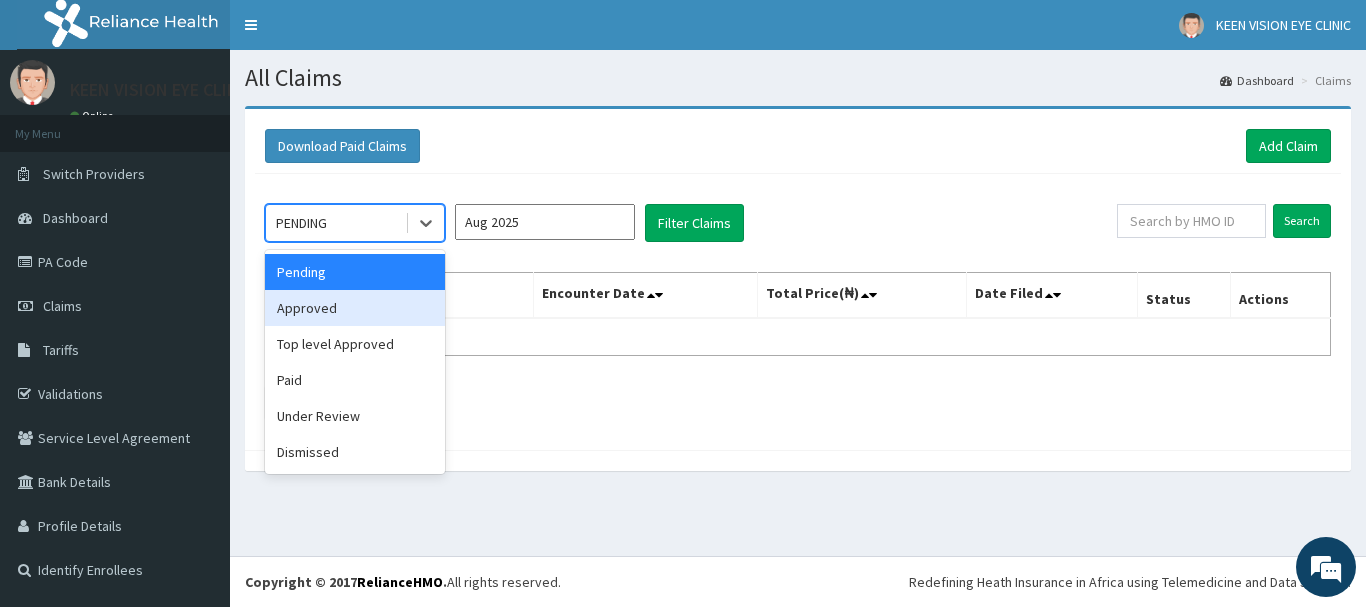 click on "Approved" at bounding box center [355, 308] 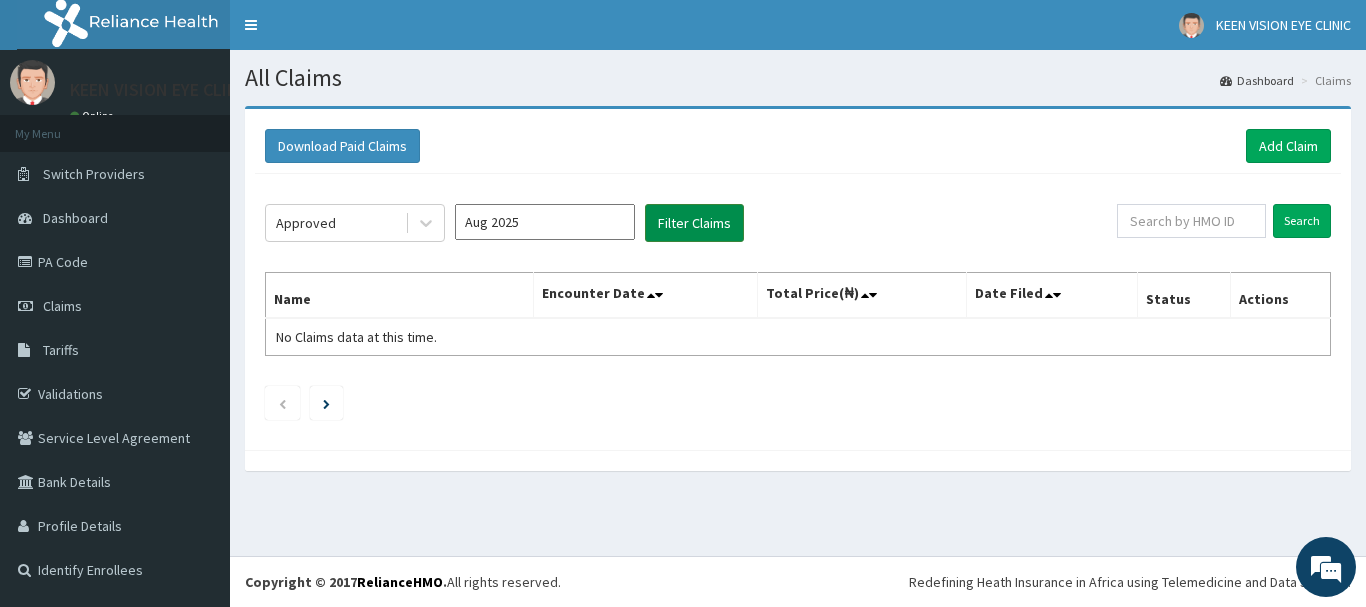 click on "Filter Claims" at bounding box center [694, 223] 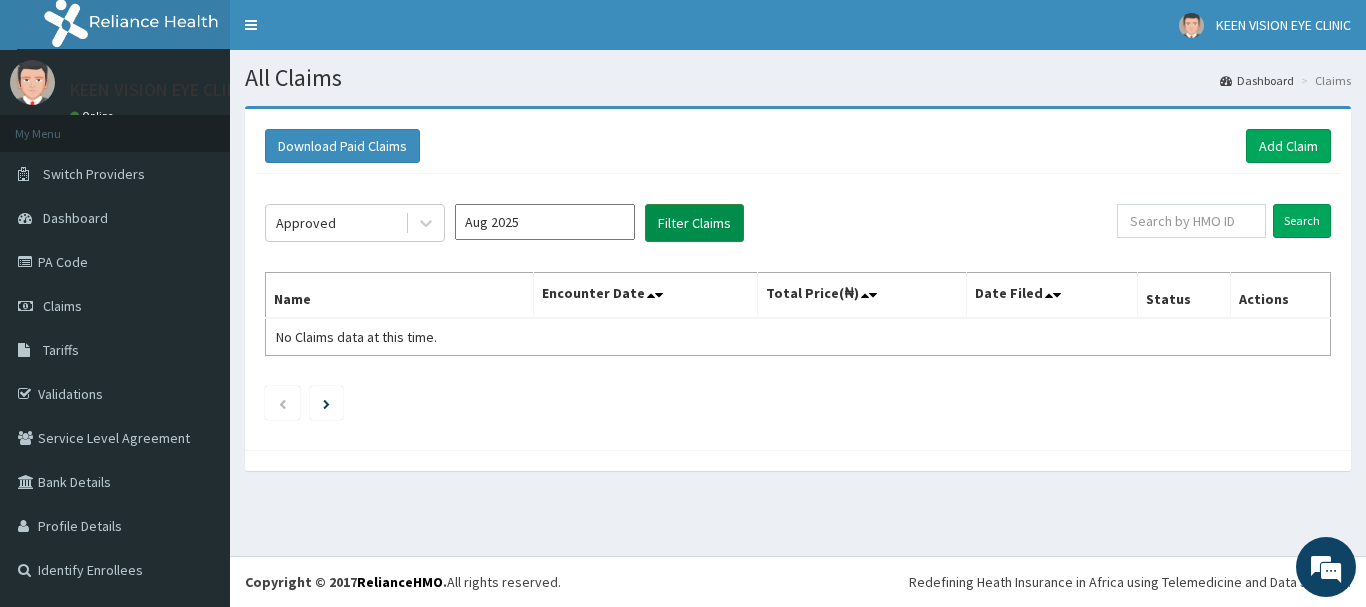 click on "Filter Claims" at bounding box center [694, 223] 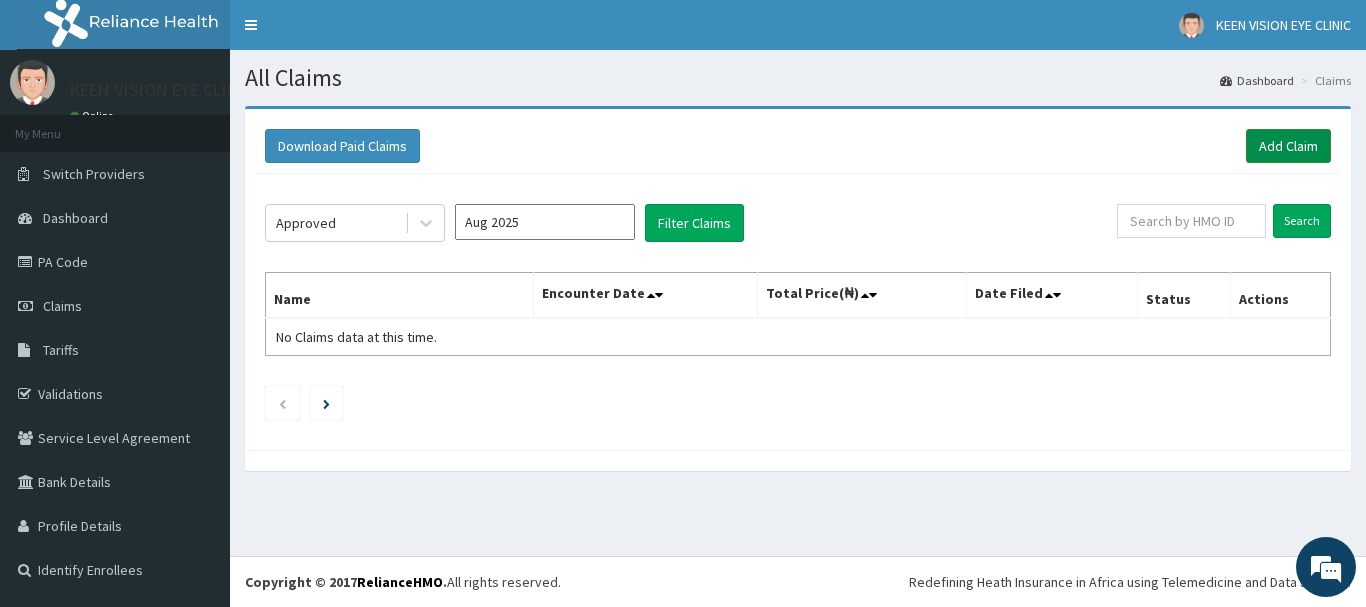click on "Add Claim" at bounding box center [1288, 146] 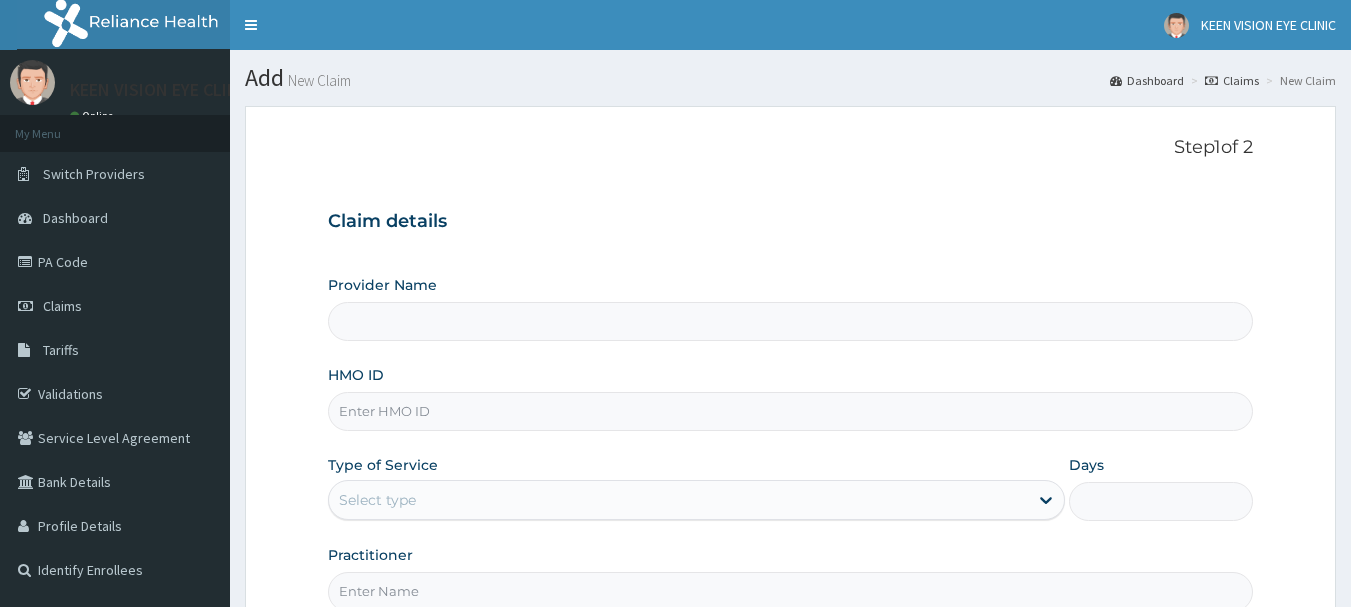 scroll, scrollTop: 0, scrollLeft: 0, axis: both 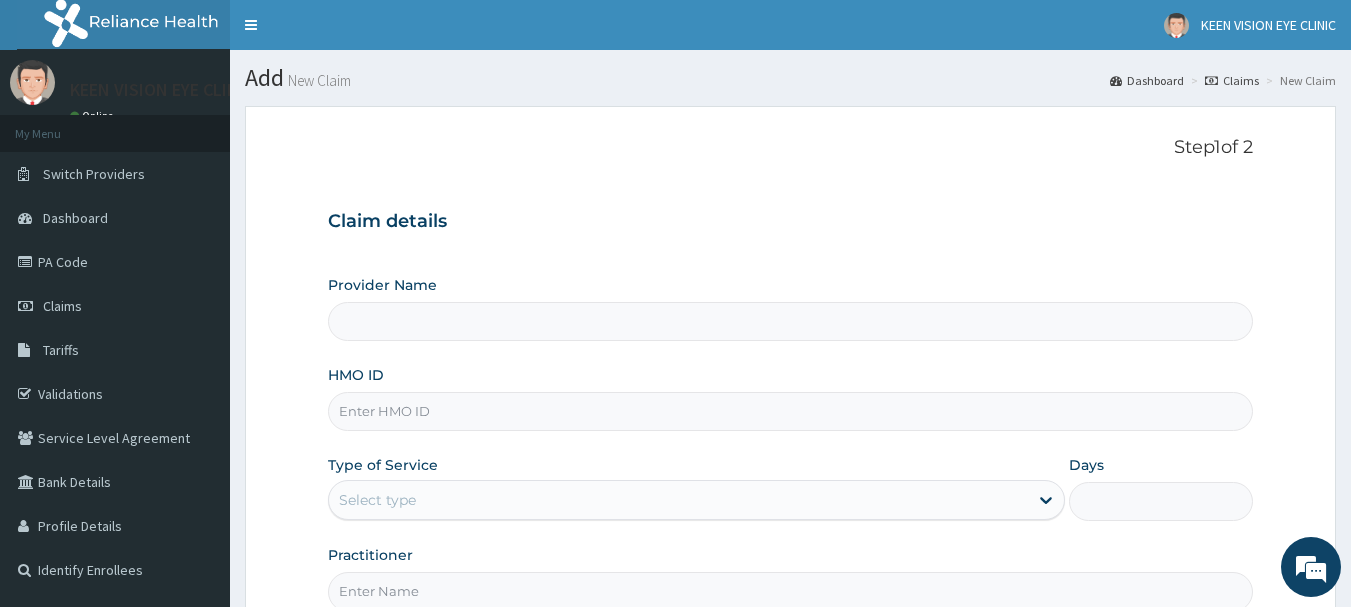 type on "KEEN VISION EYE CLINIC - MAITAMA" 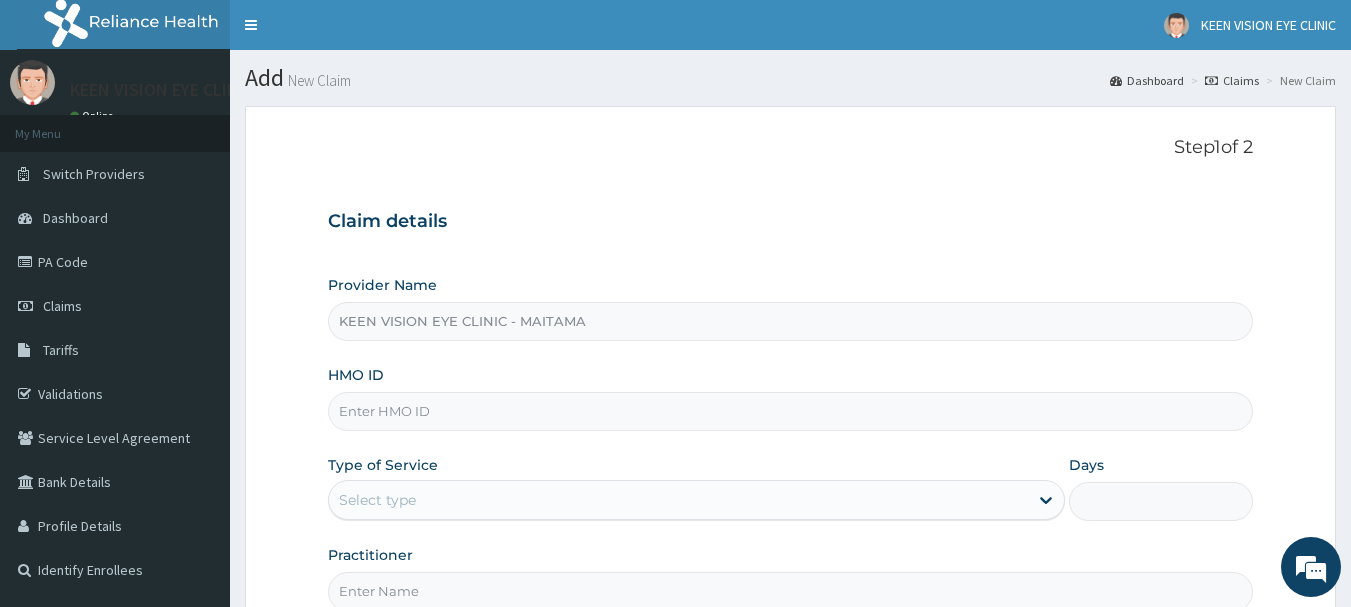 click on "HMO ID" at bounding box center [791, 411] 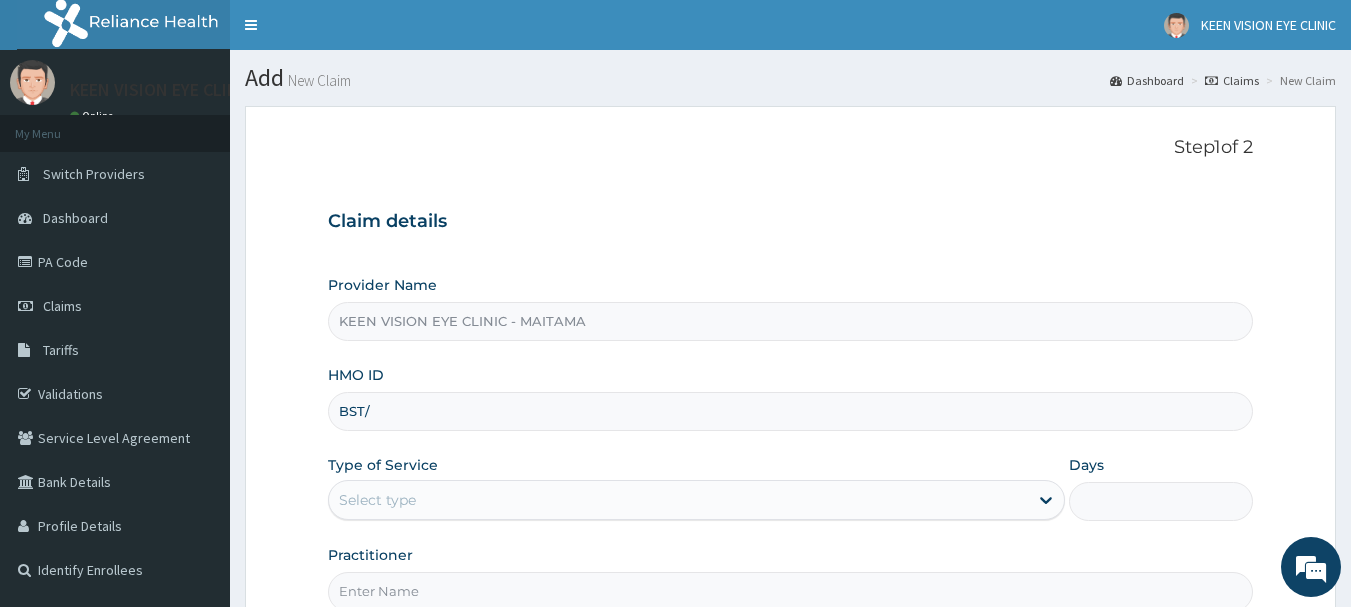 scroll, scrollTop: 0, scrollLeft: 0, axis: both 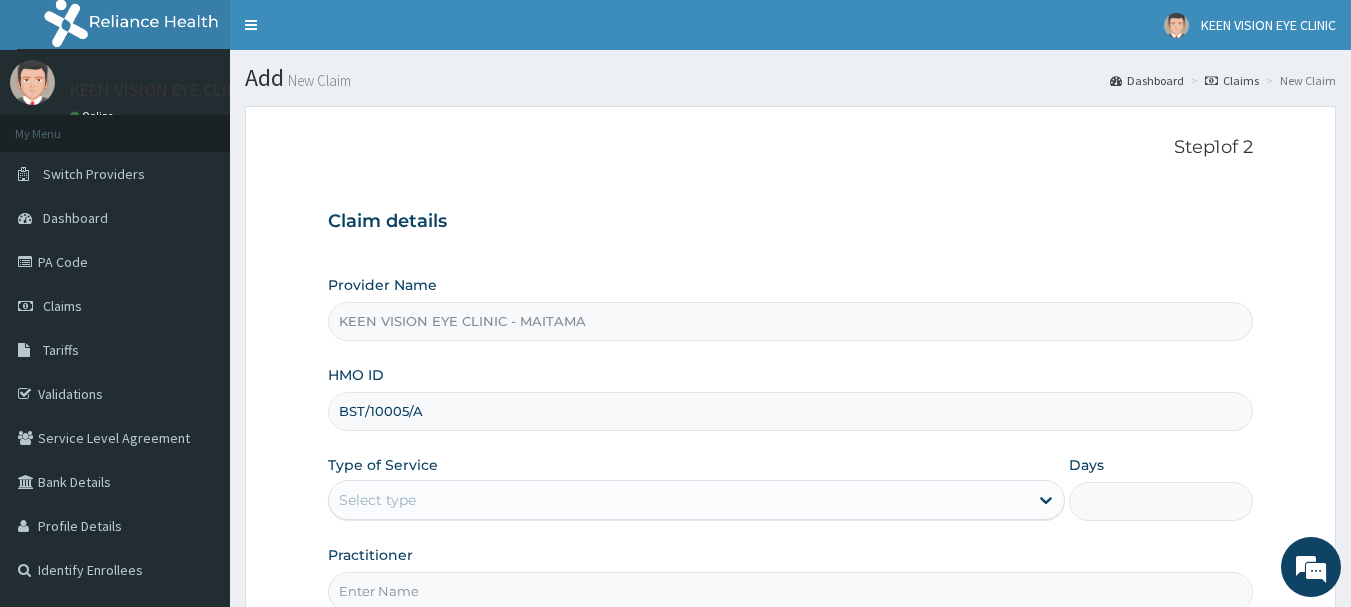 type on "BST/10005/A" 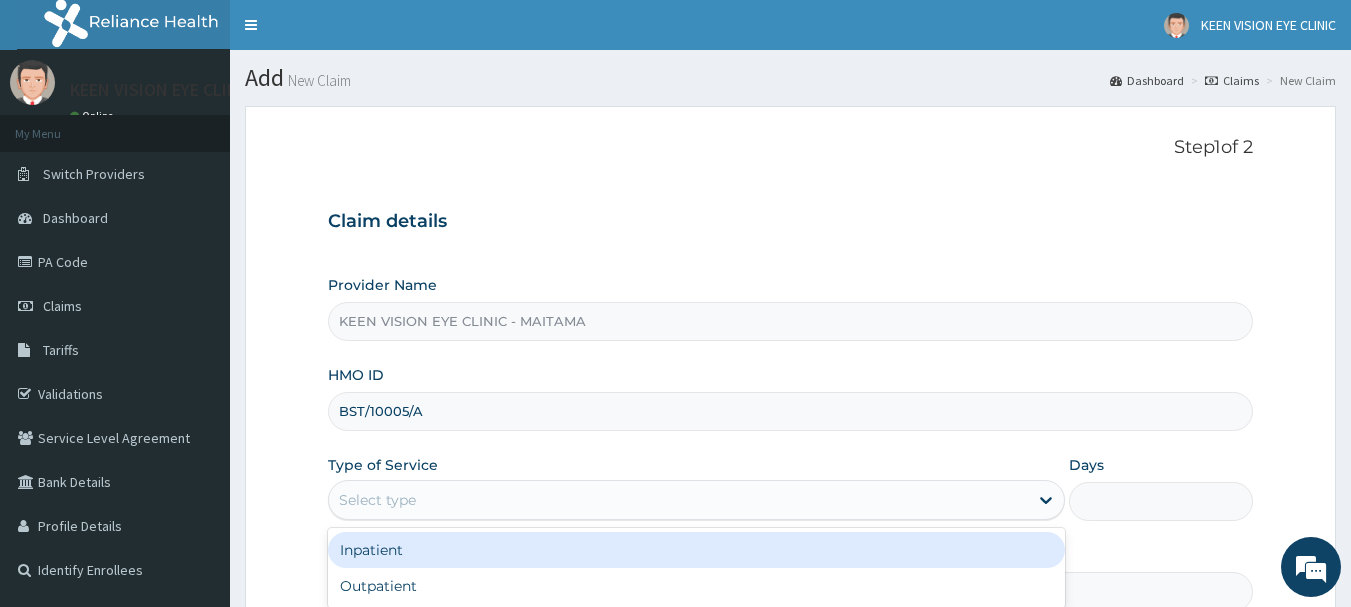 click on "Select type" at bounding box center (678, 500) 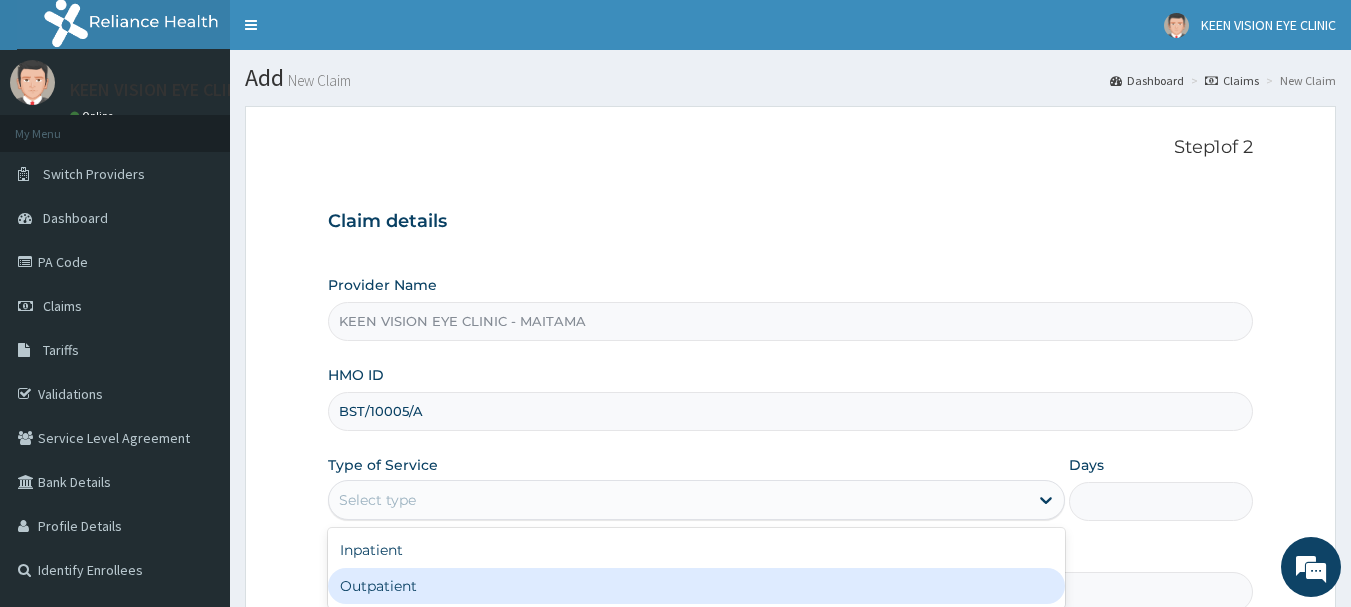 click on "Outpatient" at bounding box center (696, 586) 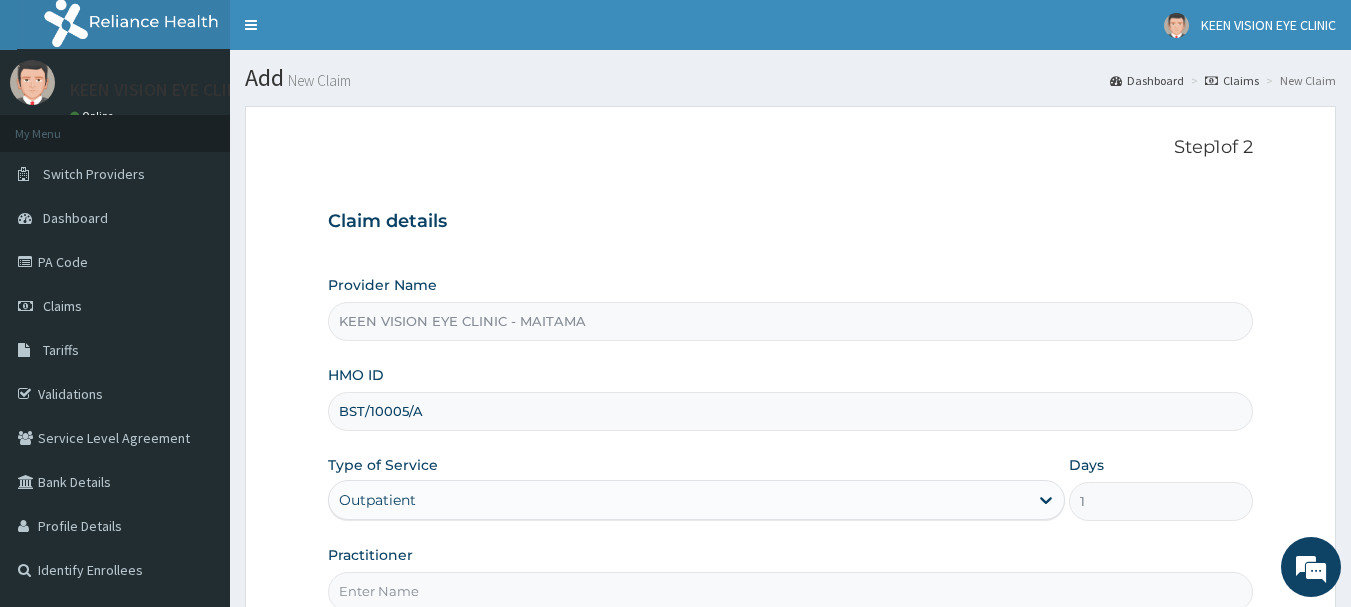 click on "Provider Name KEEN VISION EYE CLINIC - MAITAMA HMO ID BST/10005/A Type of Service option Outpatient, selected.   Select is focused ,type to refine list, press Down to open the menu,  Outpatient Days 1 Practitioner" at bounding box center (791, 443) 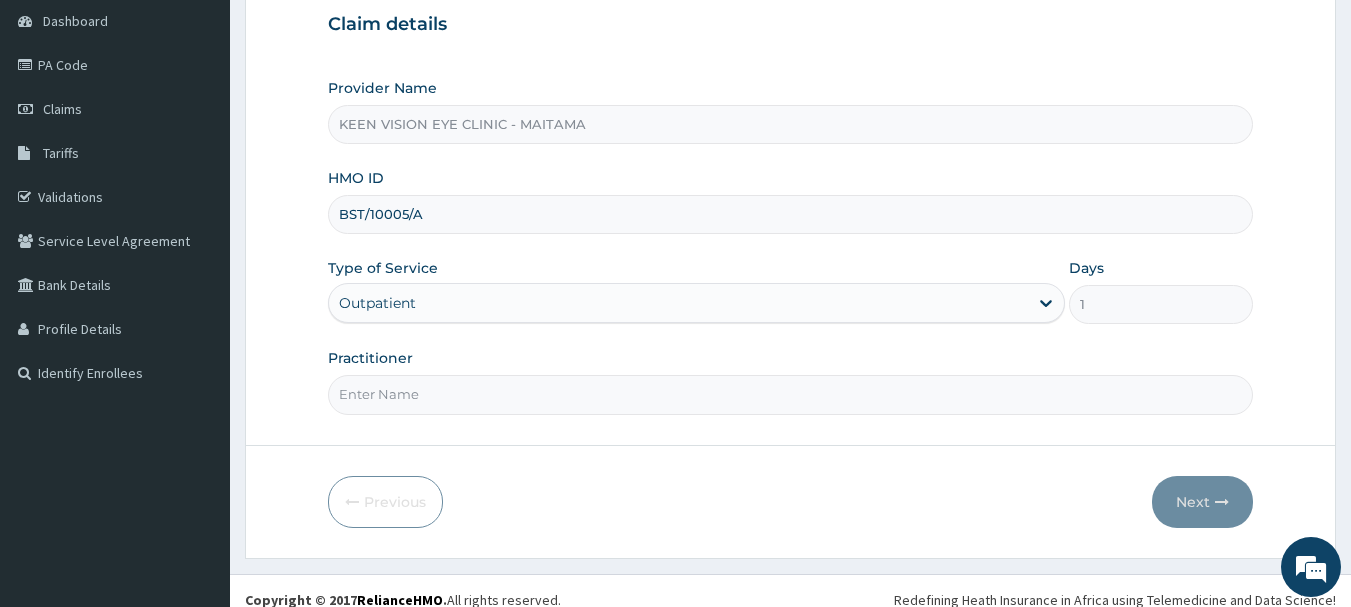 scroll, scrollTop: 200, scrollLeft: 0, axis: vertical 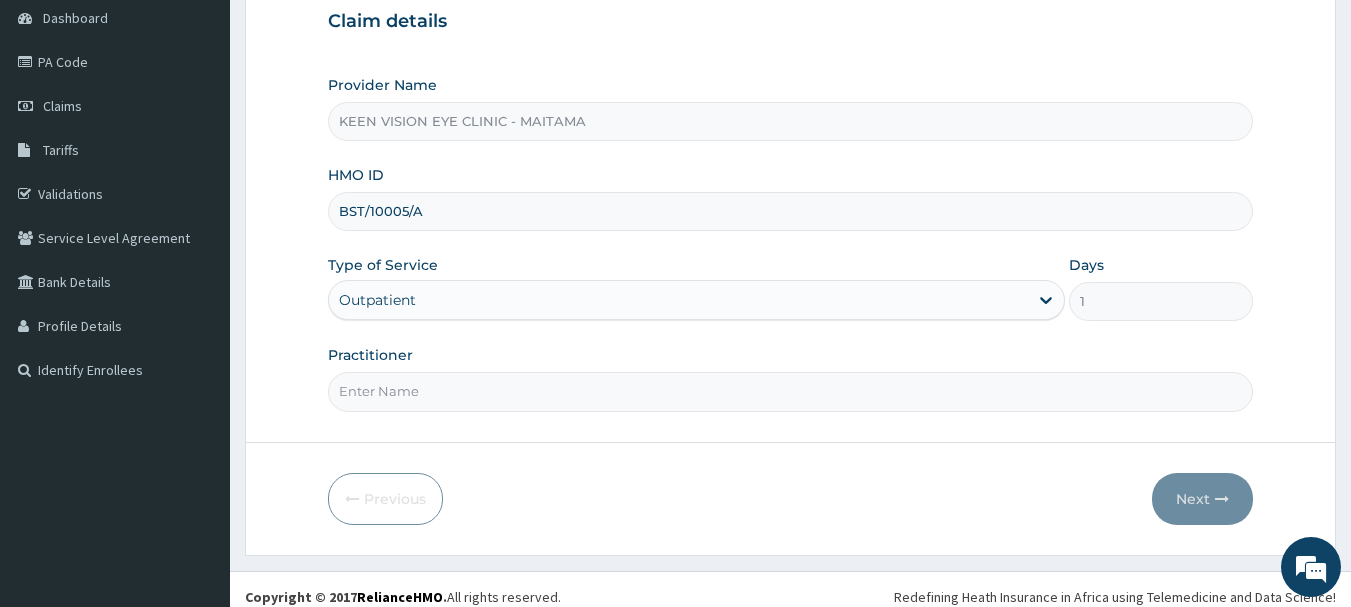 click on "Practitioner" at bounding box center [791, 391] 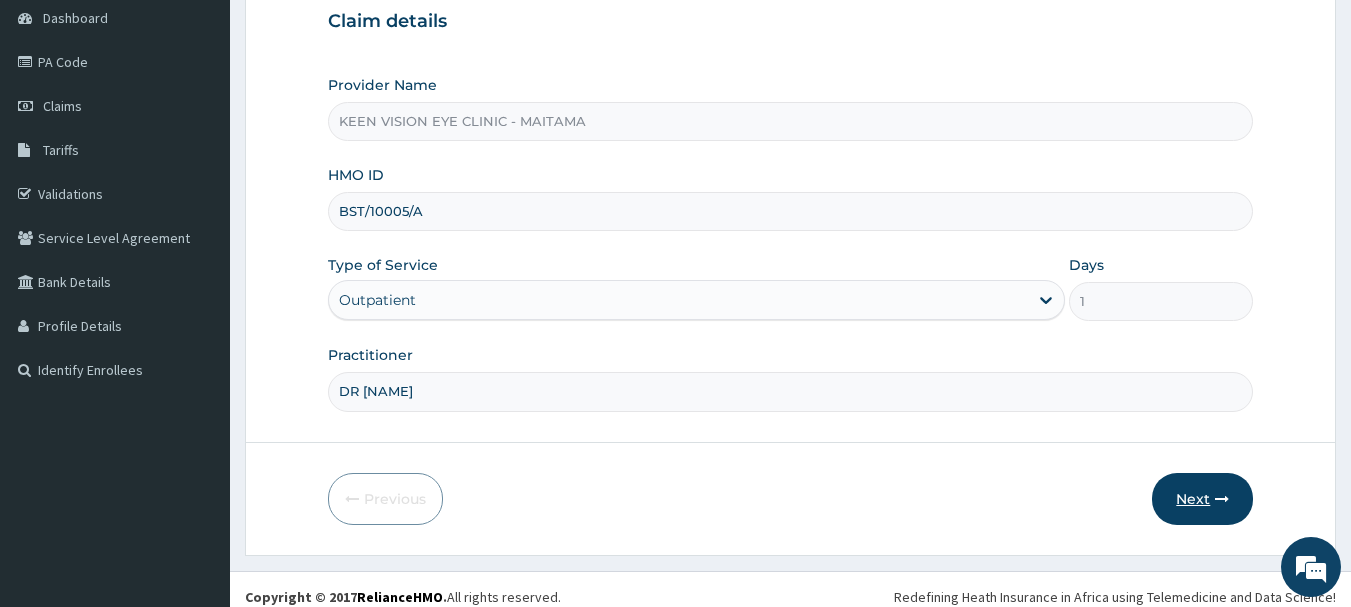 type on "DR AKUNNA" 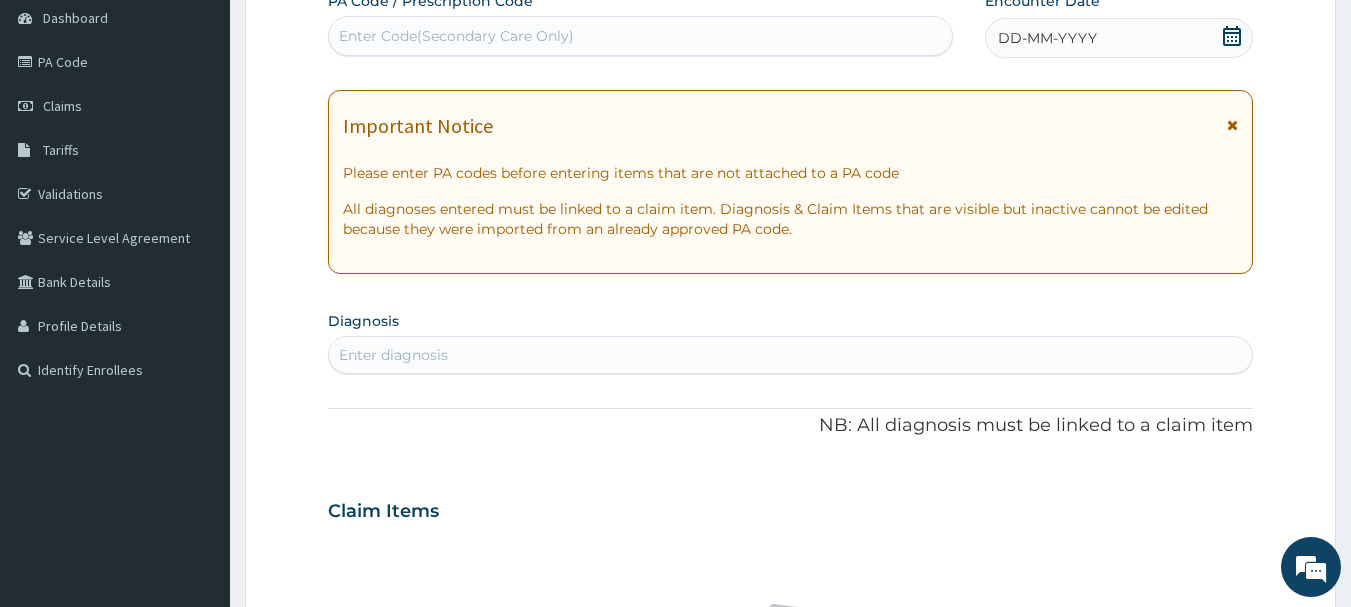 click on "Enter Code(Secondary Care Only)" at bounding box center (641, 36) 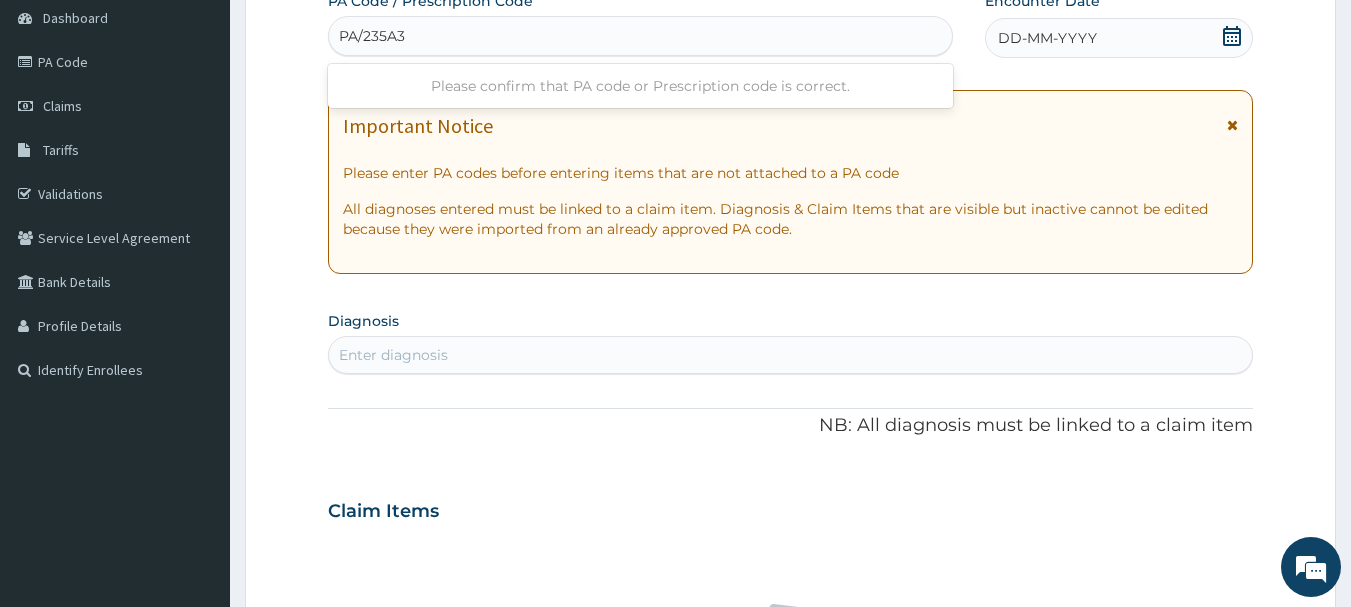 type on "PA/235A34" 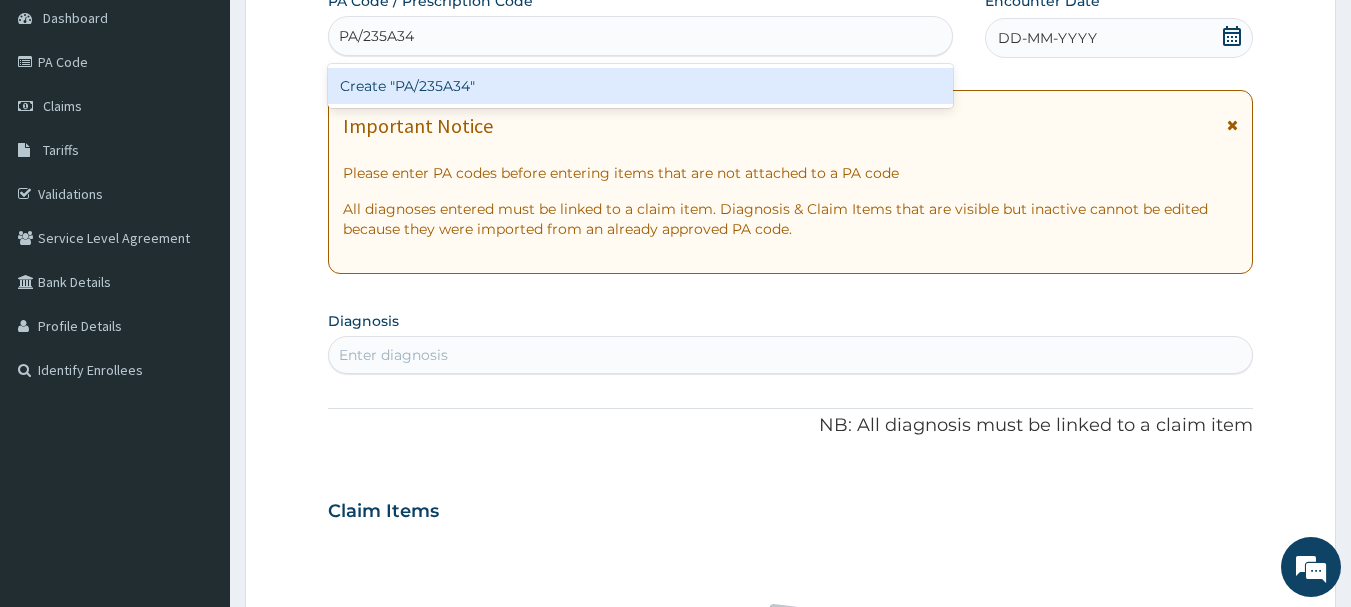 click on "Create "PA/235A34"" at bounding box center [641, 86] 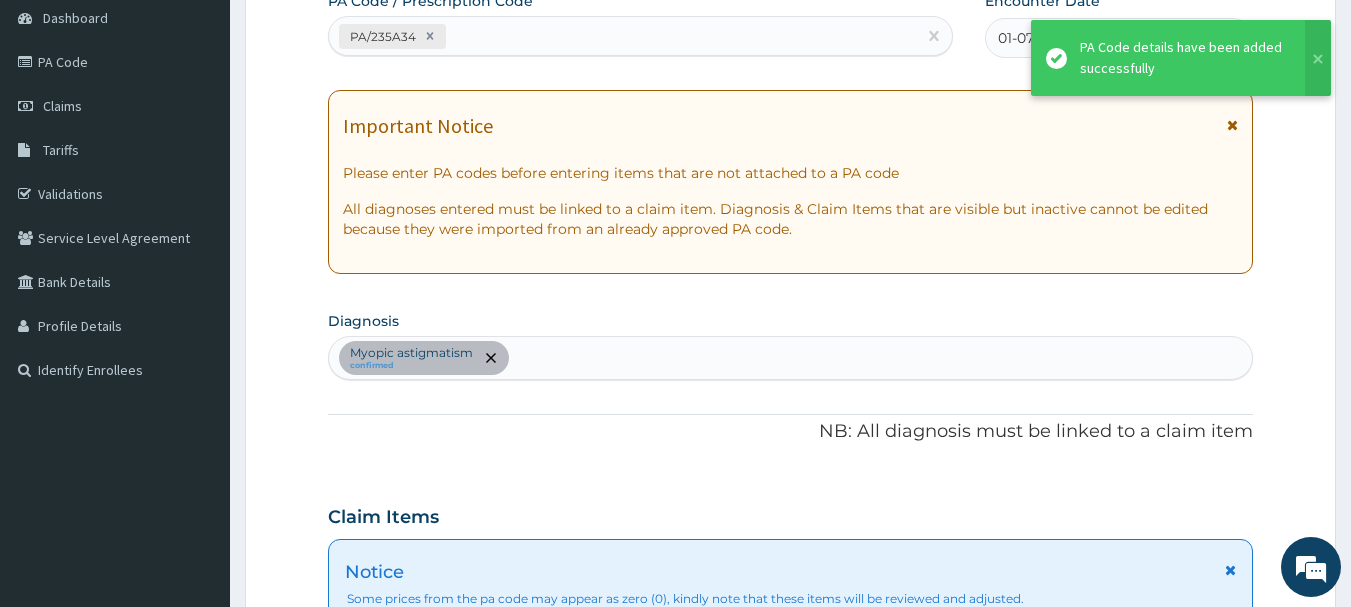 scroll, scrollTop: 529, scrollLeft: 0, axis: vertical 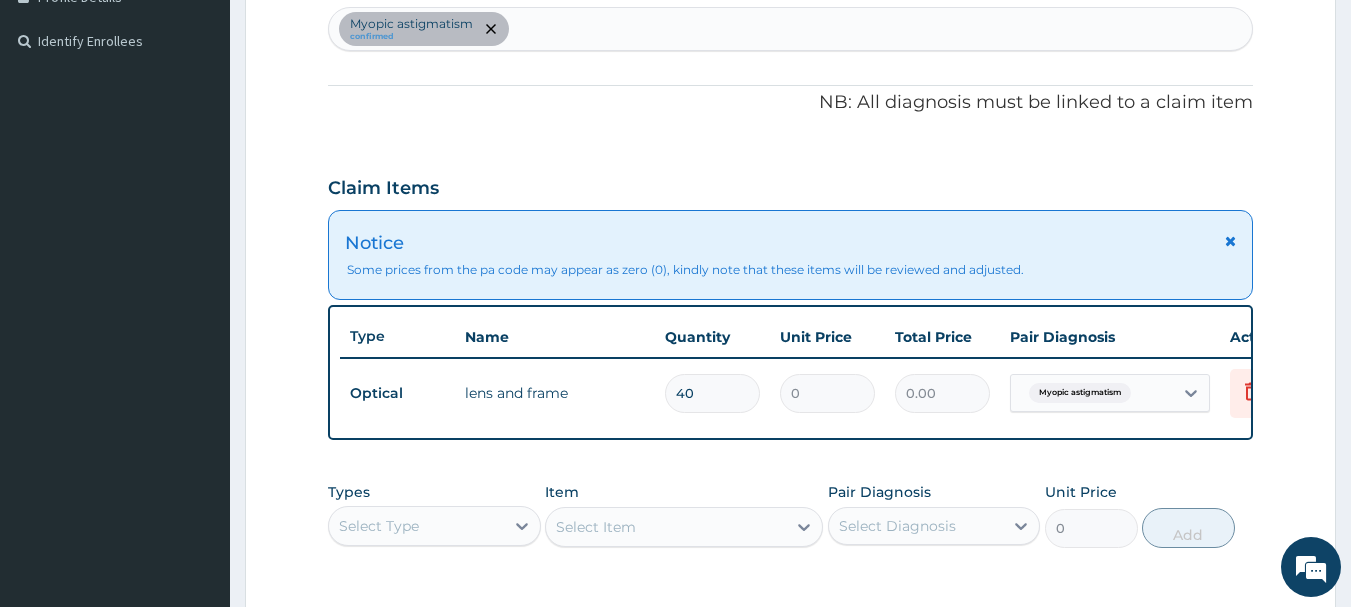 type on "40" 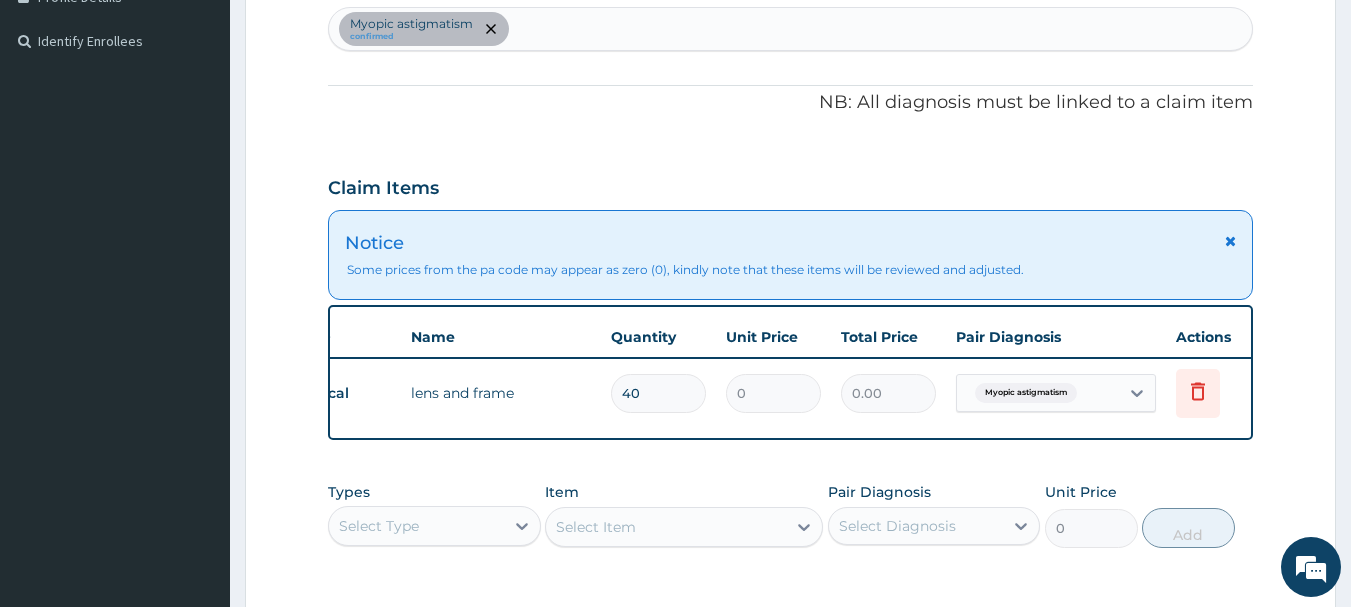 scroll, scrollTop: 0, scrollLeft: 78, axis: horizontal 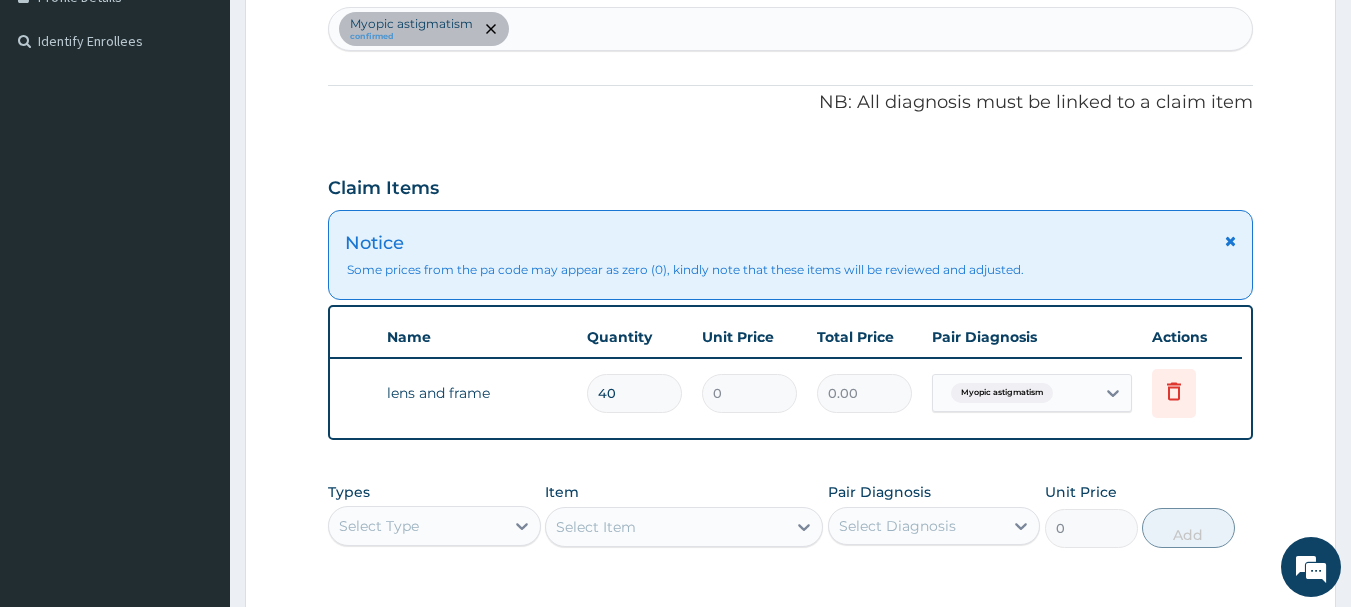 click on "Type Name Quantity Unit Price Total Price Pair Diagnosis Actions Optical lens and frame 40 0 0.00 Myopic astigmatism Delete" at bounding box center [791, 372] 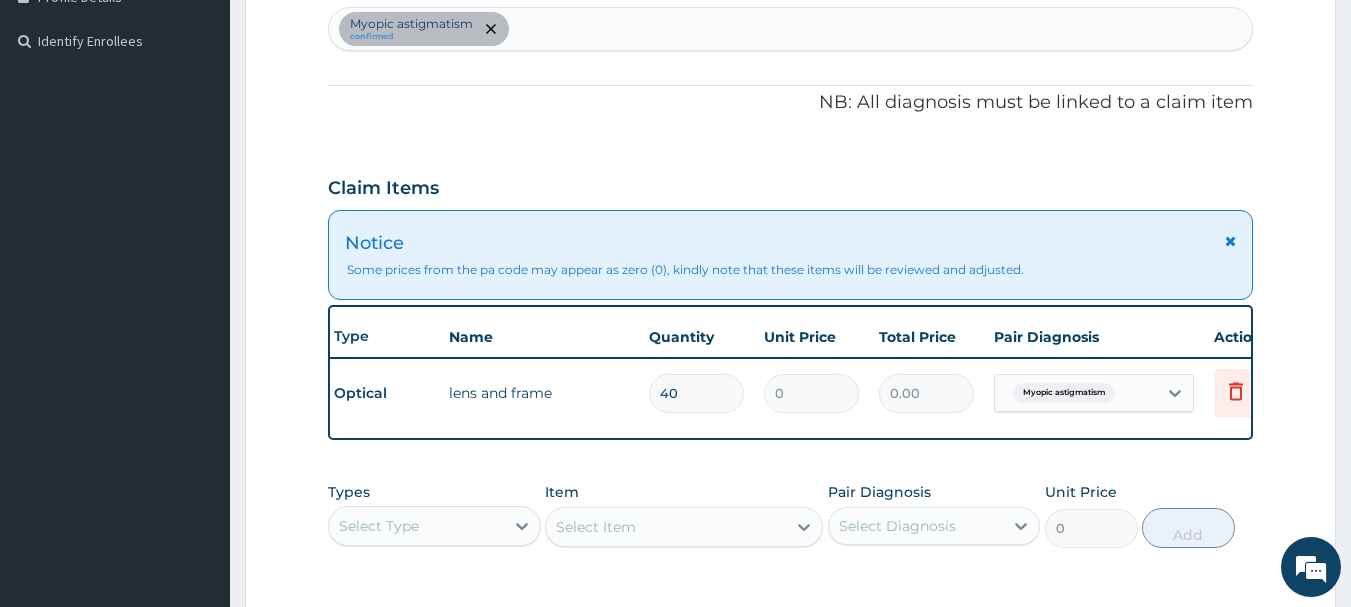 scroll, scrollTop: 0, scrollLeft: 0, axis: both 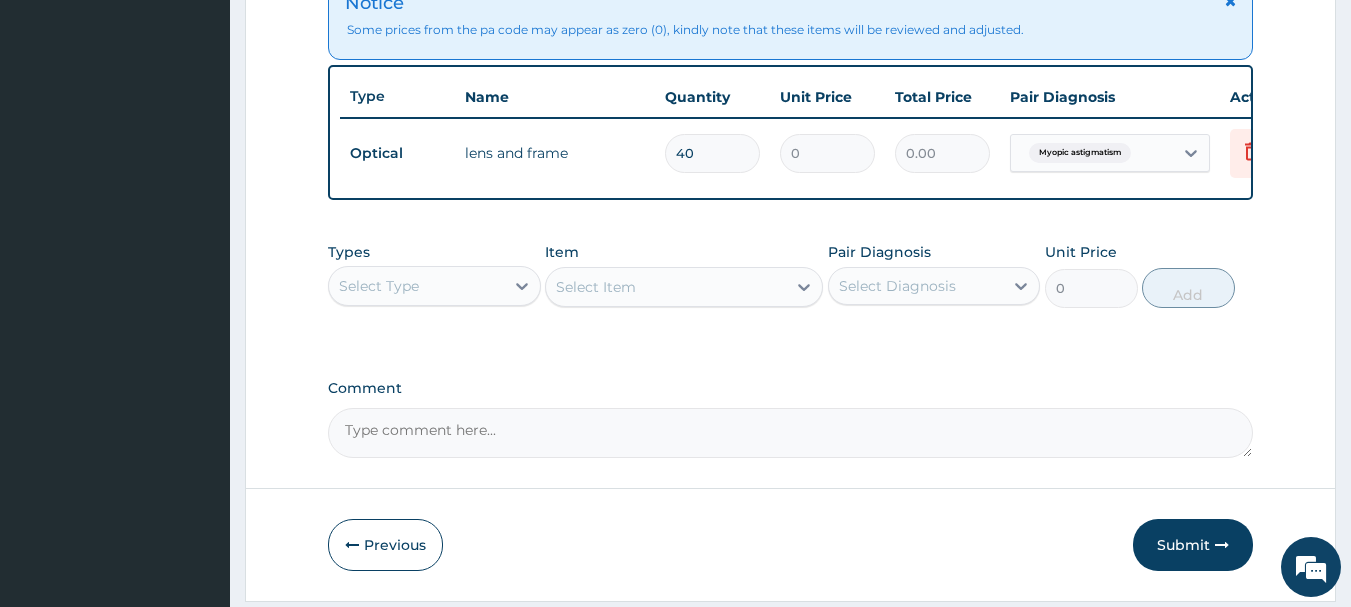 click on "Comment" at bounding box center [791, 433] 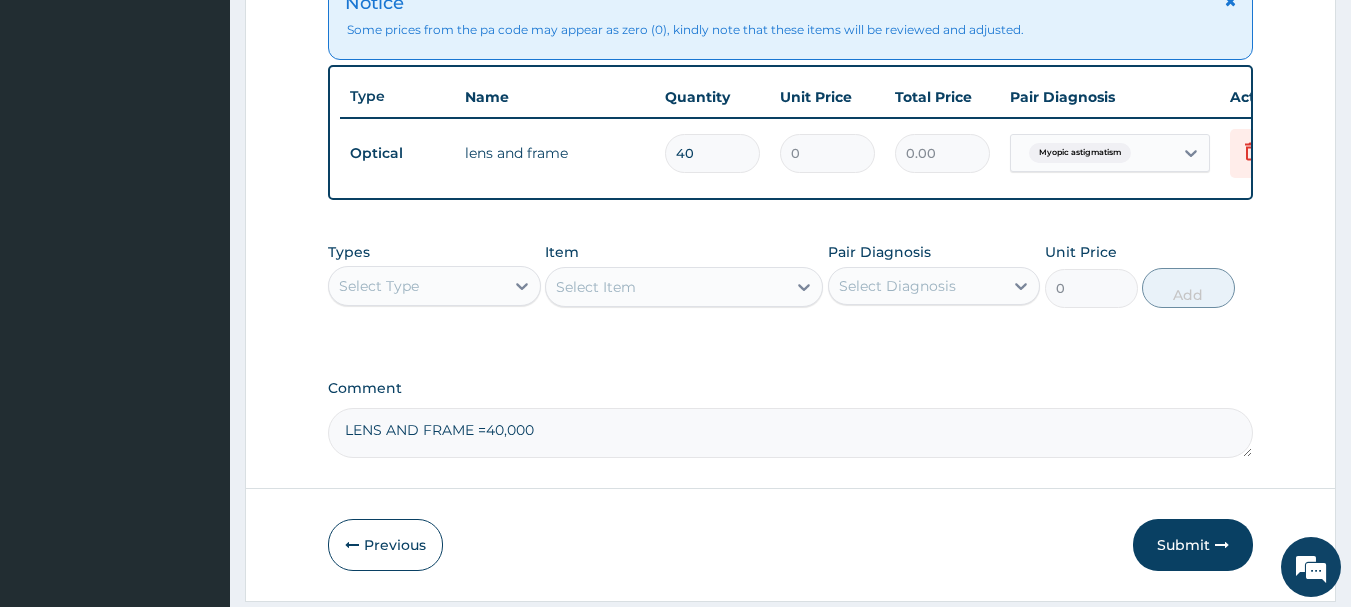 type on "LENS AND FRAME =40,000" 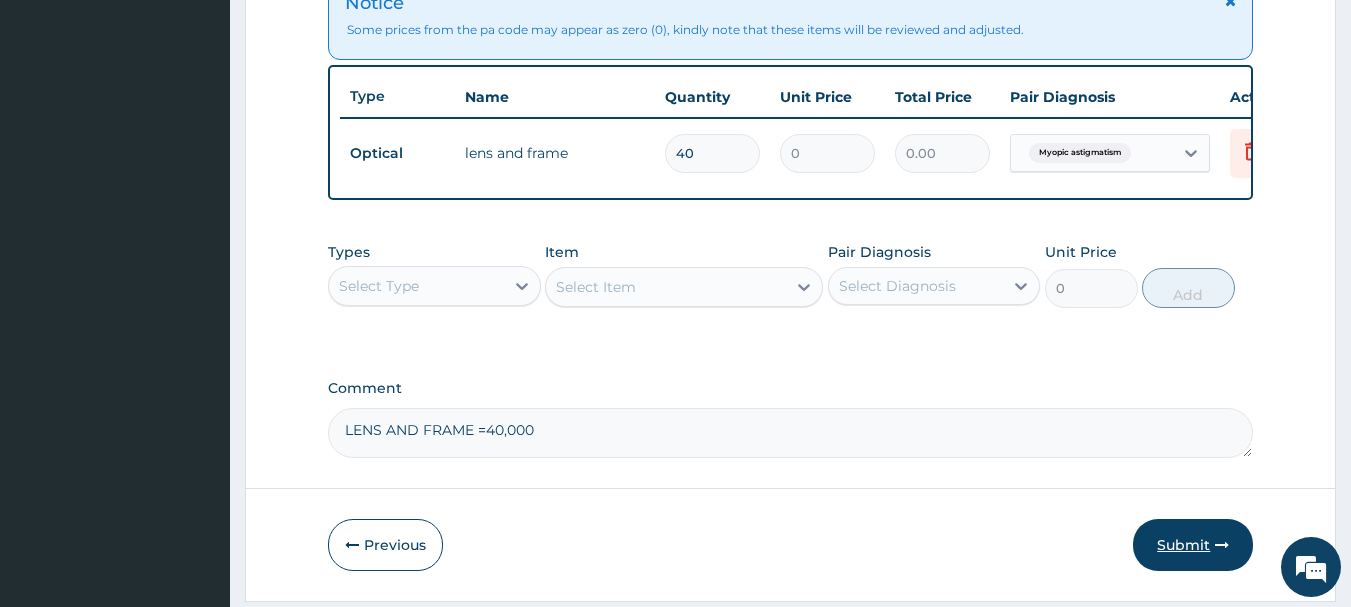 click on "Submit" at bounding box center (1193, 545) 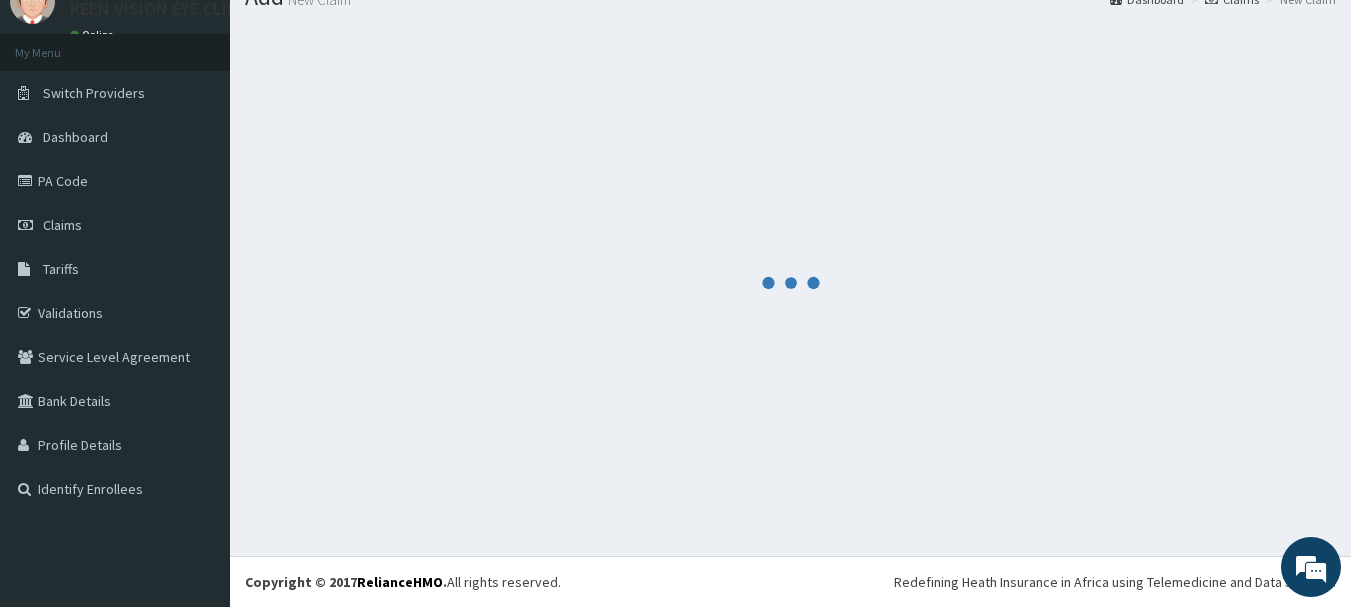 scroll, scrollTop: 769, scrollLeft: 0, axis: vertical 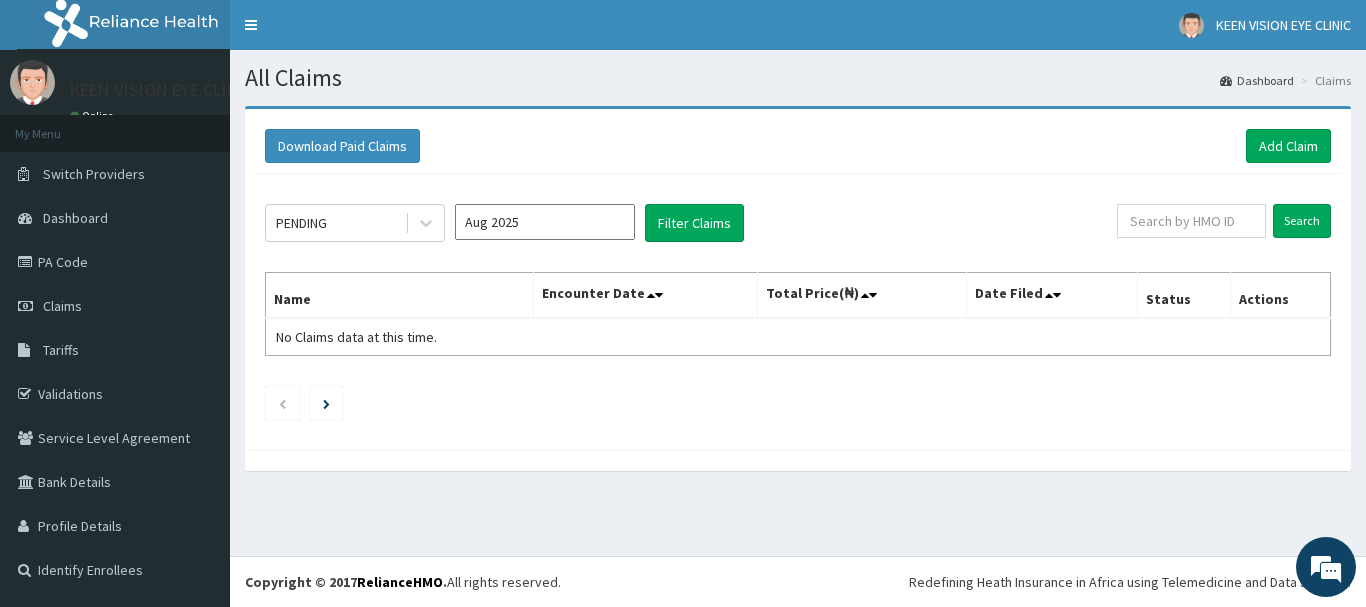 click on "Aug 2025" at bounding box center (545, 222) 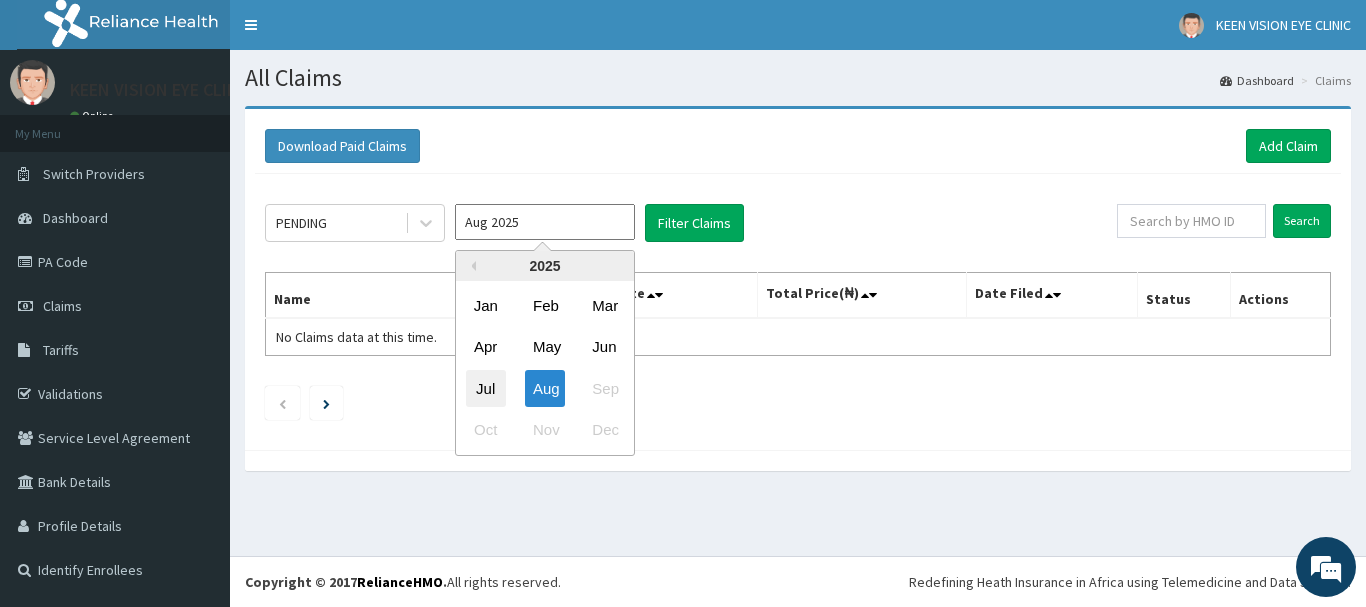 click on "Jul" at bounding box center [486, 388] 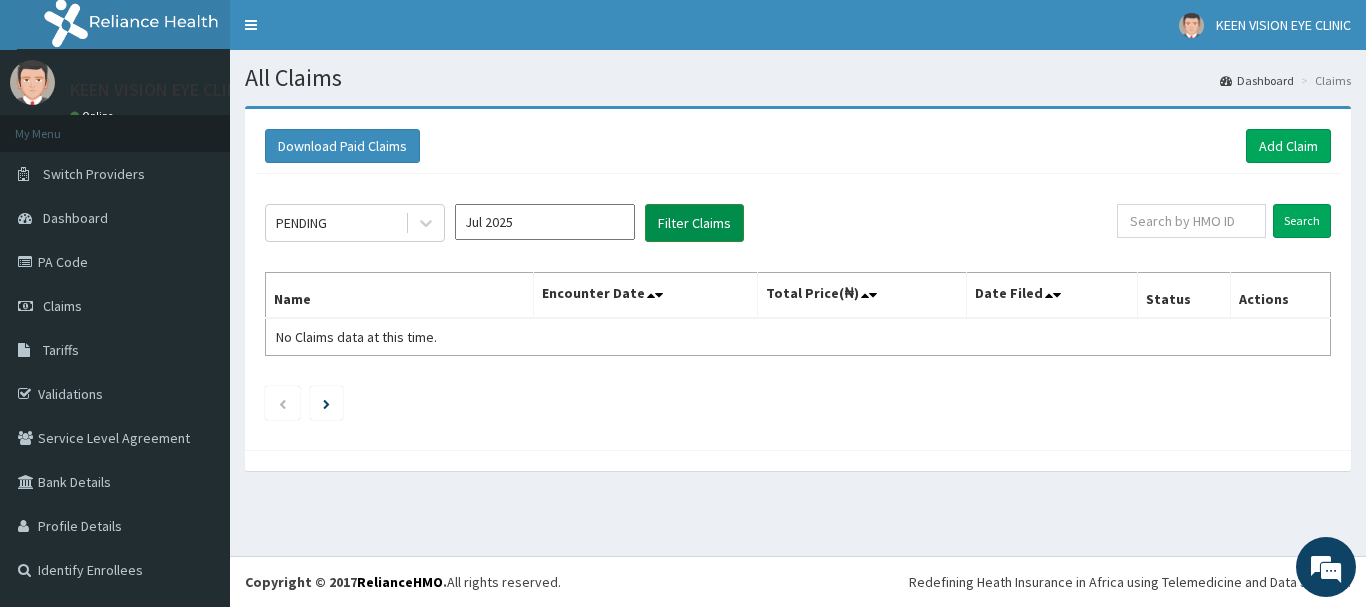 click on "Filter Claims" at bounding box center [694, 223] 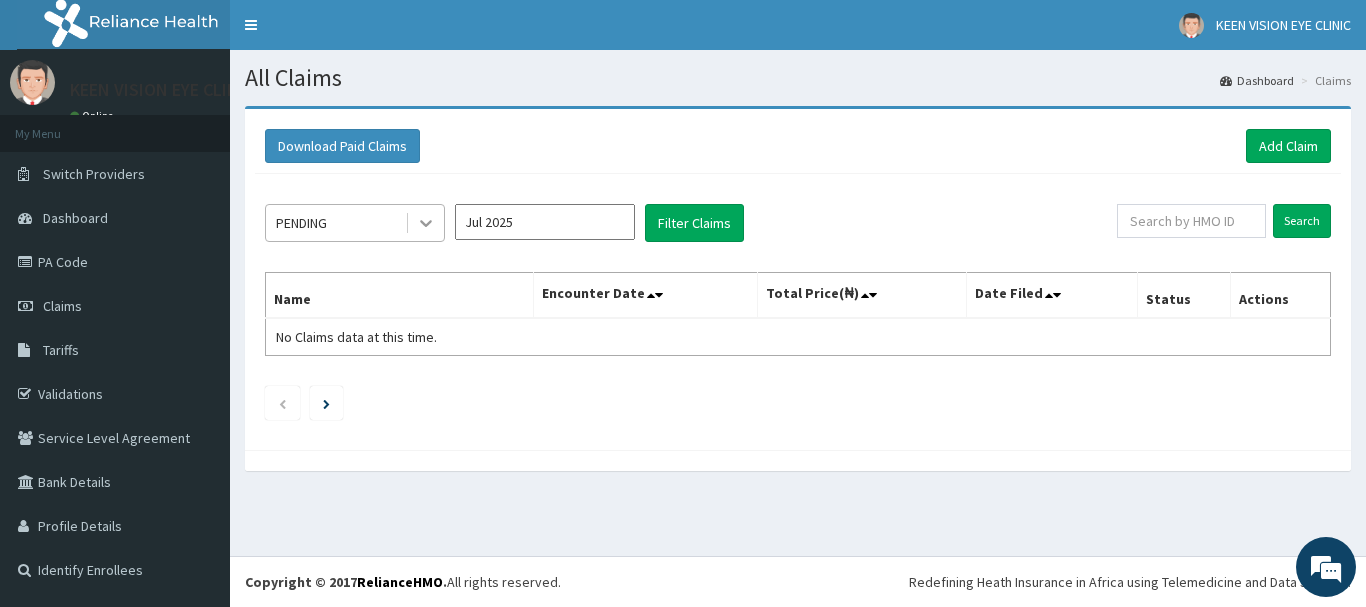 click 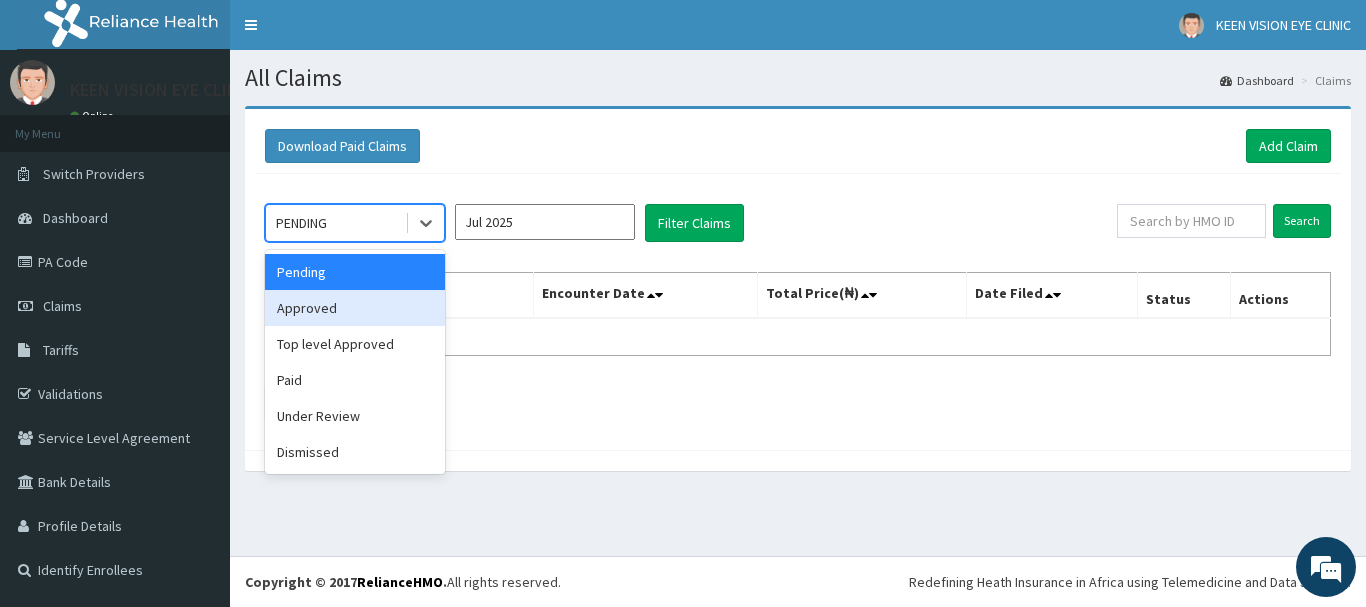 click on "Approved" at bounding box center (355, 308) 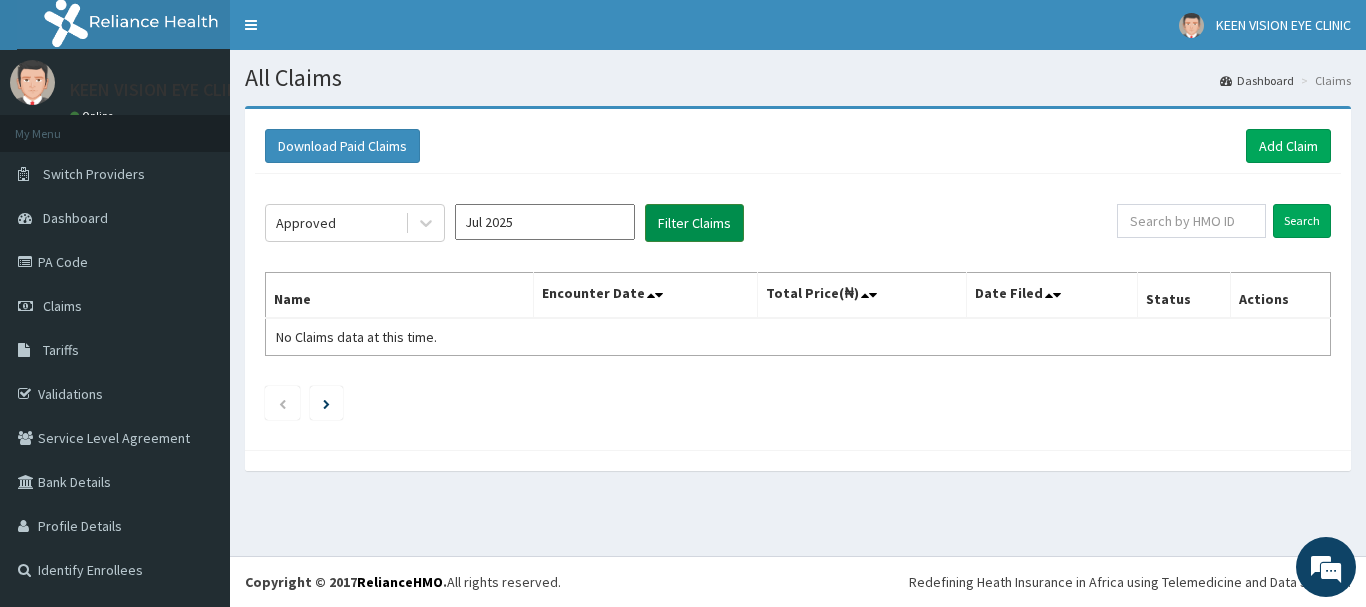 click on "Filter Claims" at bounding box center [694, 223] 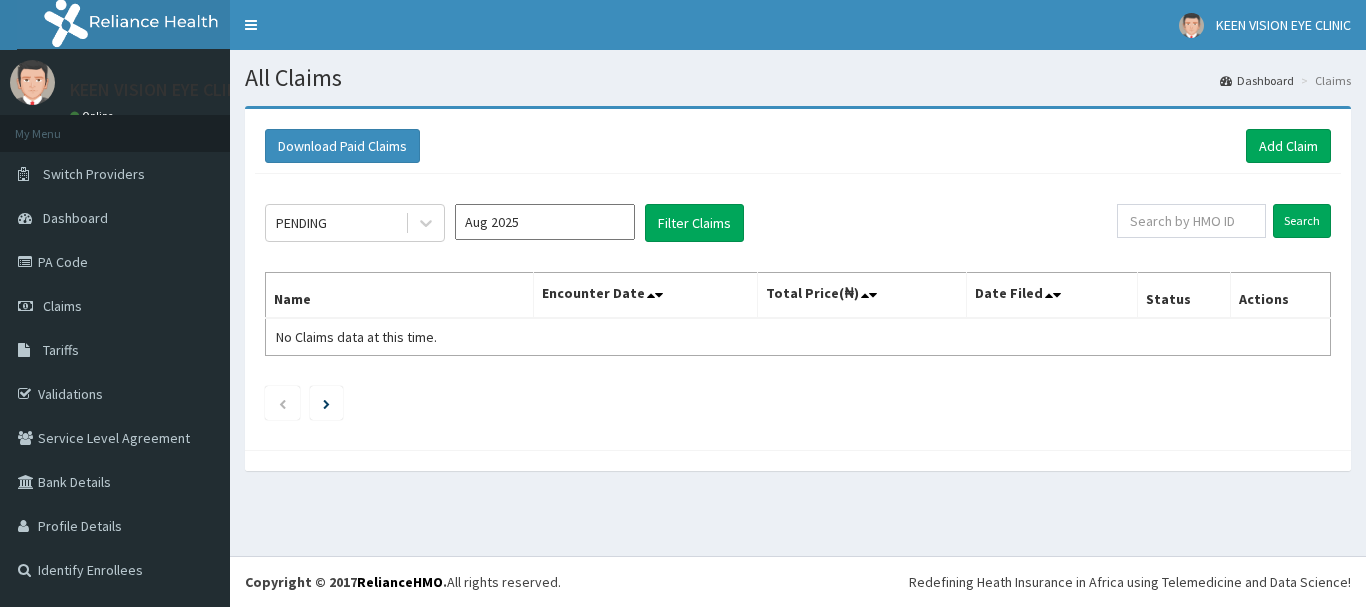 scroll, scrollTop: 0, scrollLeft: 0, axis: both 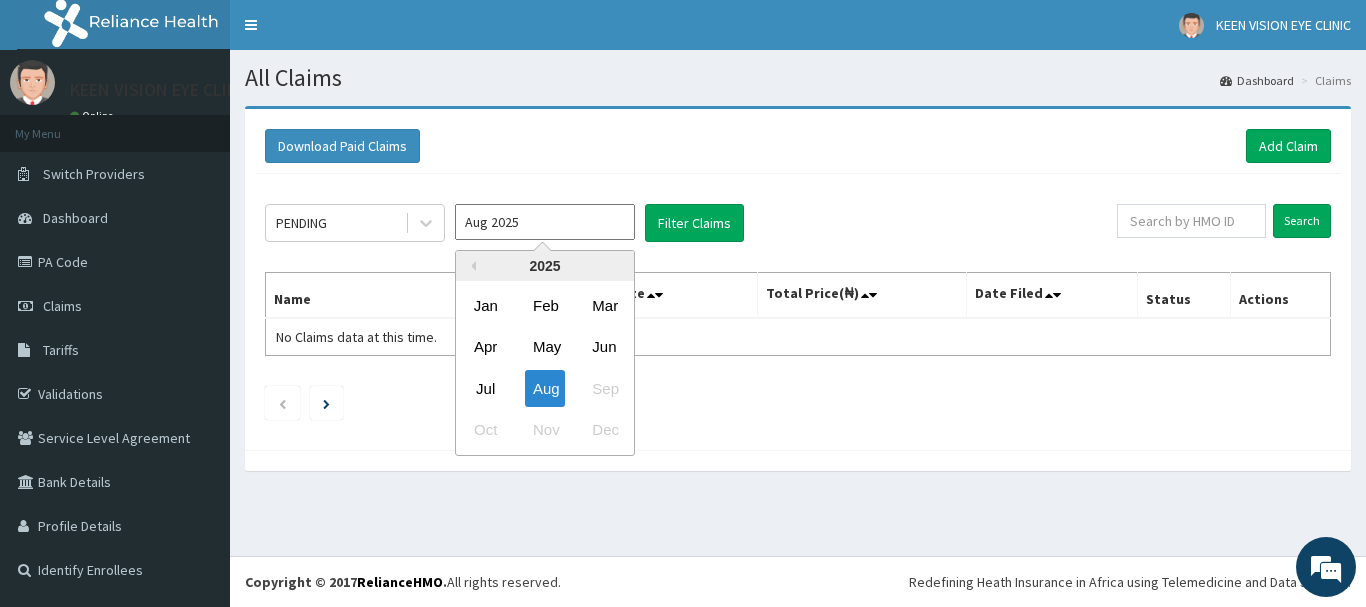 click on "Aug 2025" at bounding box center [545, 222] 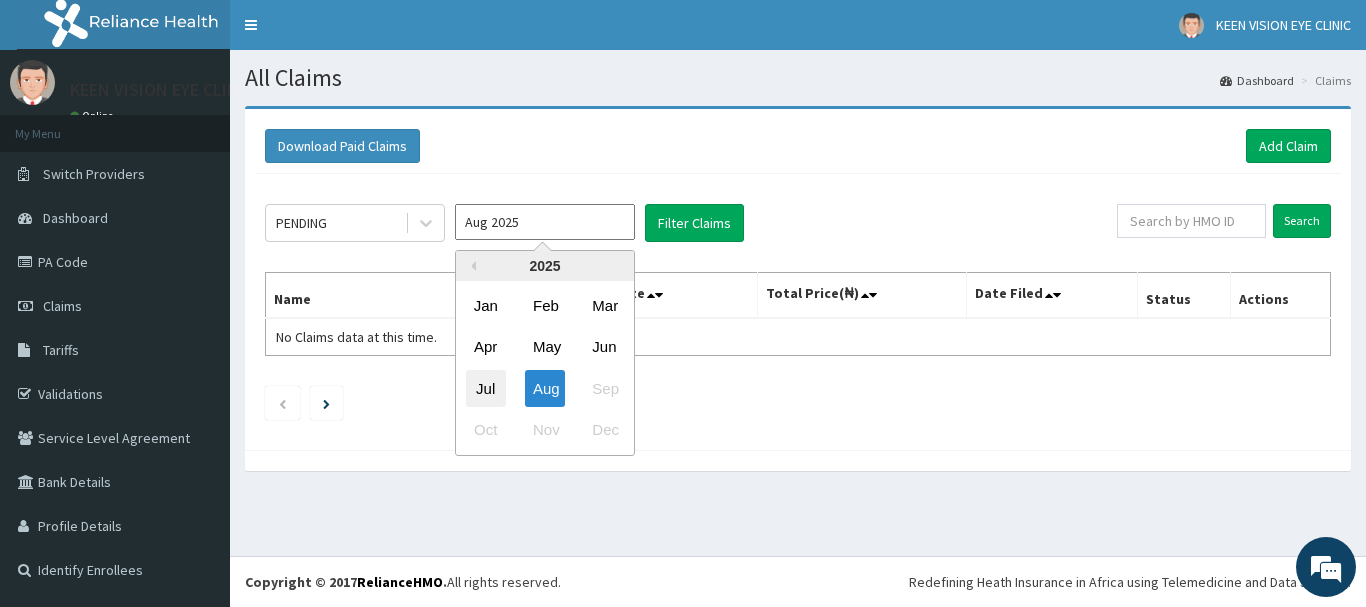 click on "Jul" at bounding box center [486, 388] 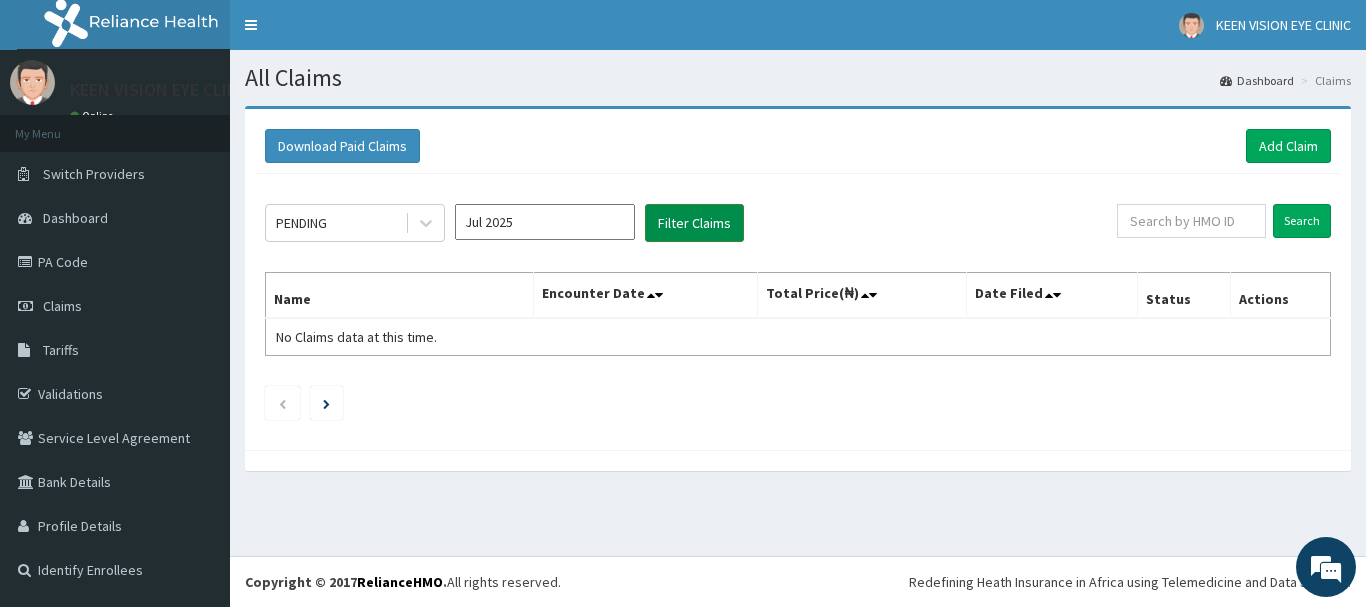 click on "Filter Claims" at bounding box center (694, 223) 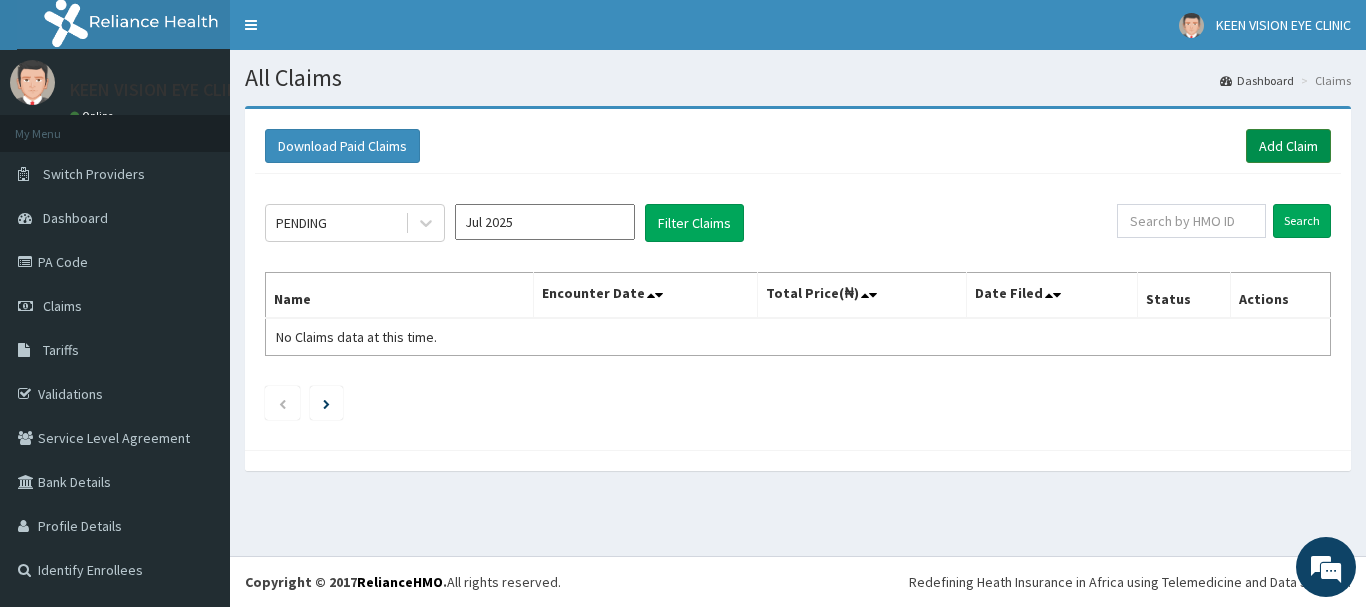click on "Add Claim" at bounding box center (1288, 146) 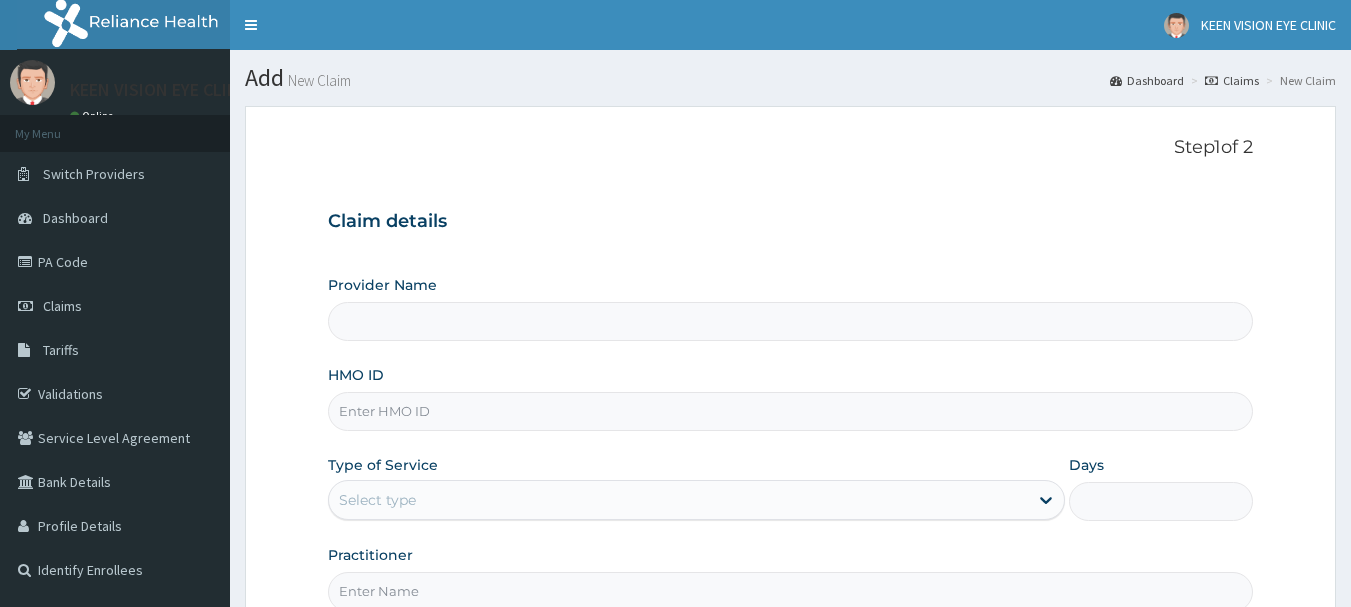 scroll, scrollTop: 0, scrollLeft: 0, axis: both 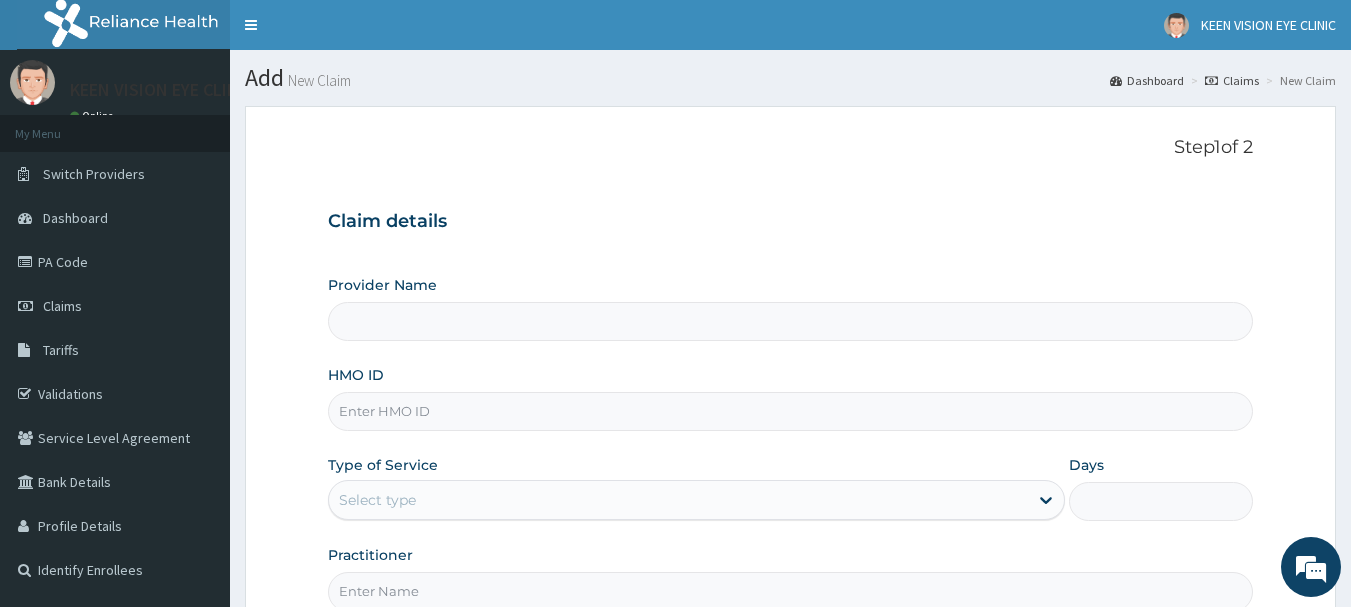 type on "KEEN VISION EYE CLINIC - MAITAMA" 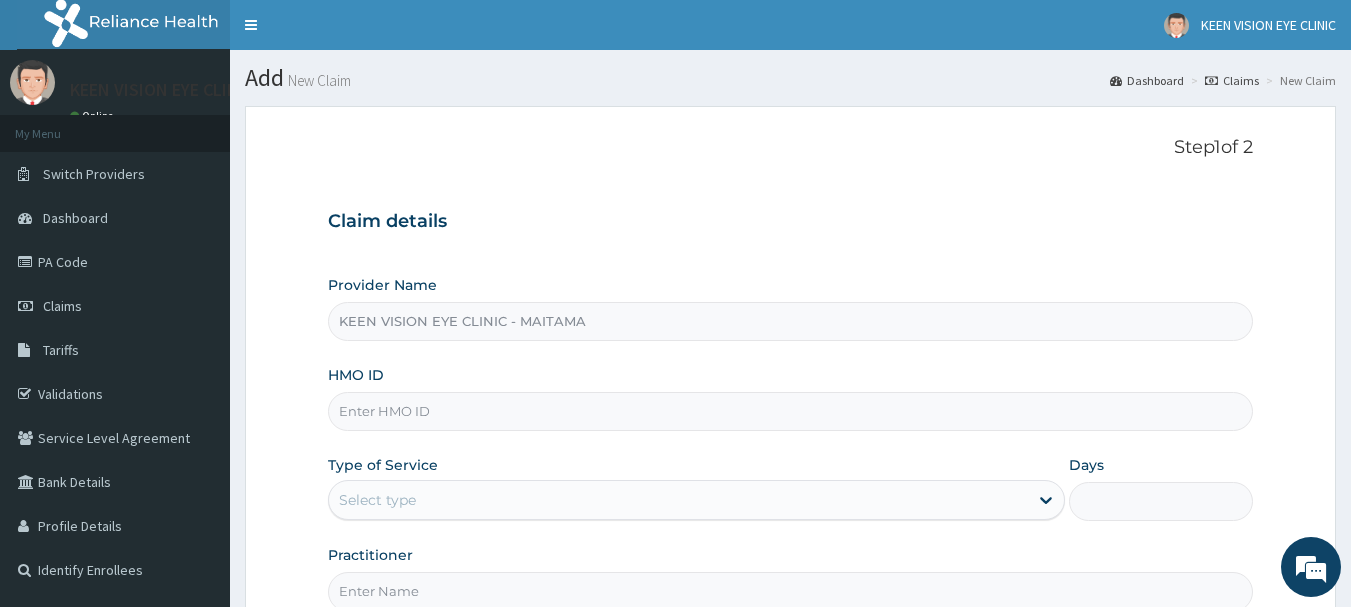 click on "HMO ID" at bounding box center (791, 411) 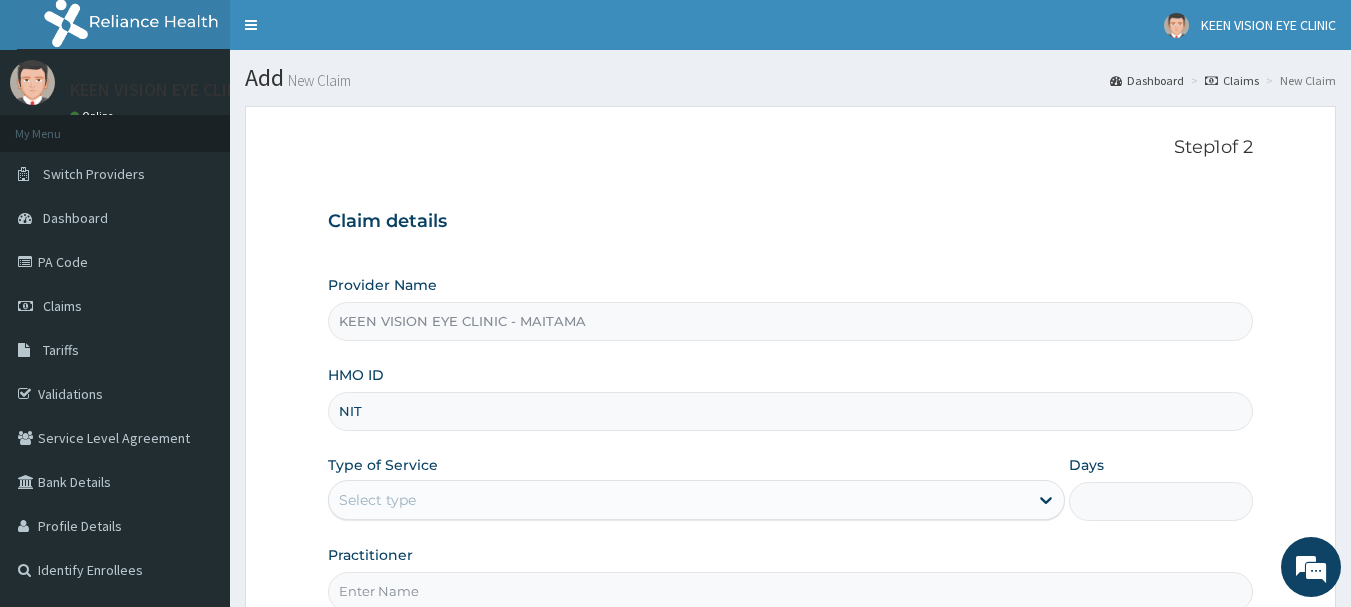 scroll, scrollTop: 0, scrollLeft: 0, axis: both 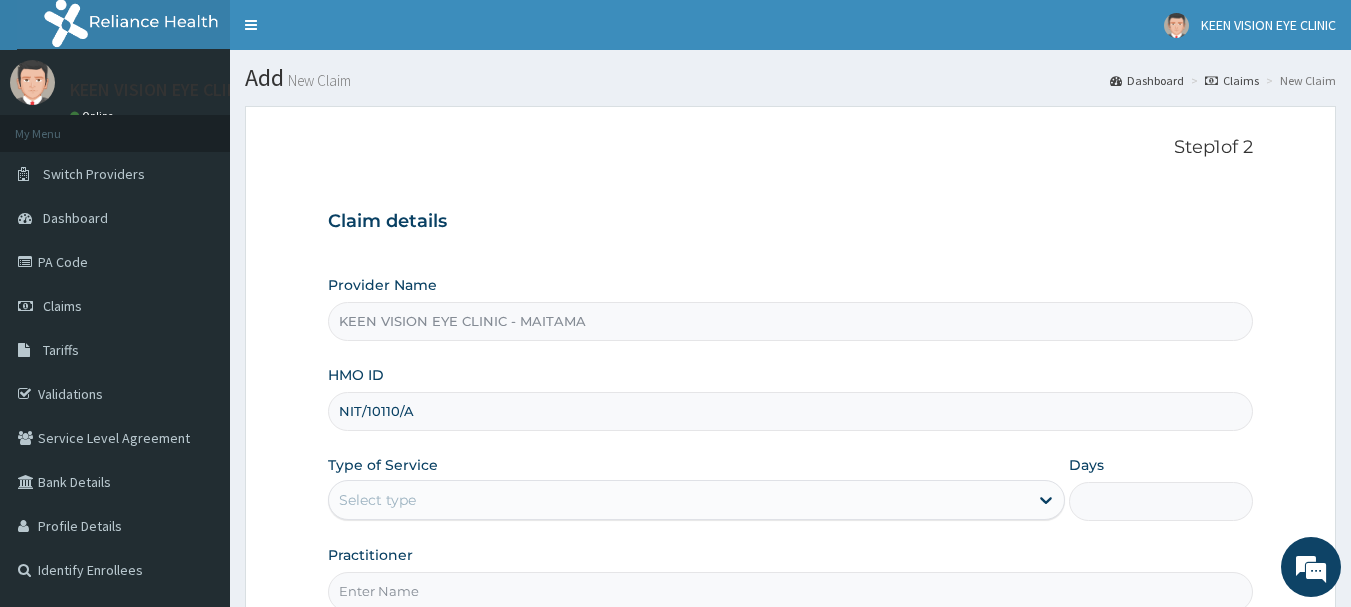 type on "NIT/10110/A" 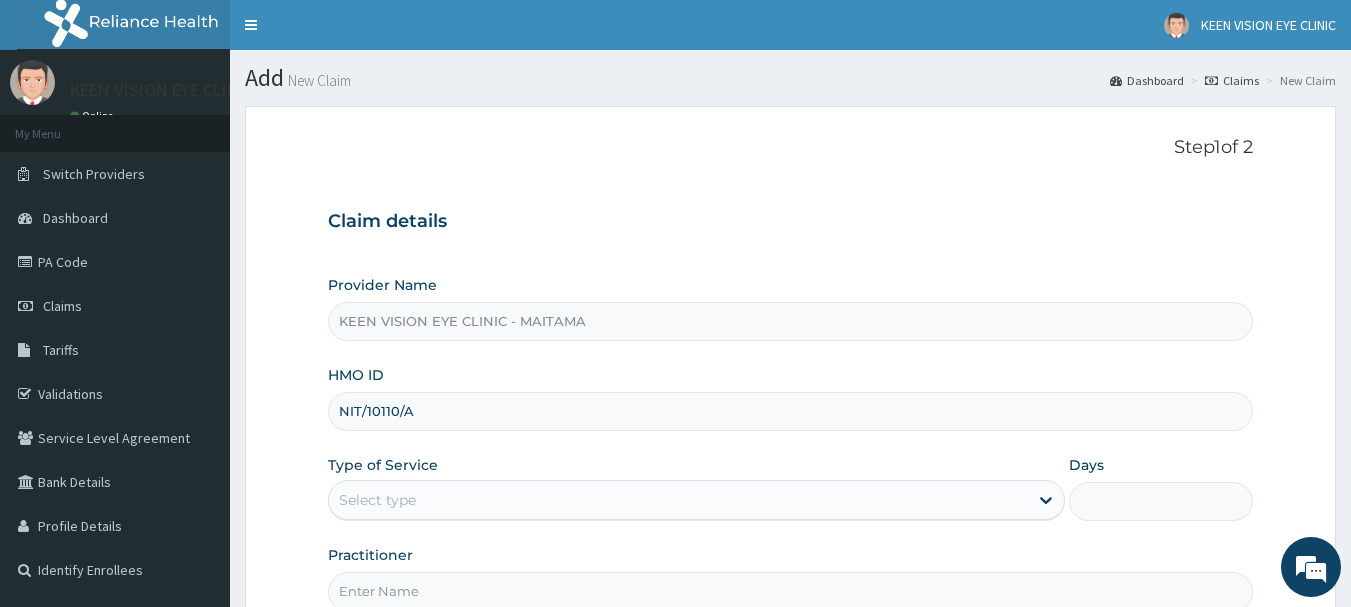 click on "Select type" at bounding box center (678, 500) 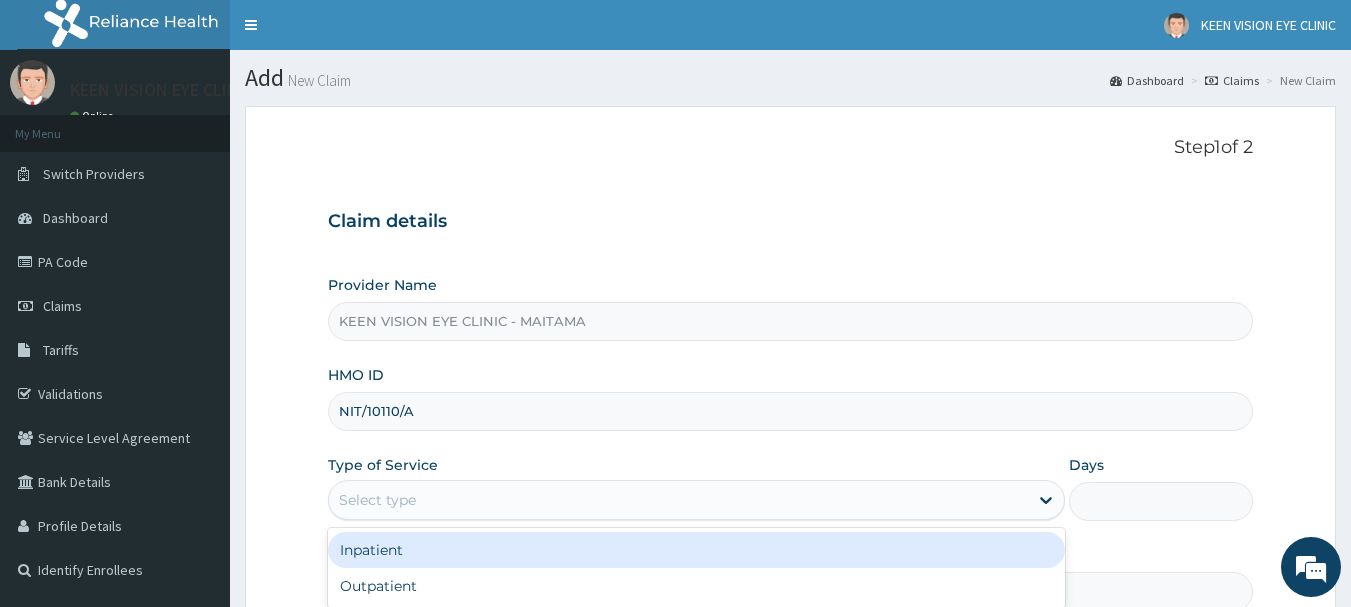 click on "Select type" at bounding box center (678, 500) 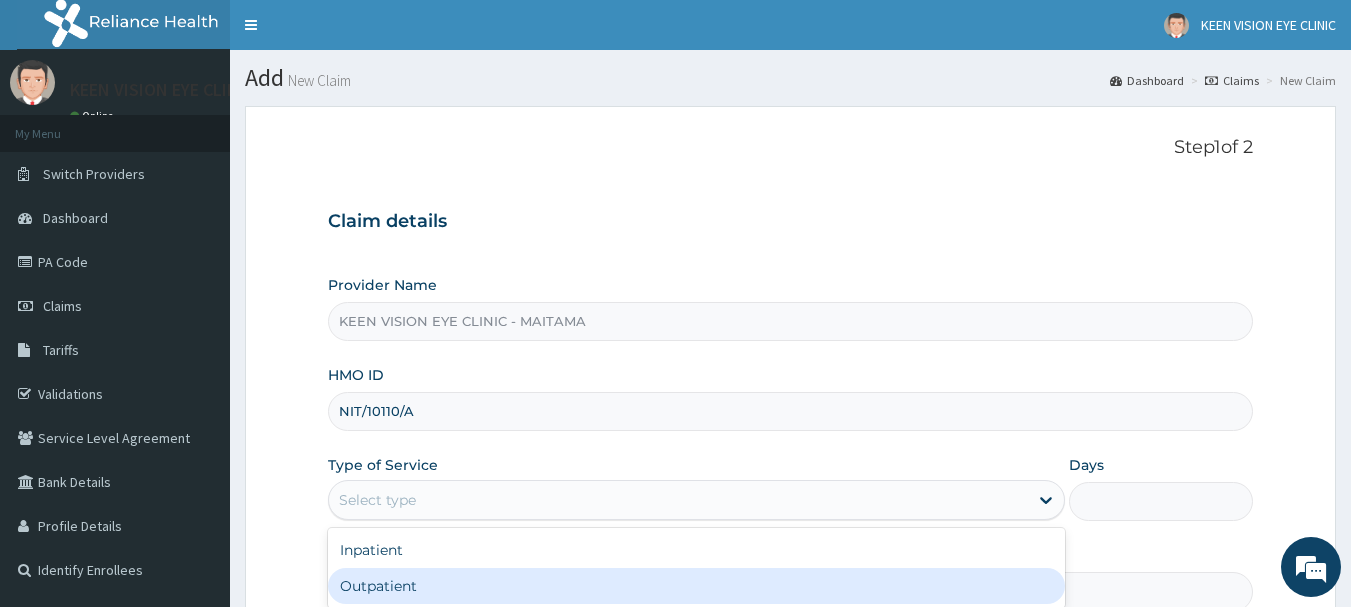 click on "Outpatient" at bounding box center [696, 586] 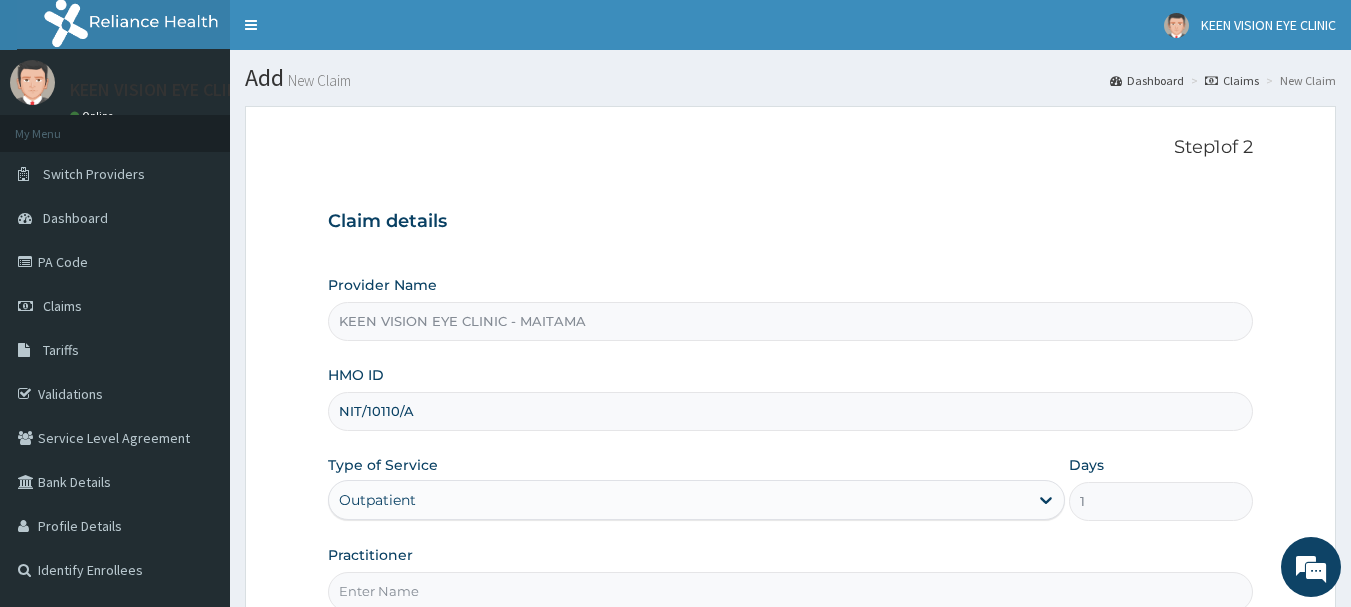 click on "Provider Name KEEN VISION EYE CLINIC - MAITAMA HMO ID NIT/10110/A Type of Service Outpatient Days 1 Practitioner" at bounding box center [791, 443] 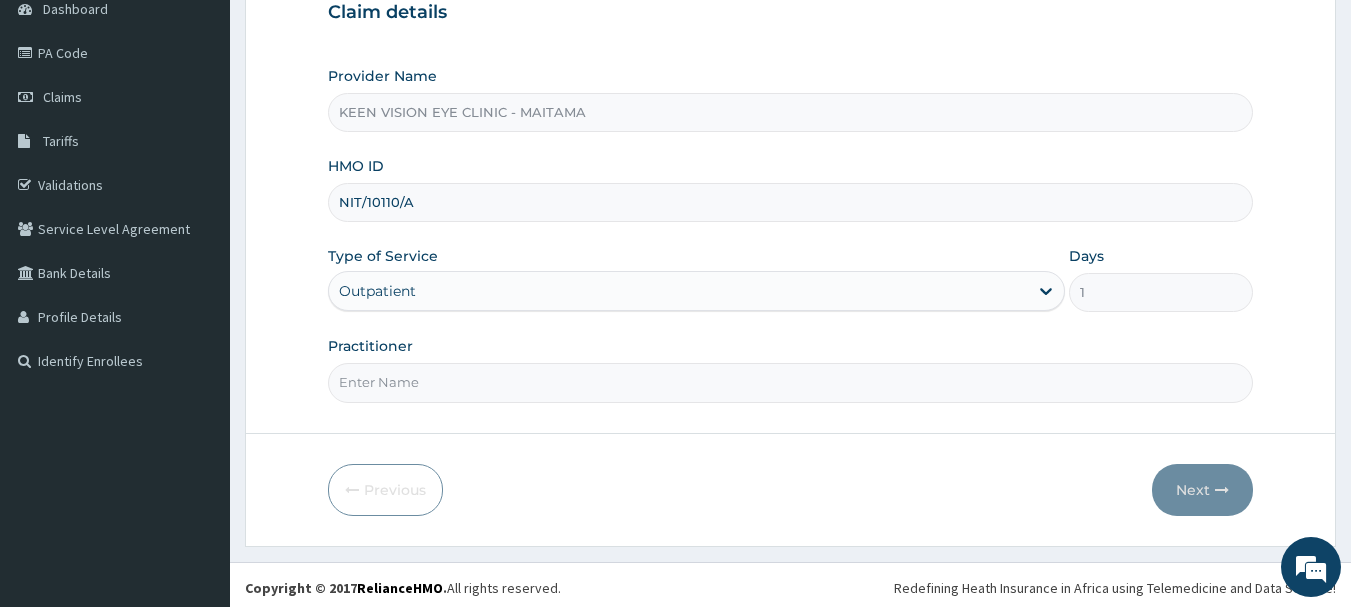 scroll, scrollTop: 215, scrollLeft: 0, axis: vertical 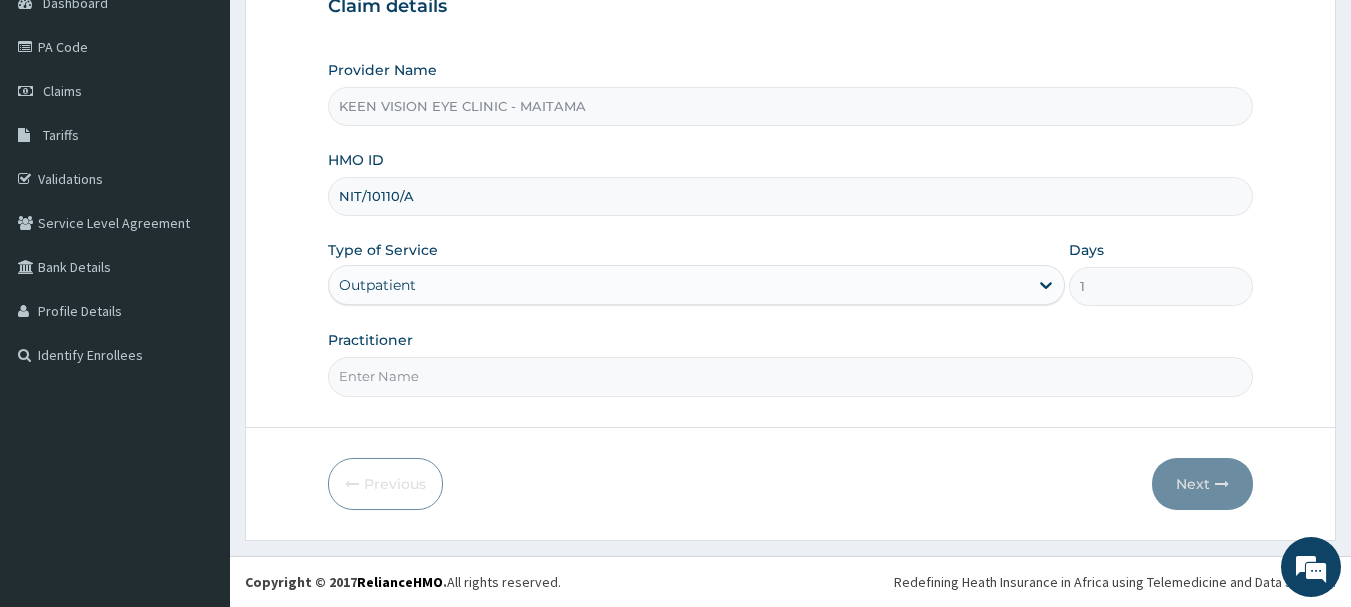 click on "Practitioner" at bounding box center [791, 376] 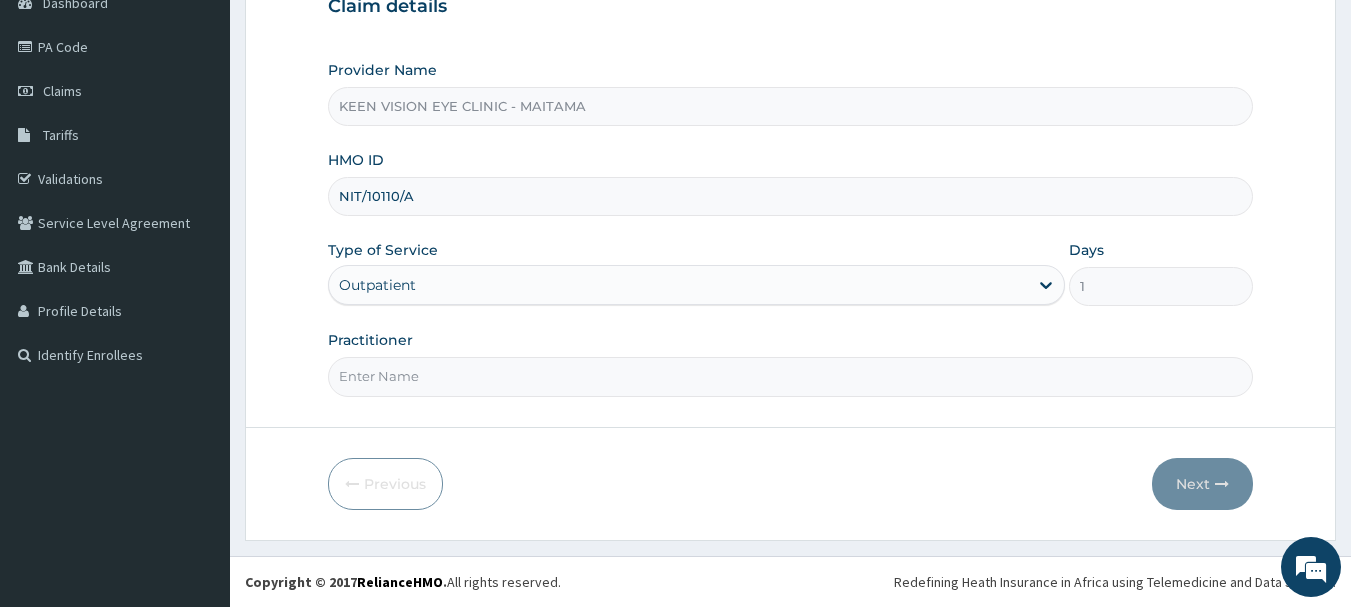 type on "DR [NAME]" 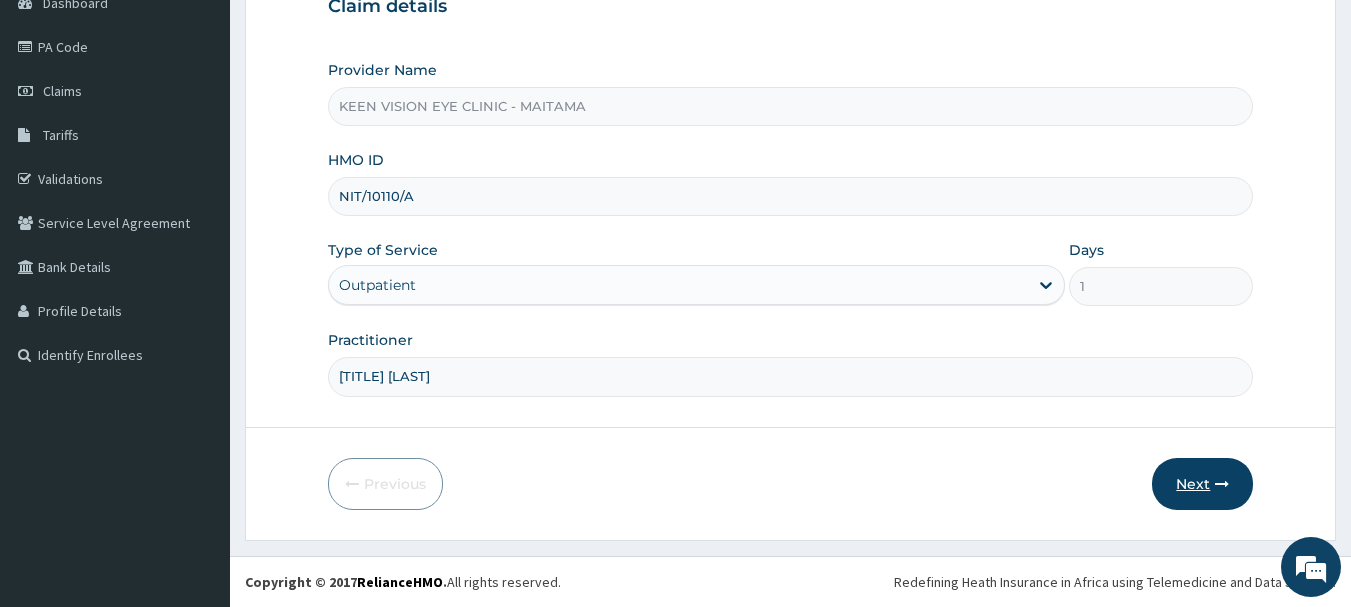 click on "Next" at bounding box center (1202, 484) 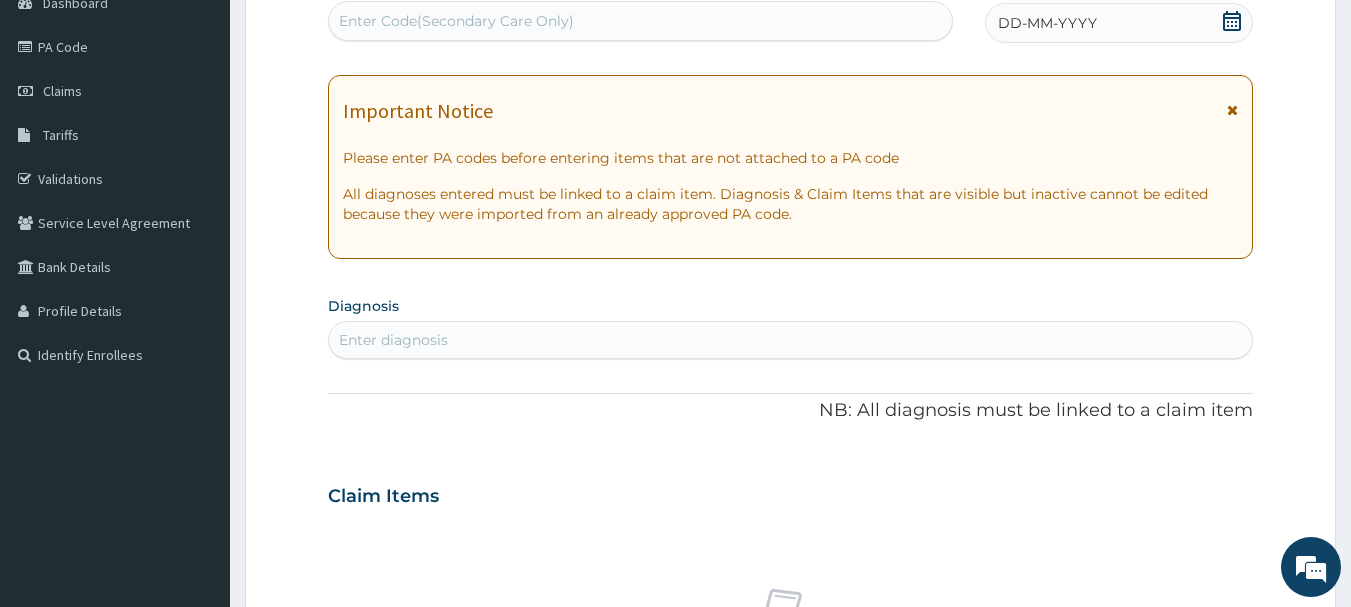 click on "Enter Code(Secondary Care Only)" at bounding box center (641, 21) 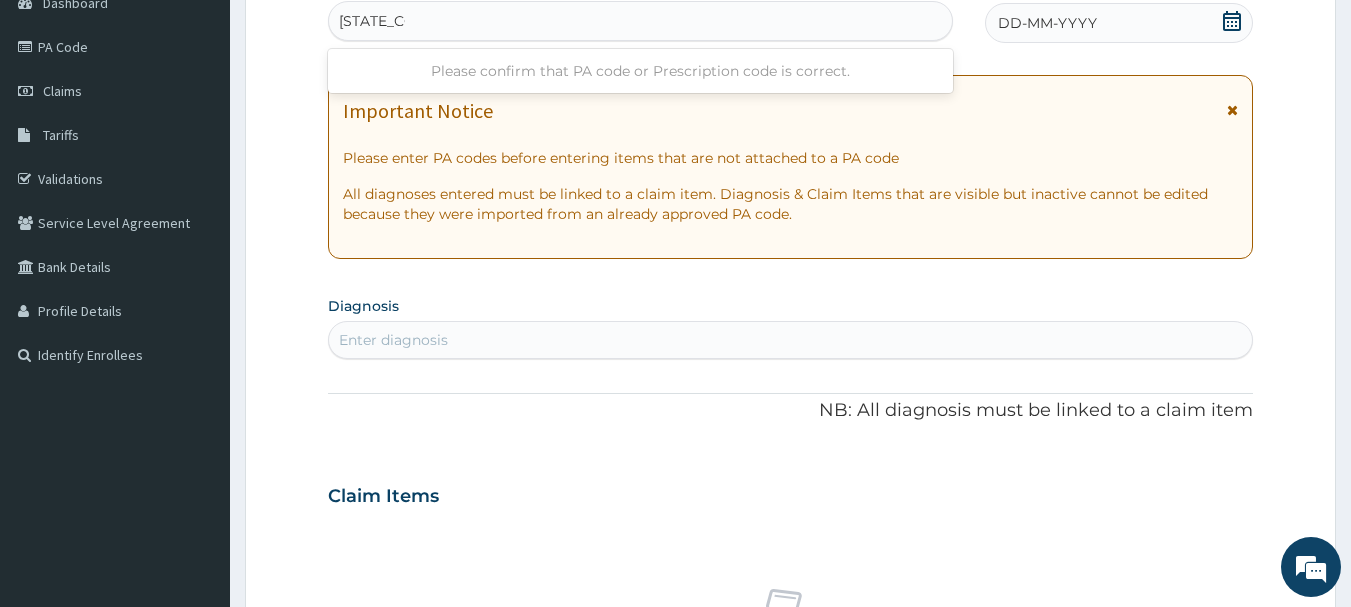 type on "PA/381F73" 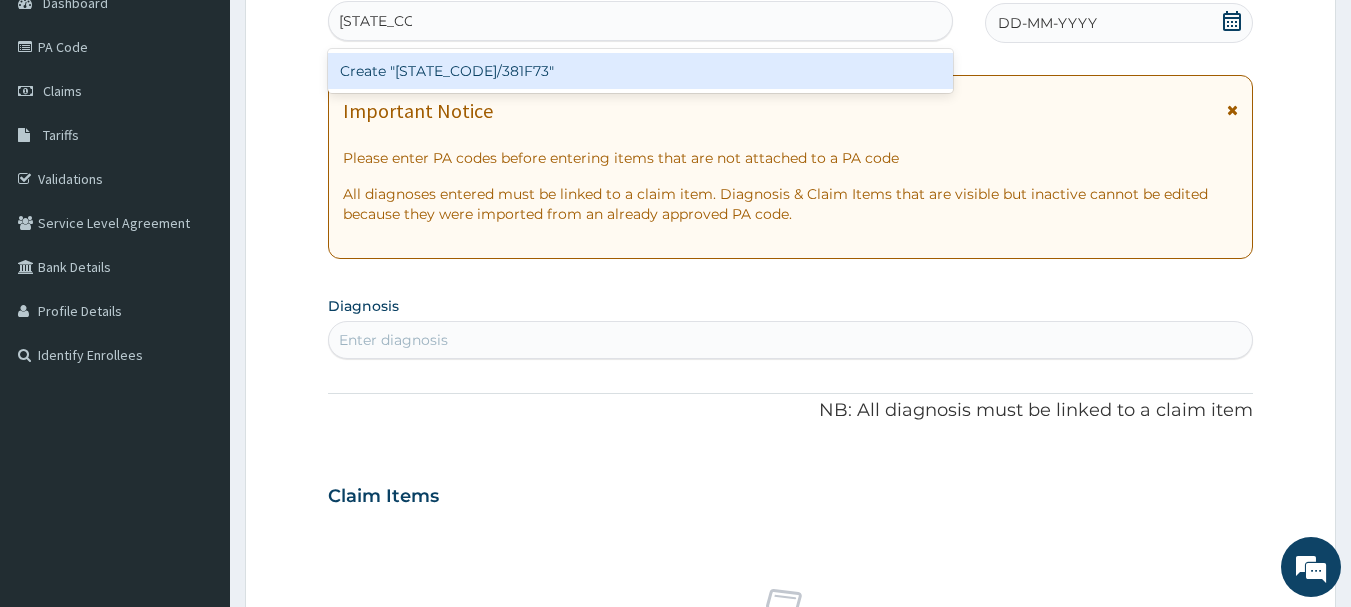 click on "Create "PA/381F73"" at bounding box center (641, 71) 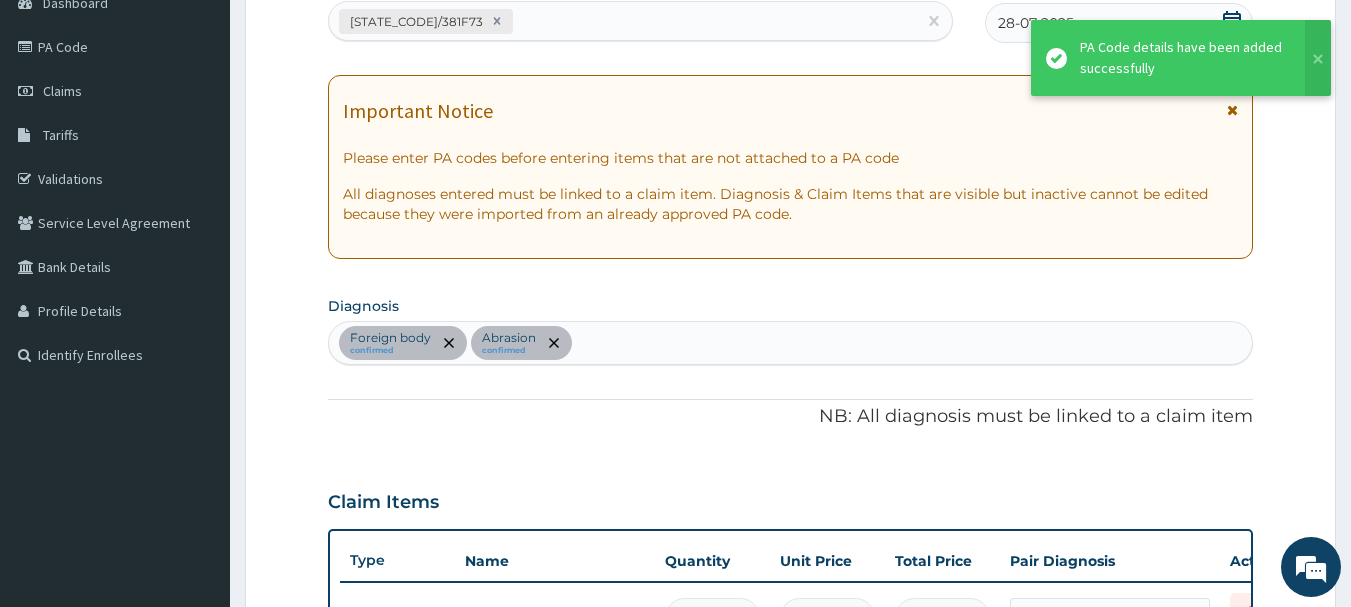 scroll, scrollTop: 1081, scrollLeft: 0, axis: vertical 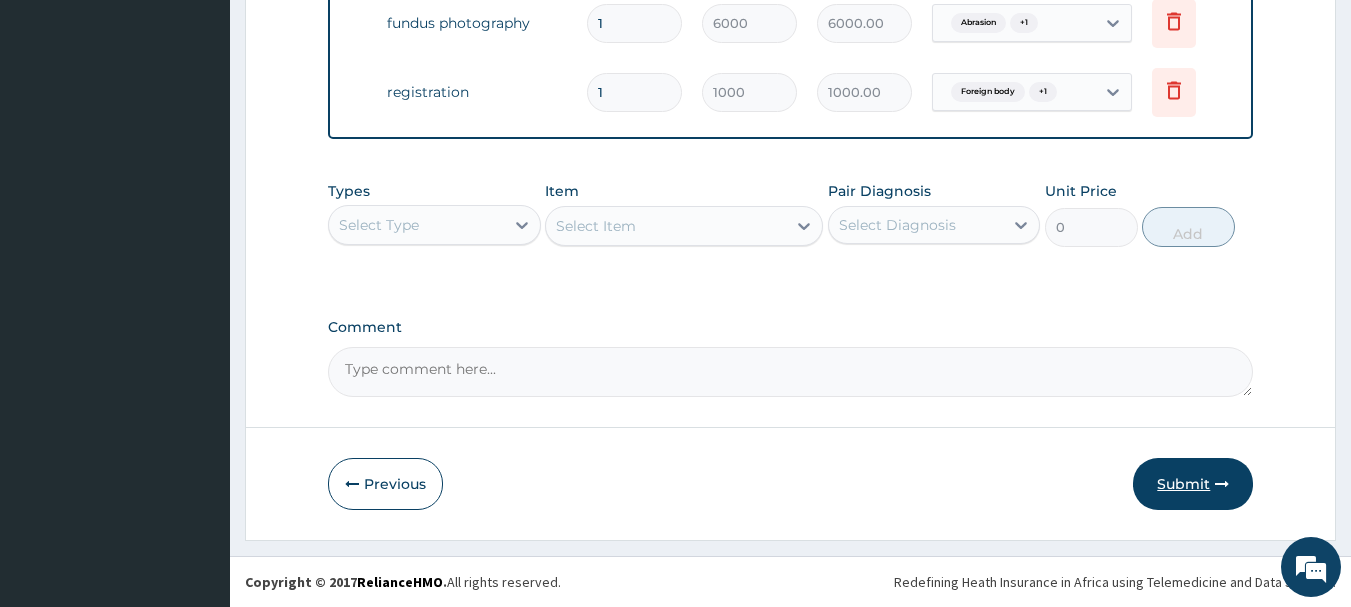click on "Submit" at bounding box center [1193, 484] 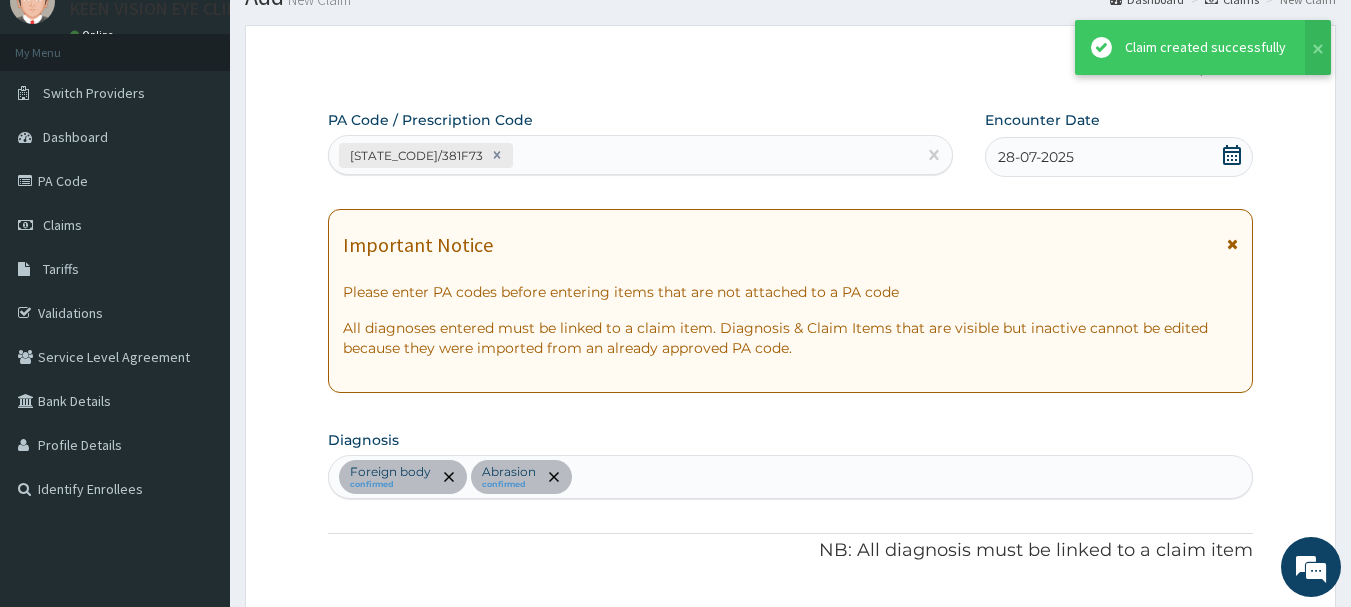 scroll, scrollTop: 1307, scrollLeft: 0, axis: vertical 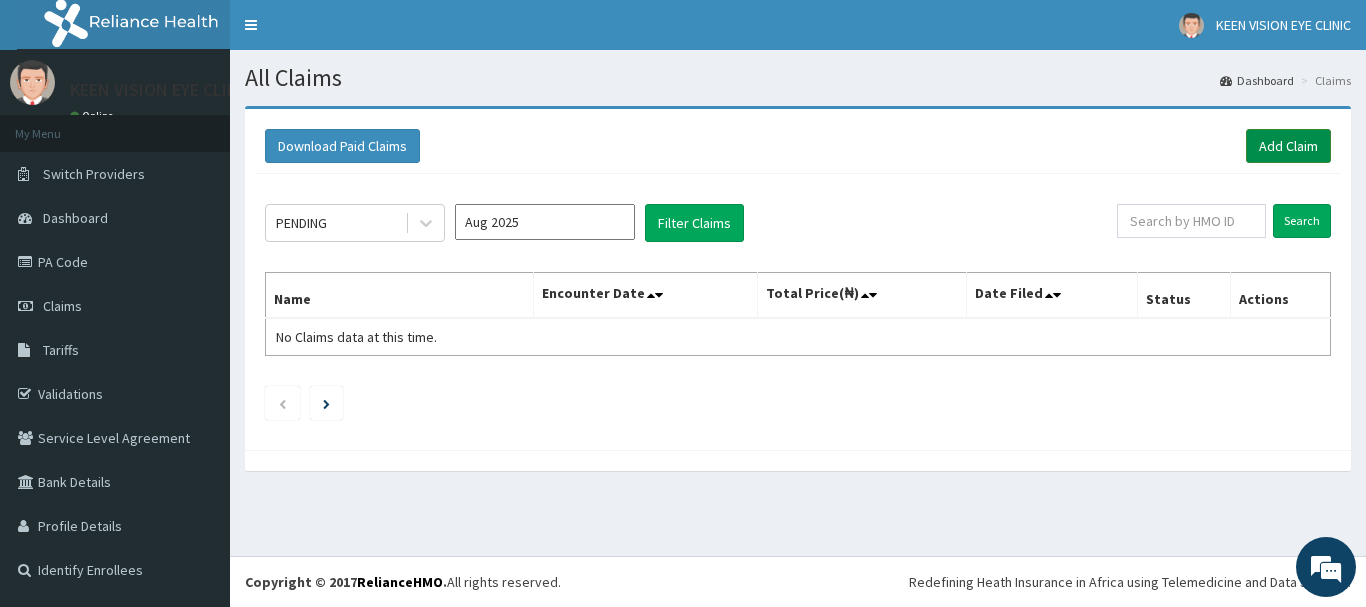 click on "Add Claim" at bounding box center (1288, 146) 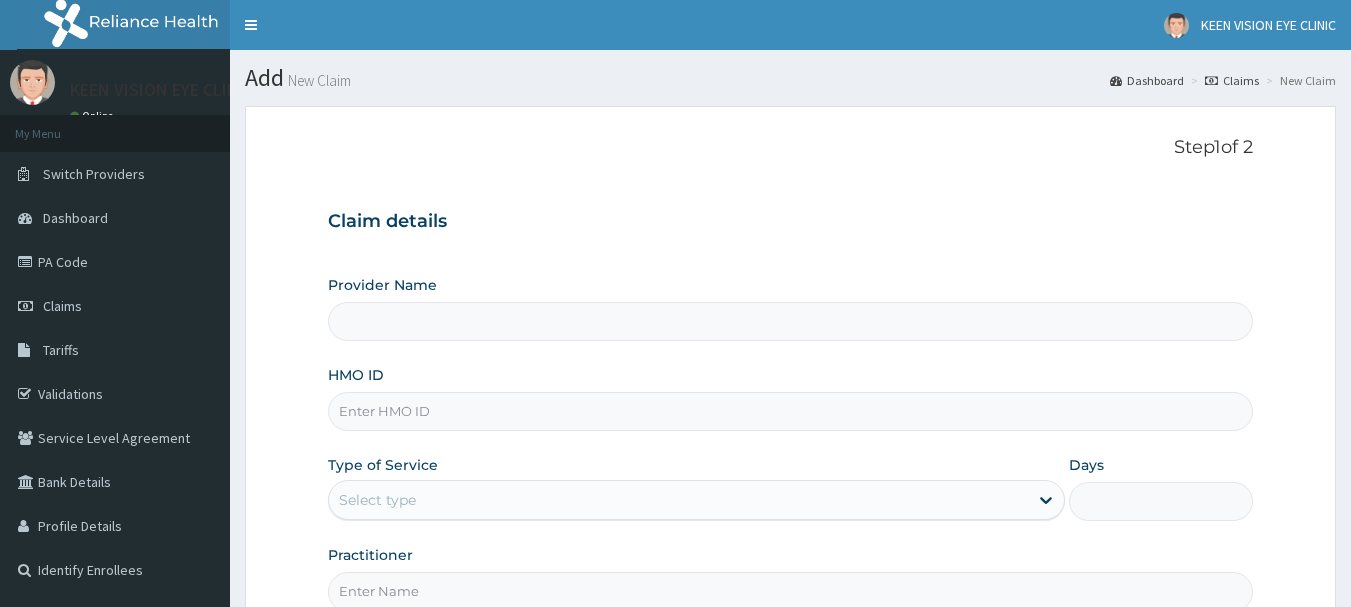 scroll, scrollTop: 0, scrollLeft: 0, axis: both 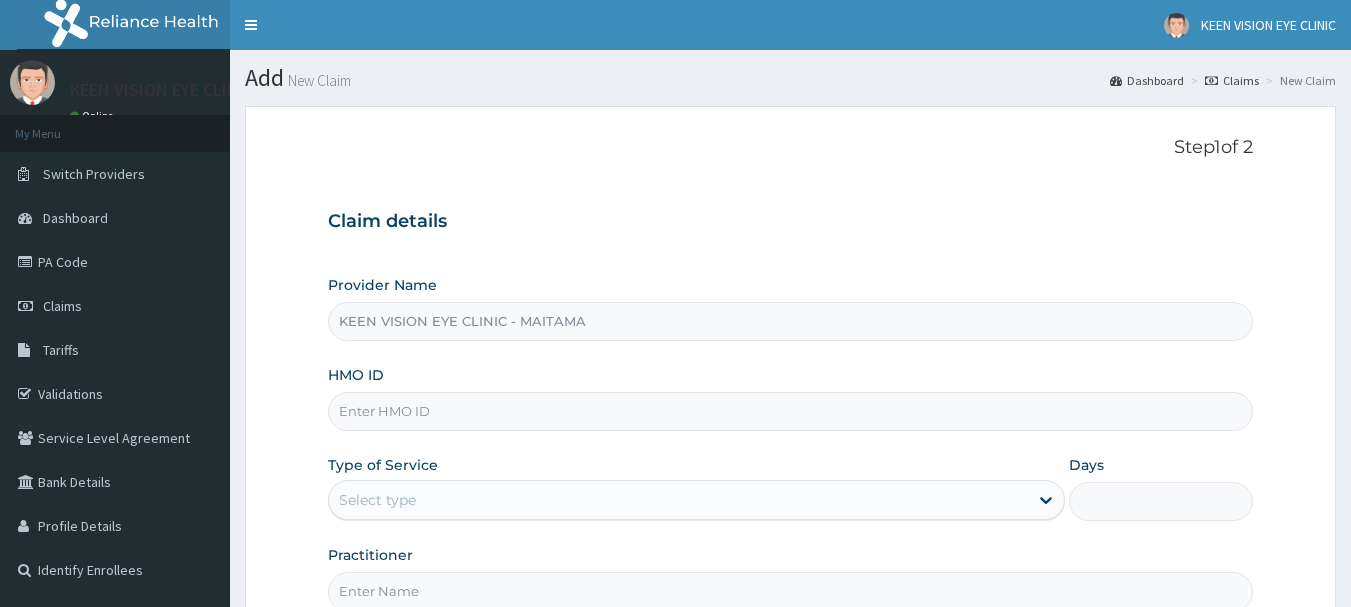 type on "KEEN VISION EYE CLINIC - MAITAMA" 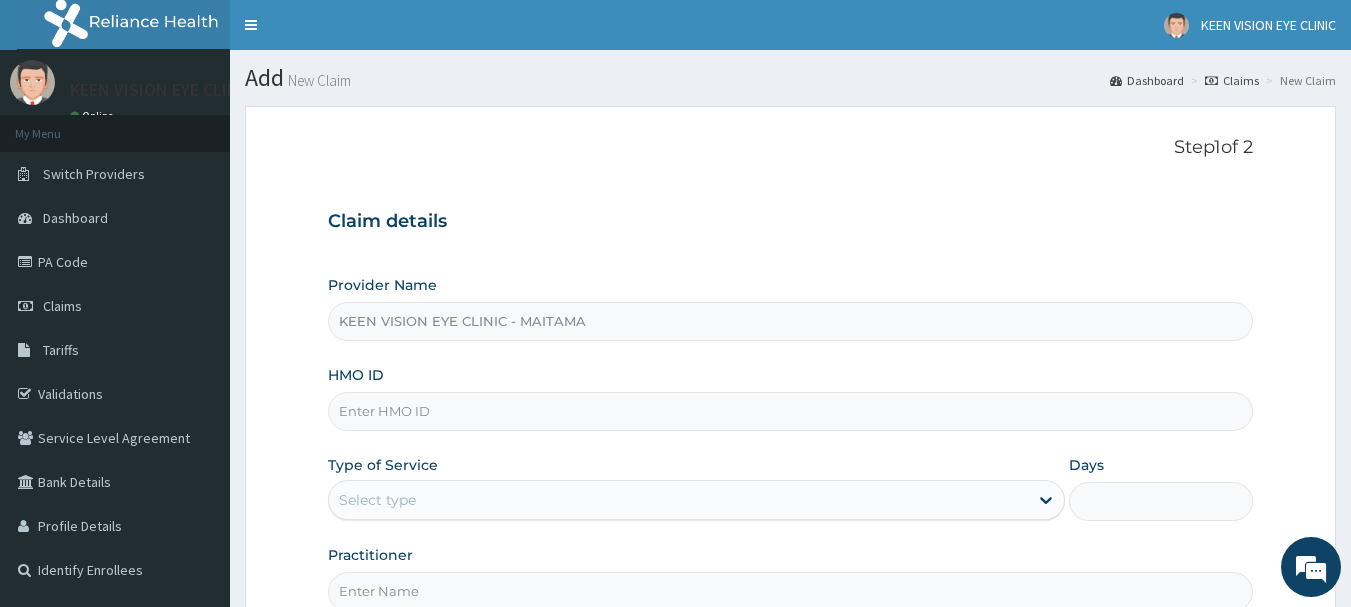 click on "HMO ID" at bounding box center [791, 411] 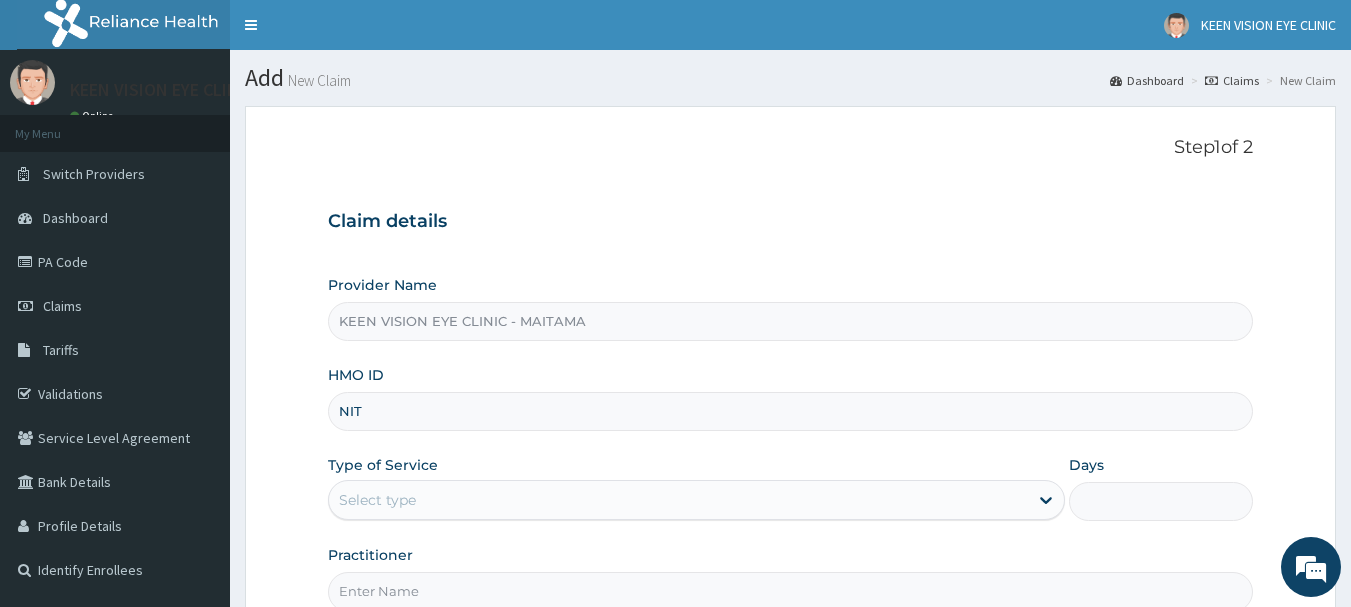scroll, scrollTop: 0, scrollLeft: 0, axis: both 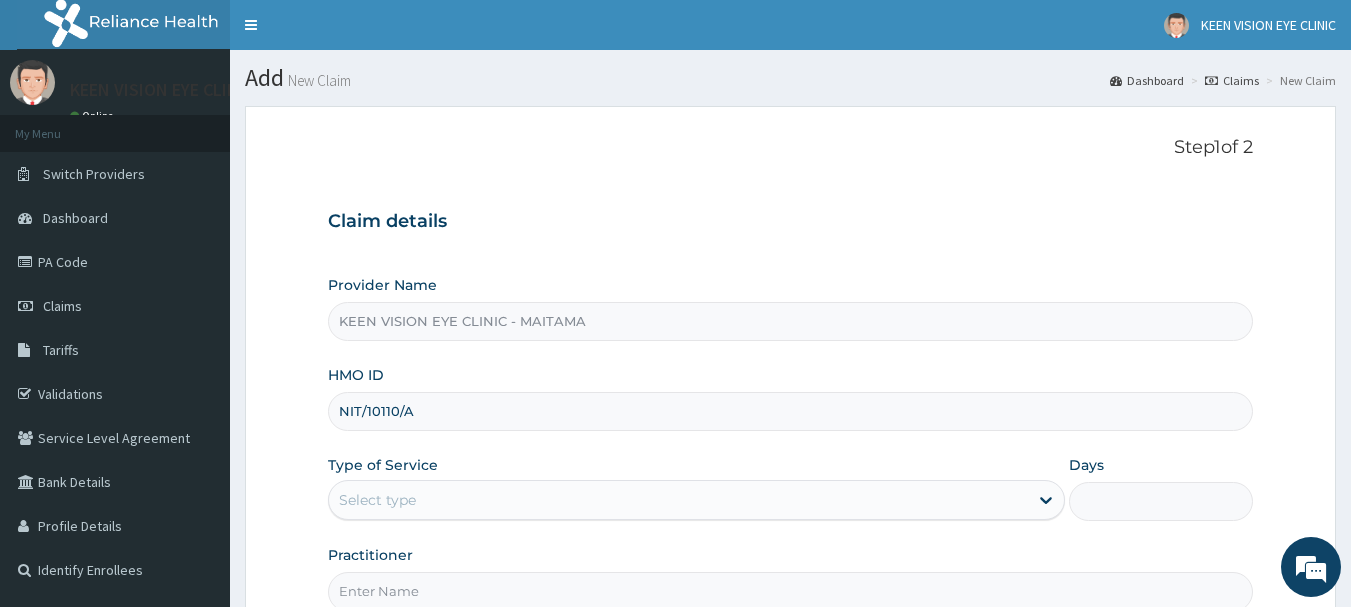 type on "NIT/10110/A" 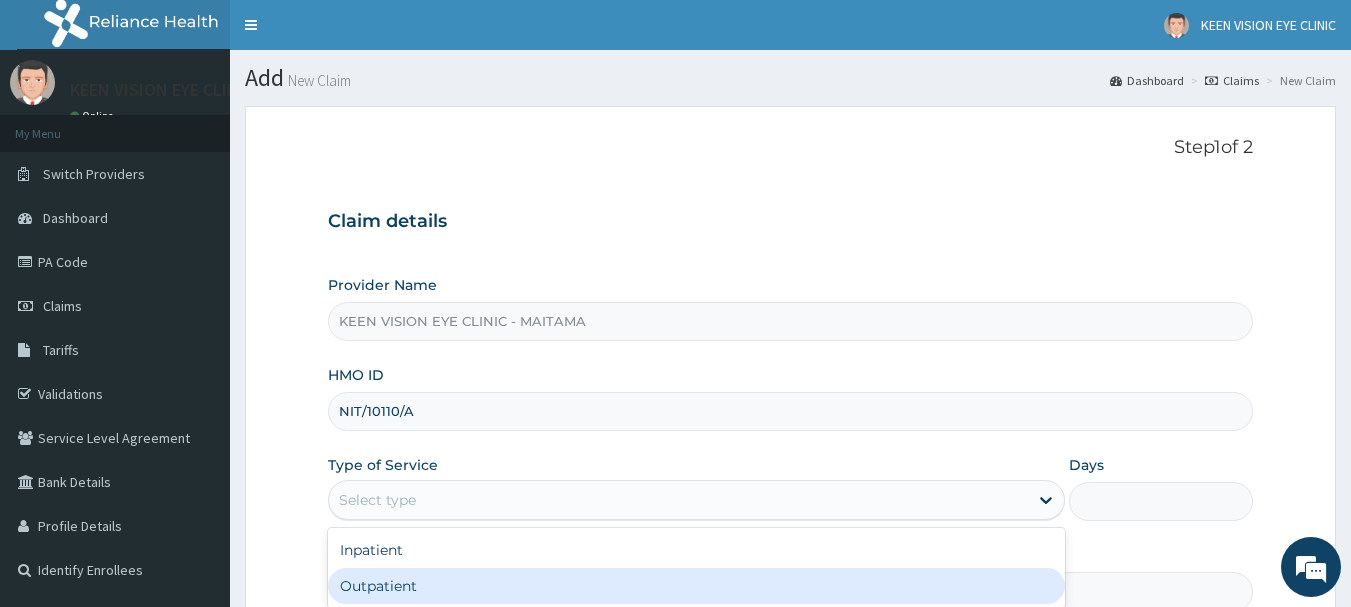 click on "Outpatient" at bounding box center [696, 586] 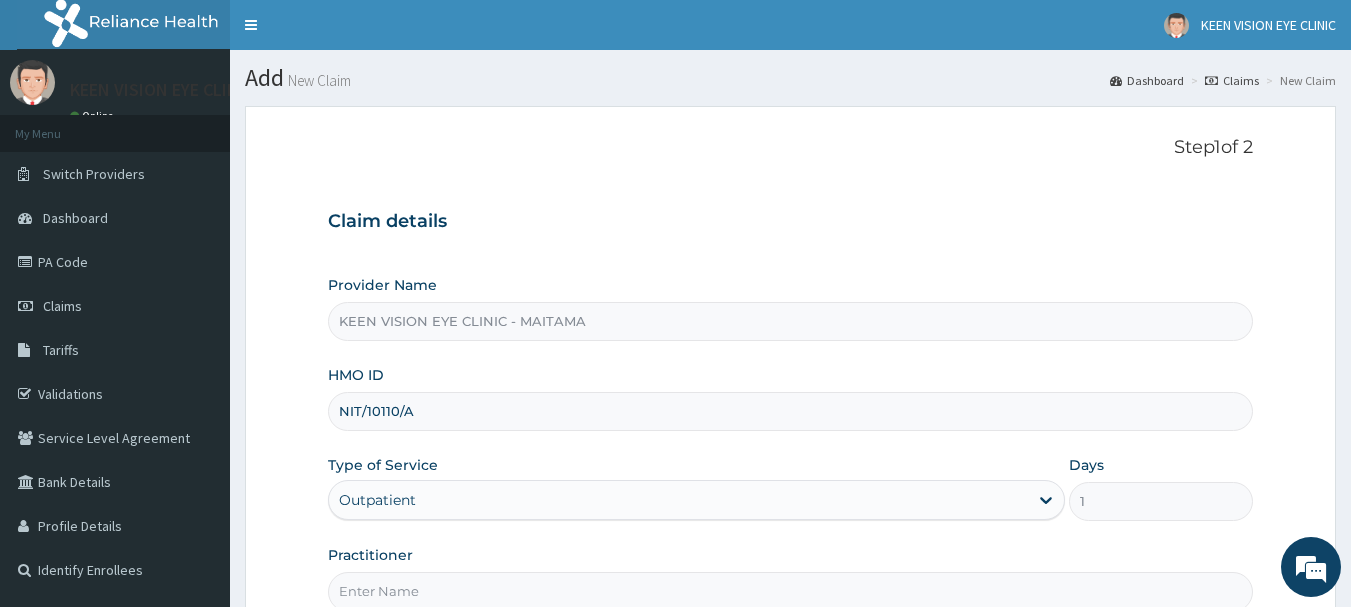 click on "Practitioner" at bounding box center [791, 578] 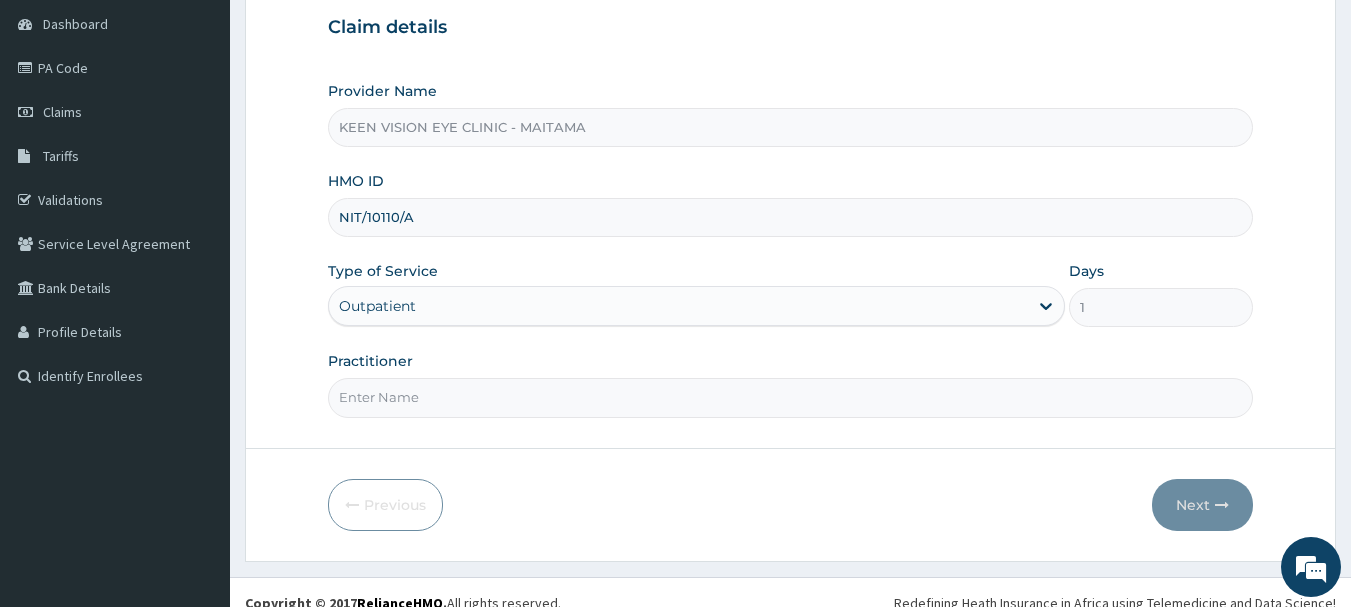 scroll, scrollTop: 215, scrollLeft: 0, axis: vertical 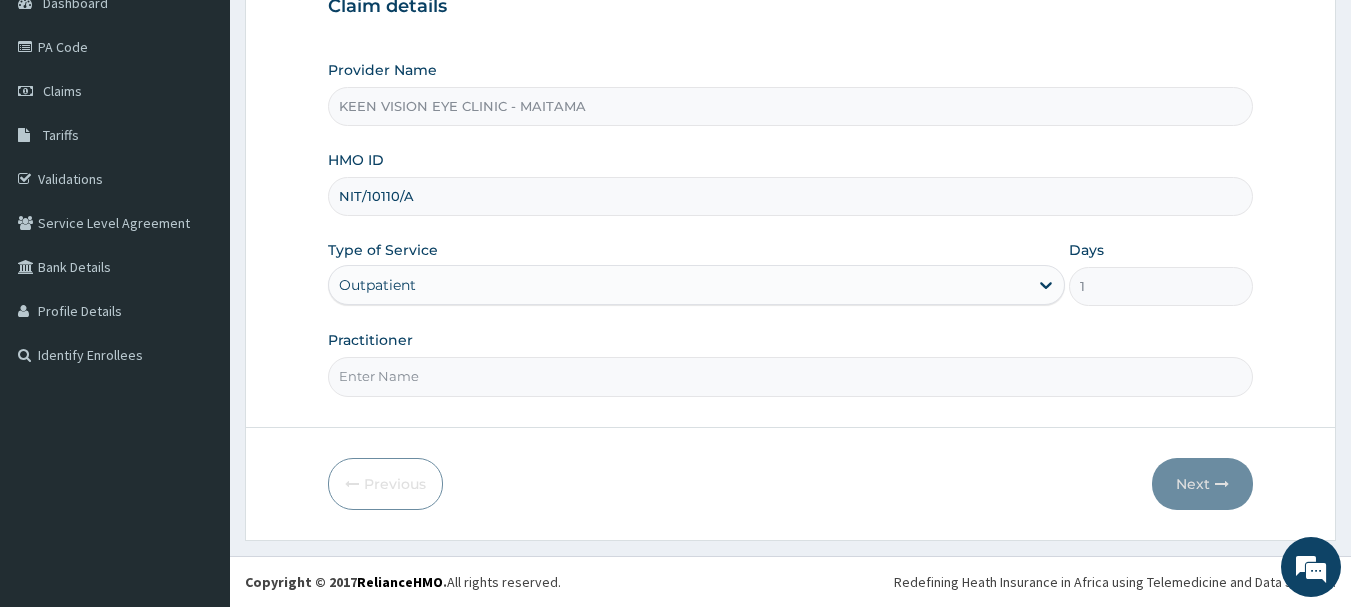 click on "Practitioner" at bounding box center (791, 376) 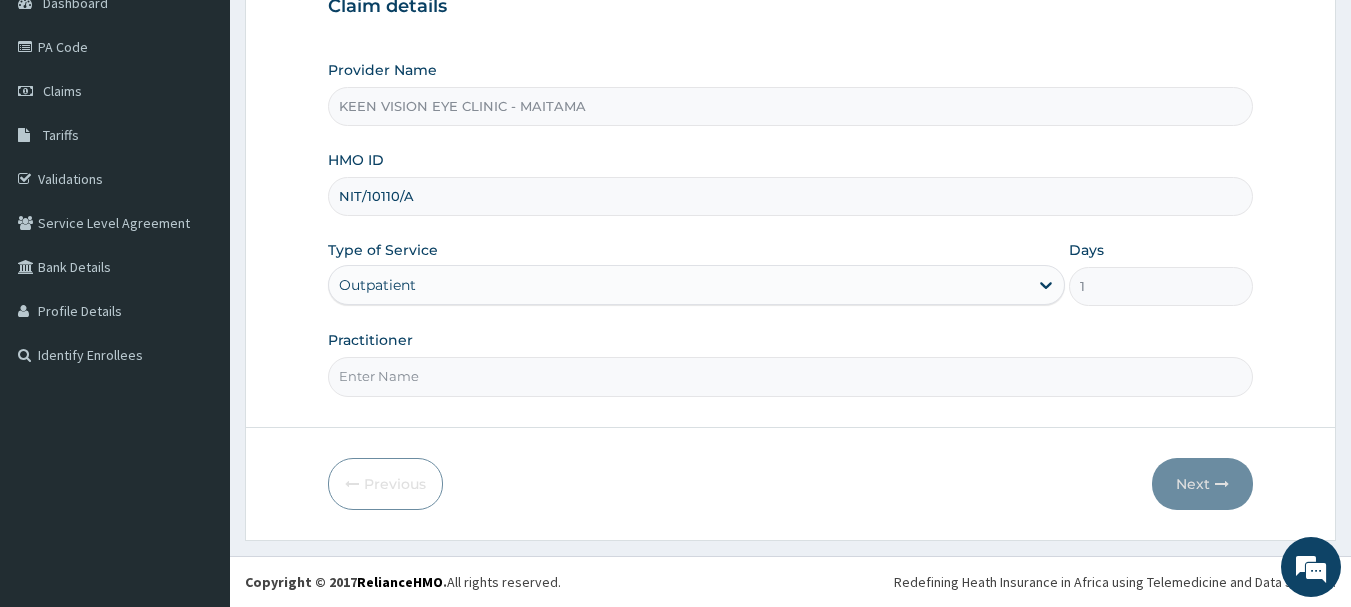 type on "DR CHIOMA" 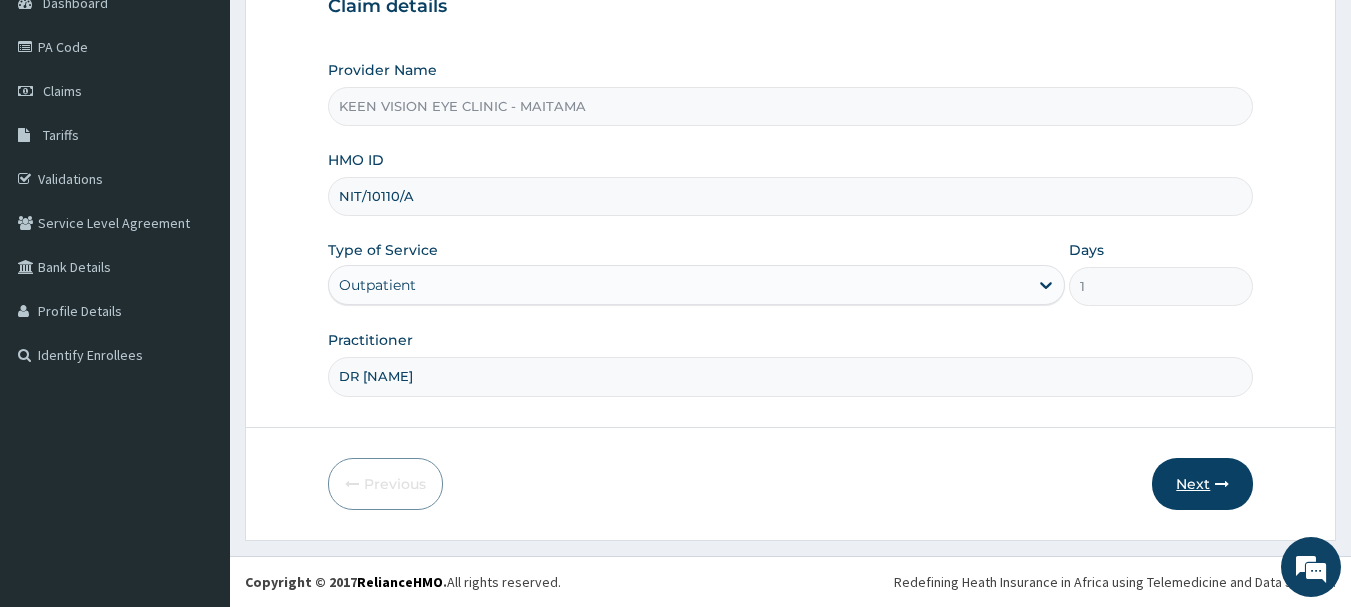 click on "Next" at bounding box center (1202, 484) 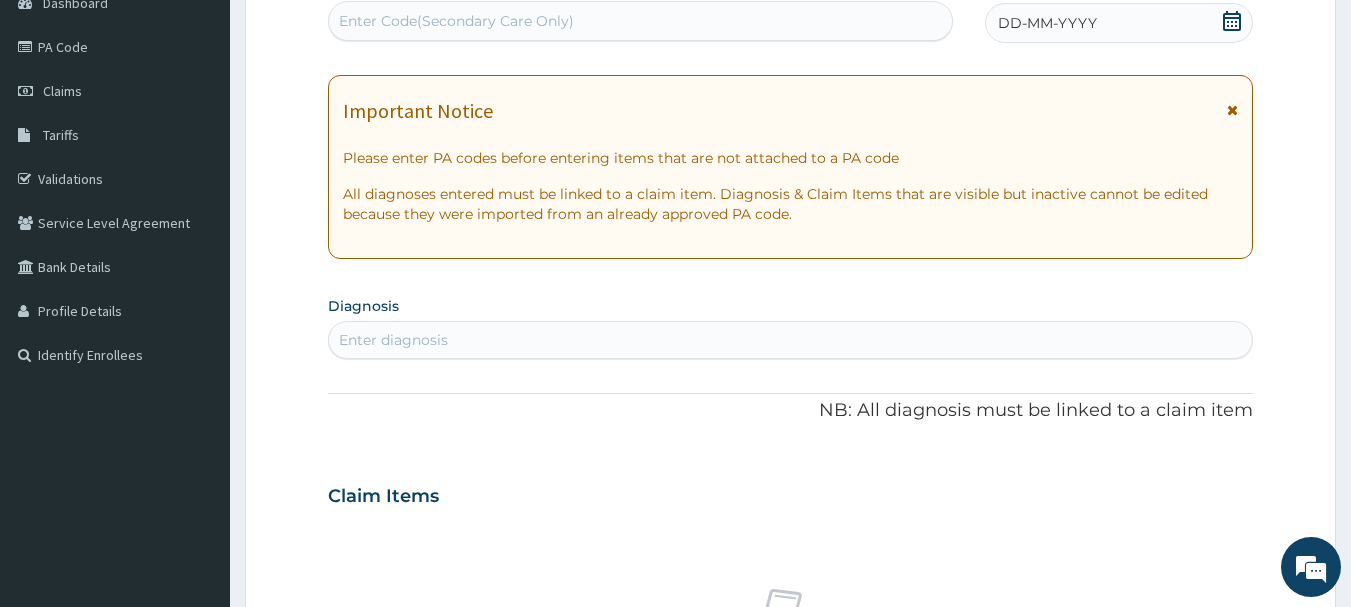 click on "Enter Code(Secondary Care Only)" at bounding box center (641, 21) 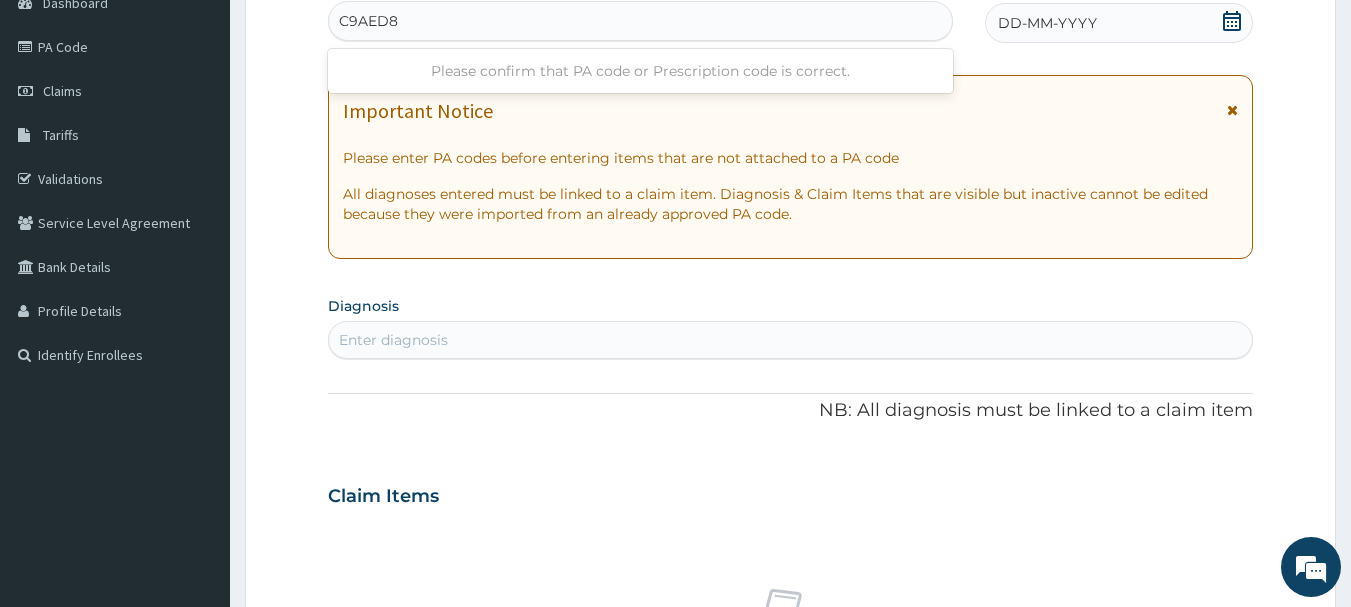 click on "C9AED8" at bounding box center [369, 21] 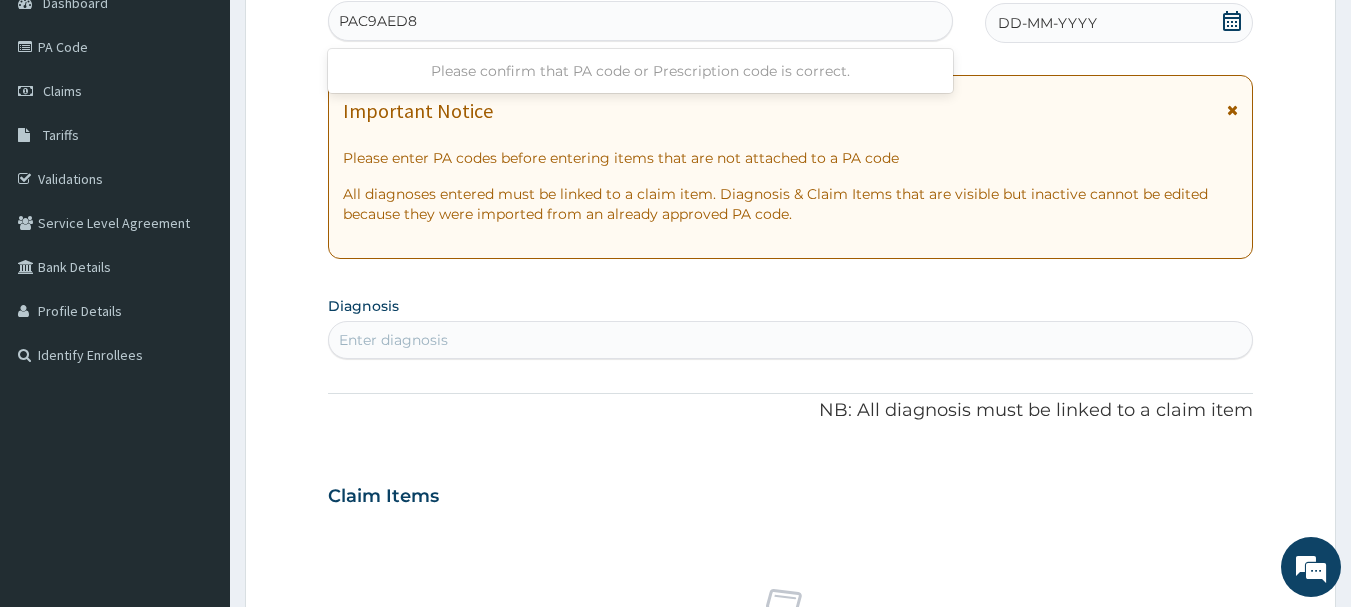 type on "PA/C9AED8" 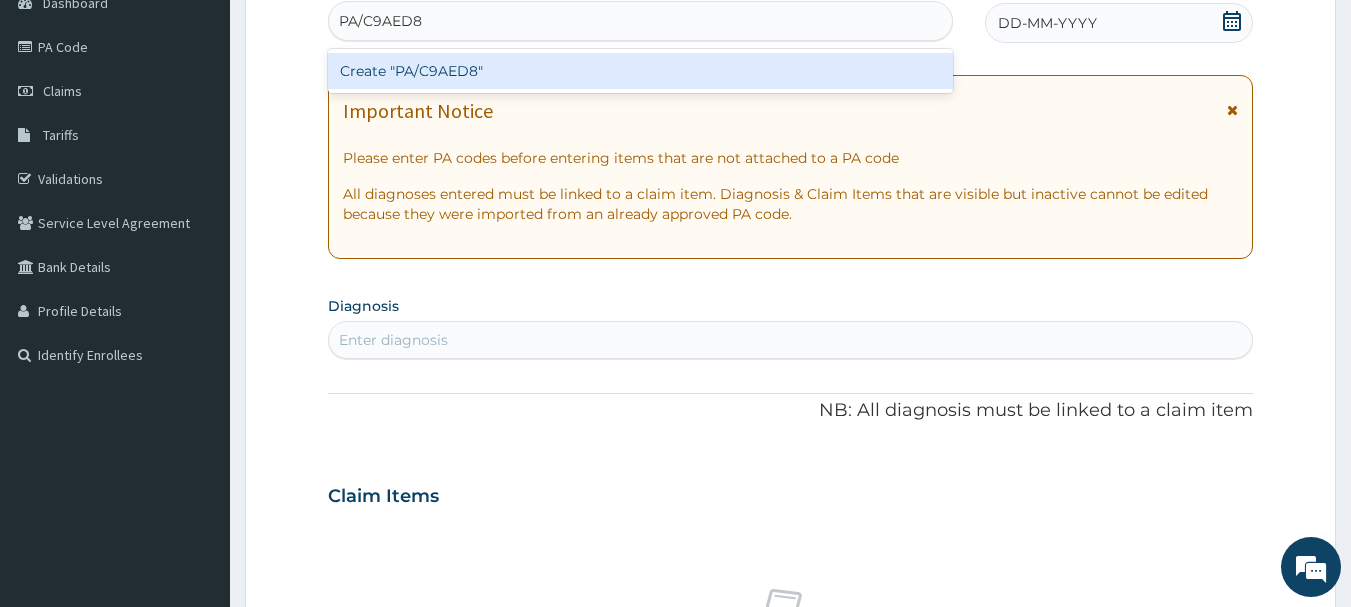 click on "Create "PA/C9AED8"" at bounding box center [641, 71] 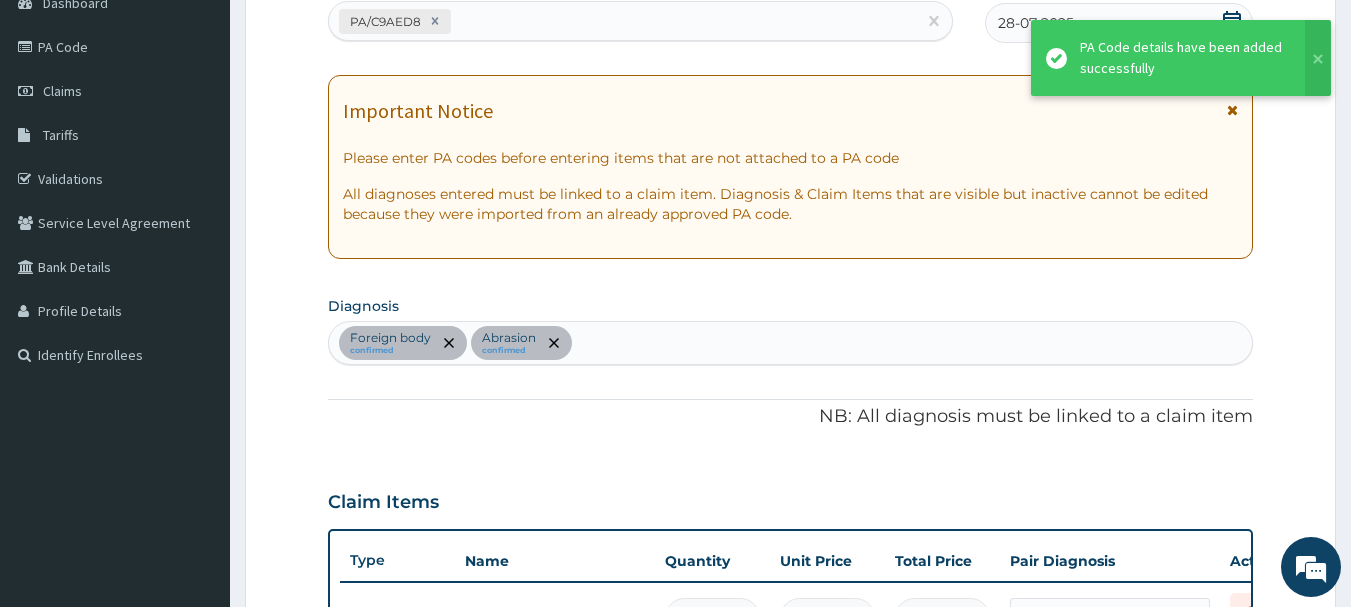 scroll, scrollTop: 245, scrollLeft: 0, axis: vertical 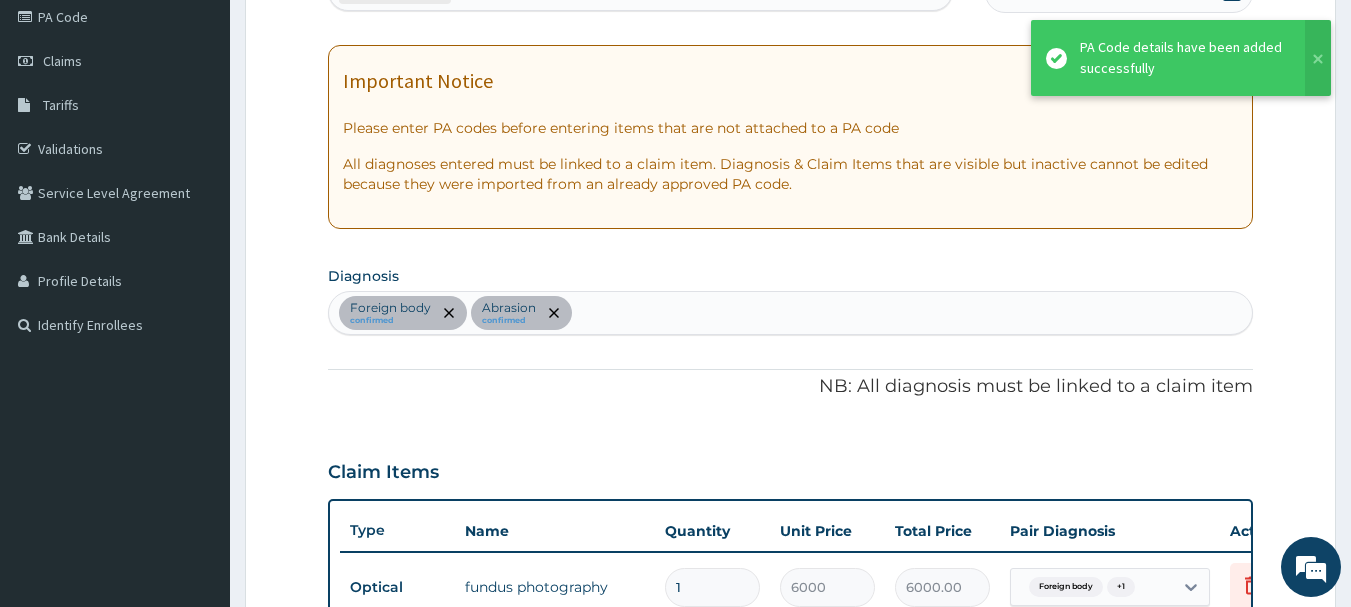click on "Diagnosis Foreign body confirmed Abrasion confirmed" at bounding box center [791, 298] 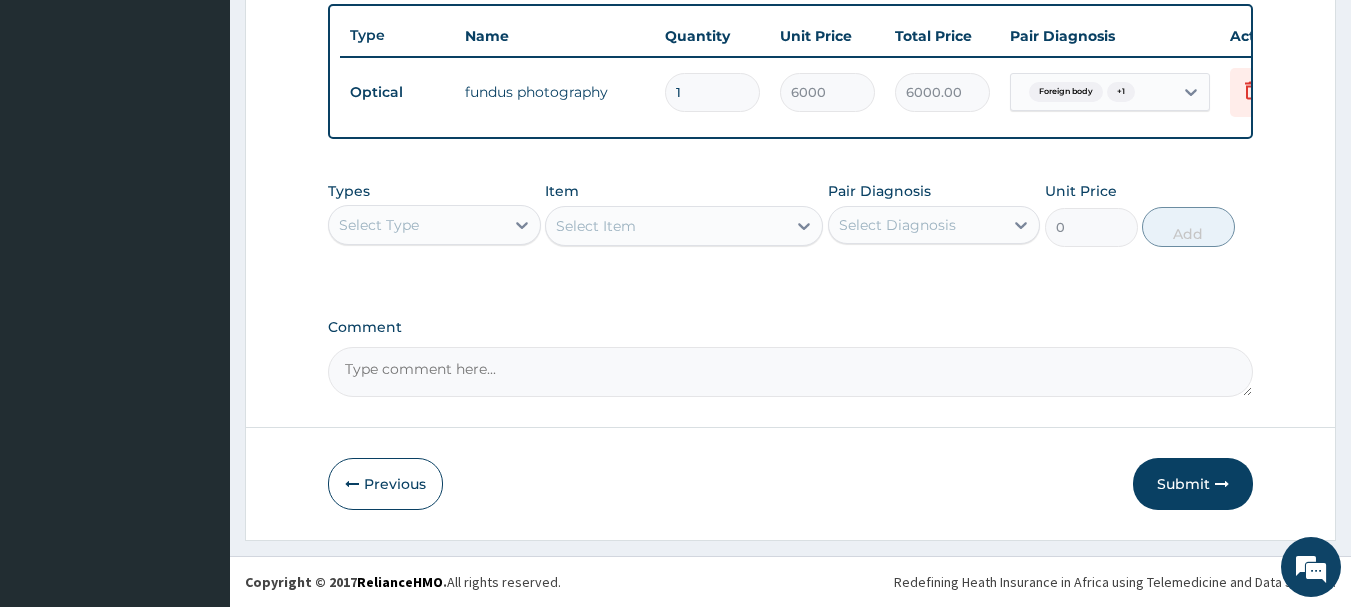 scroll, scrollTop: 755, scrollLeft: 0, axis: vertical 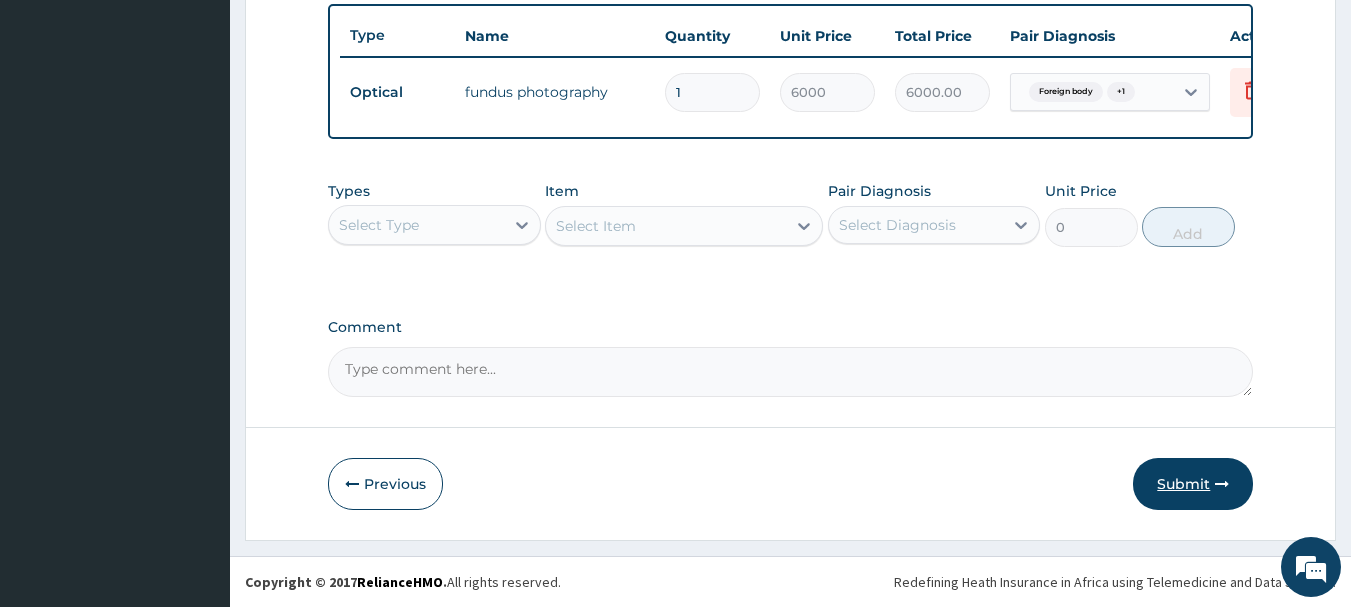 click on "Submit" at bounding box center (1193, 484) 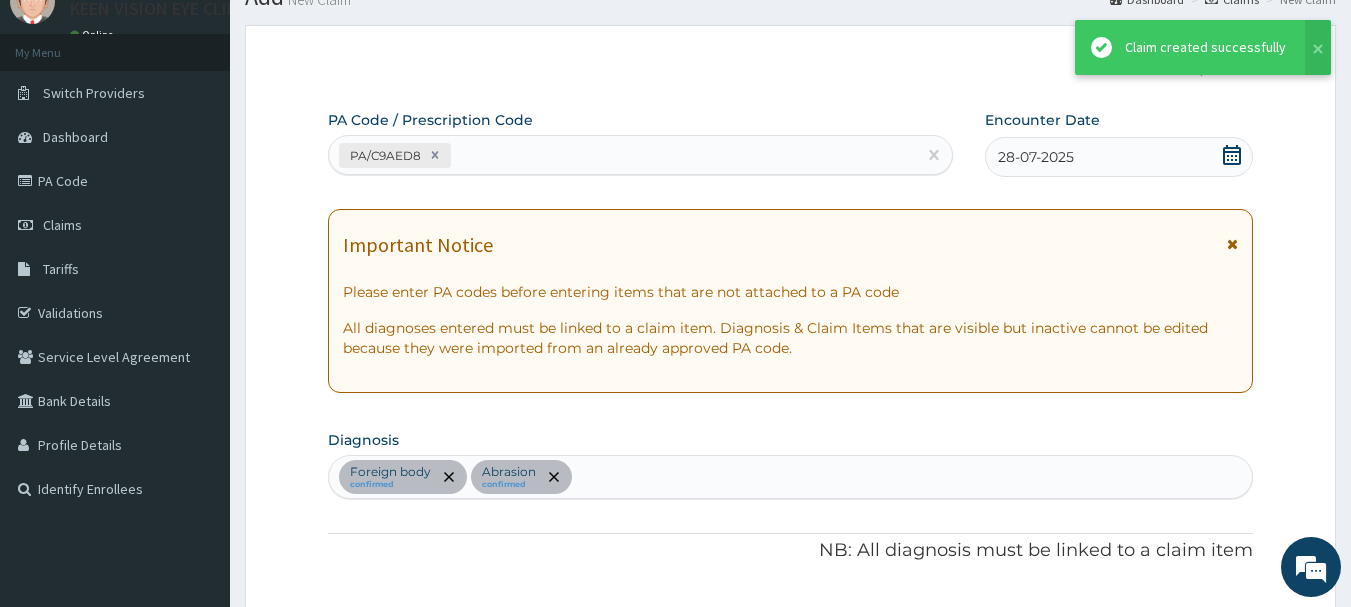 scroll, scrollTop: 755, scrollLeft: 0, axis: vertical 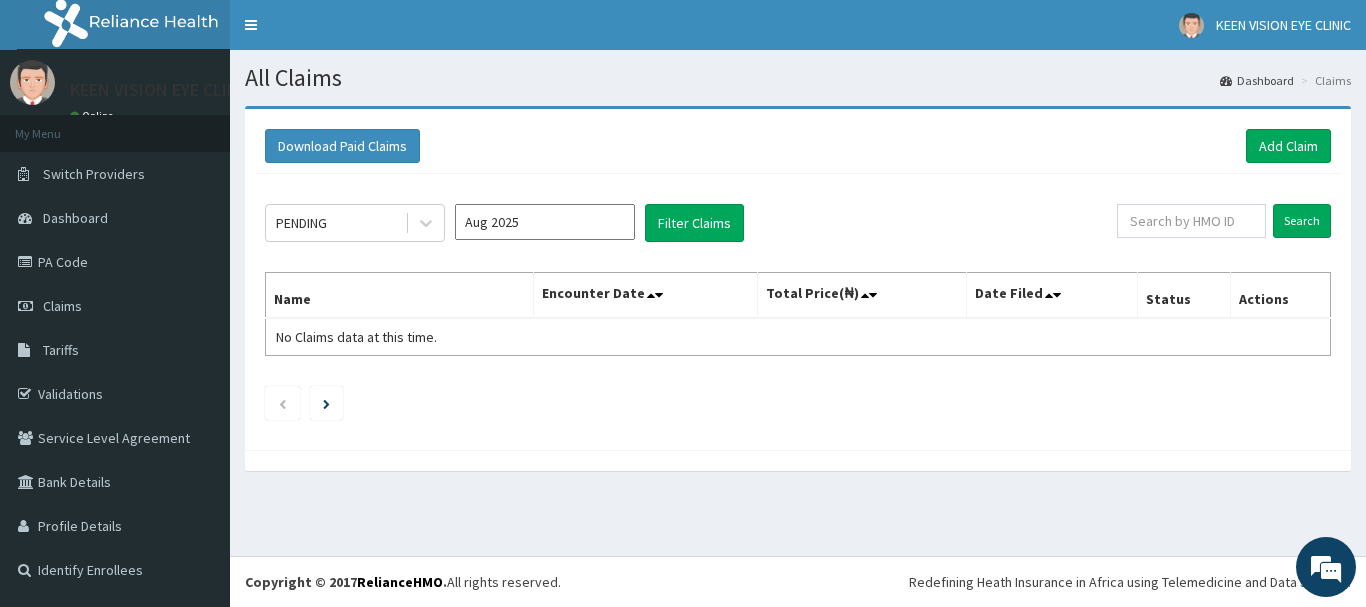 click on "Aug 2025" at bounding box center (545, 222) 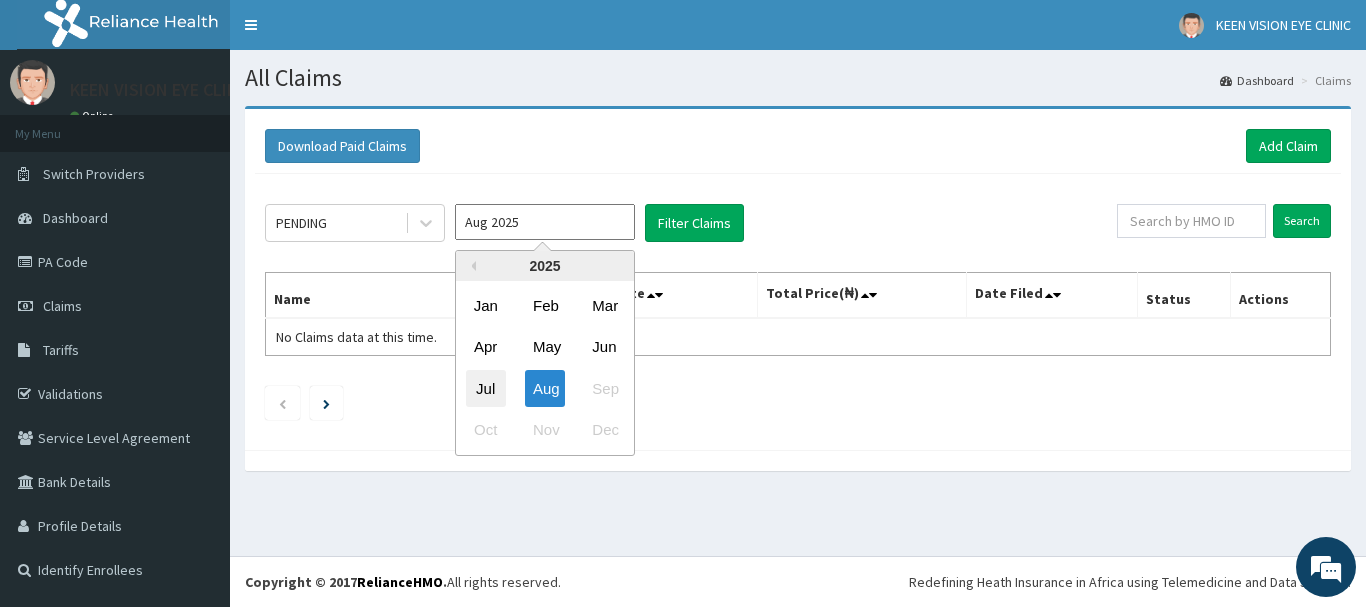 click on "Jul" at bounding box center [486, 388] 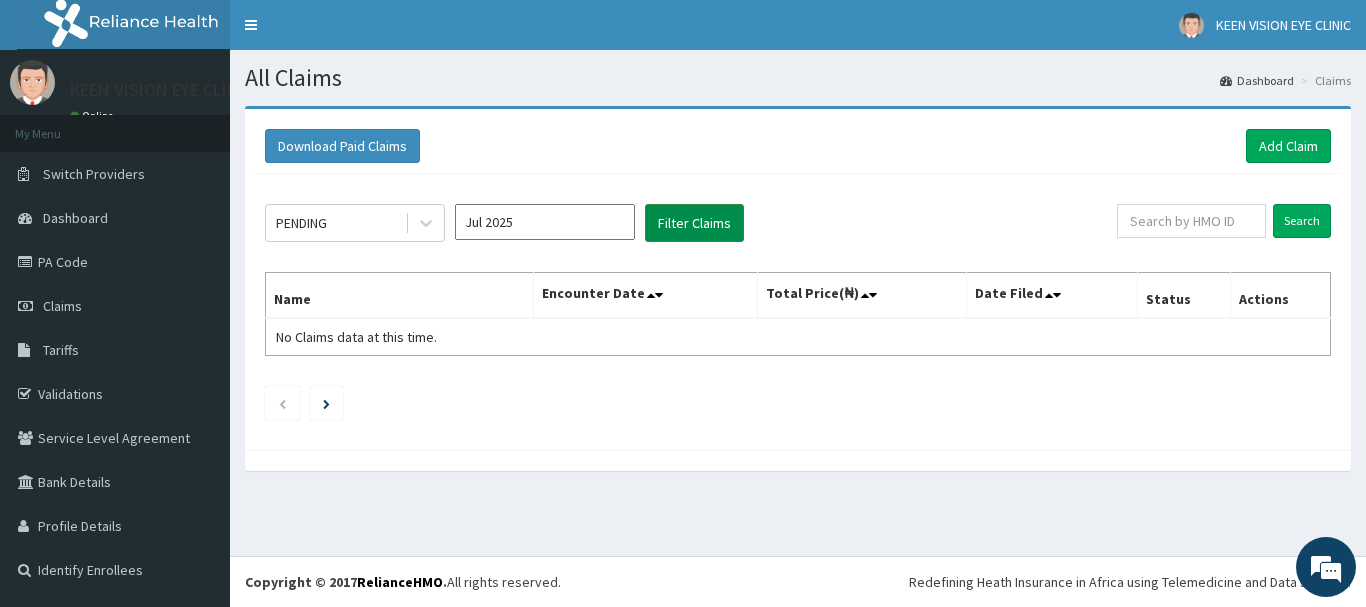 click on "Filter Claims" at bounding box center (694, 223) 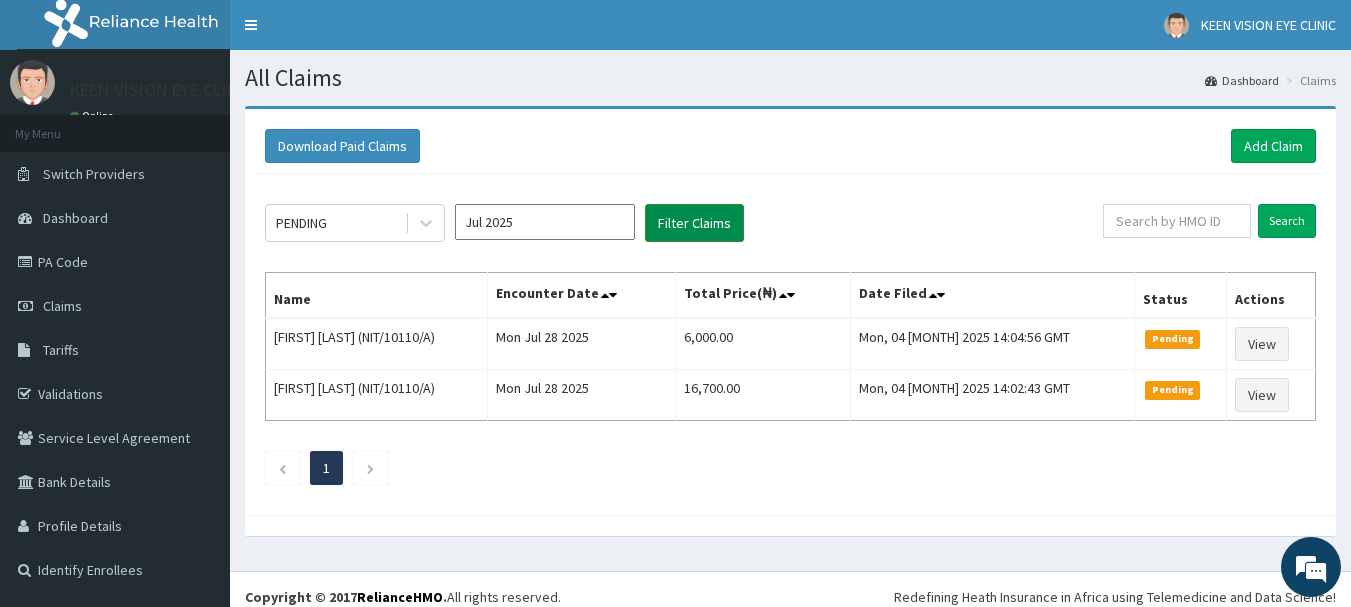 scroll, scrollTop: 0, scrollLeft: 0, axis: both 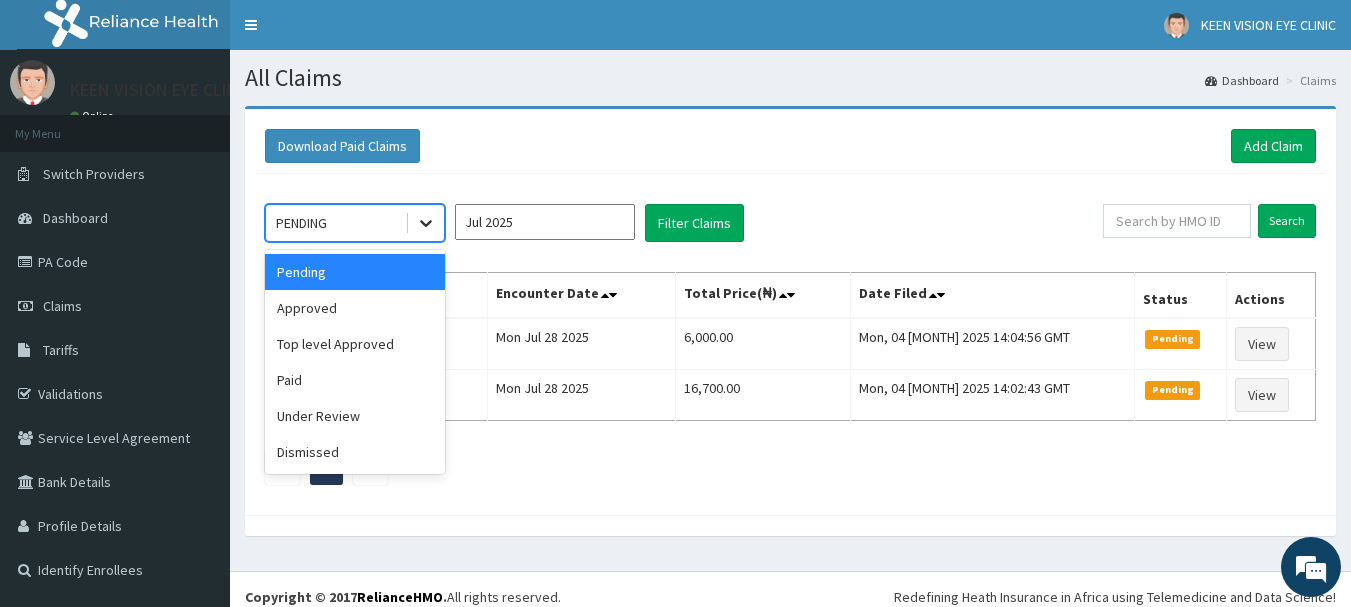 click 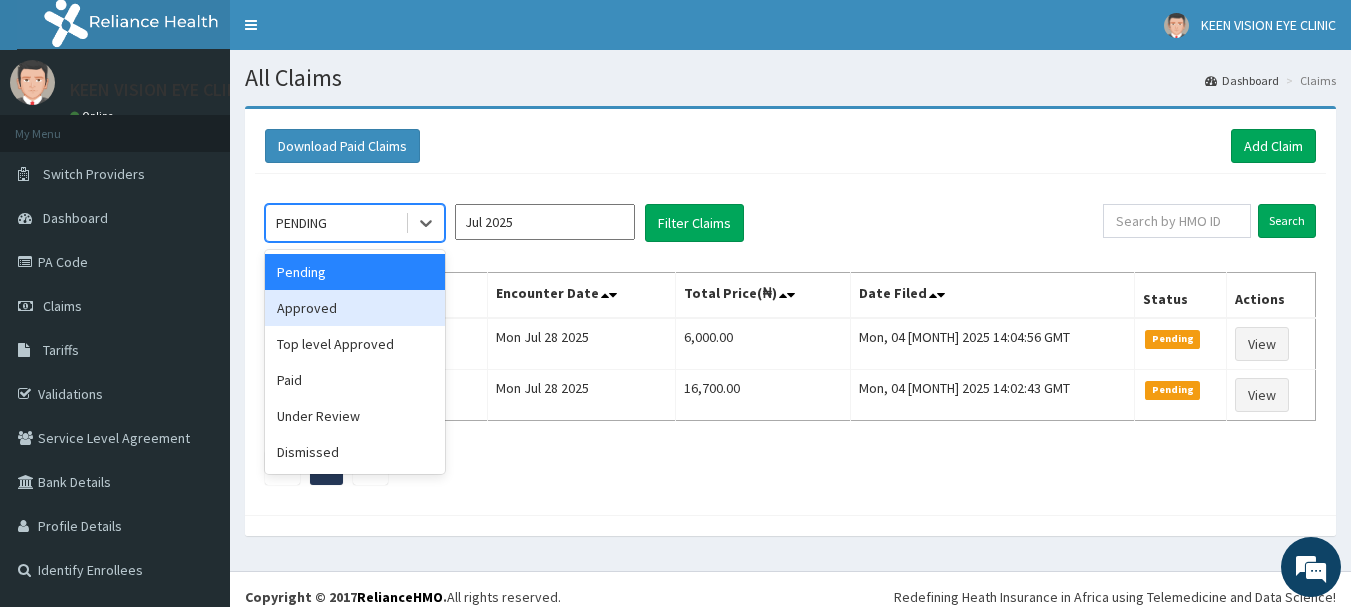 click on "Approved" at bounding box center [355, 308] 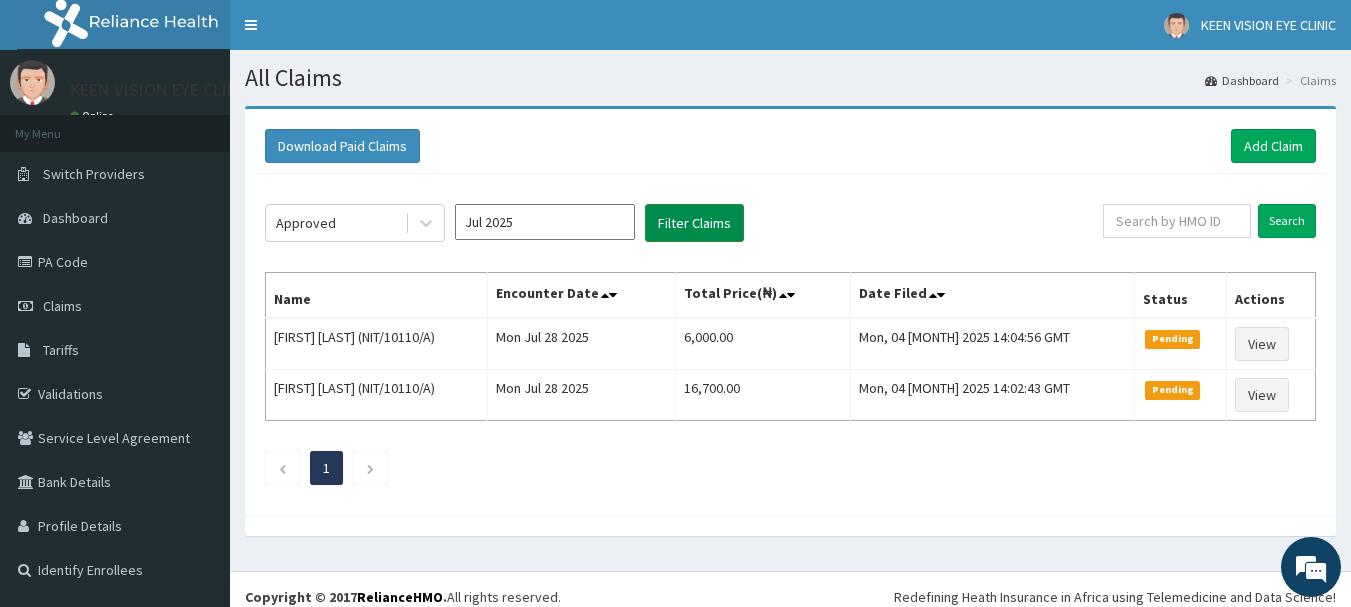 click on "Filter Claims" at bounding box center (694, 223) 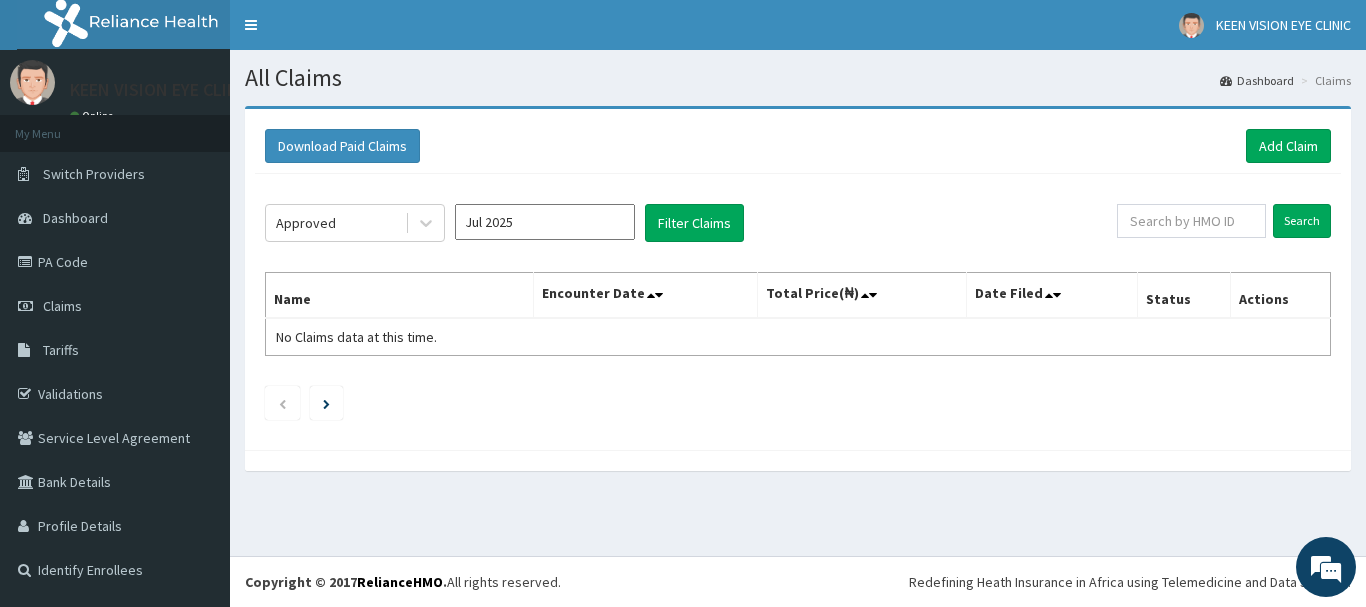 click on "Jul 2025" at bounding box center [545, 222] 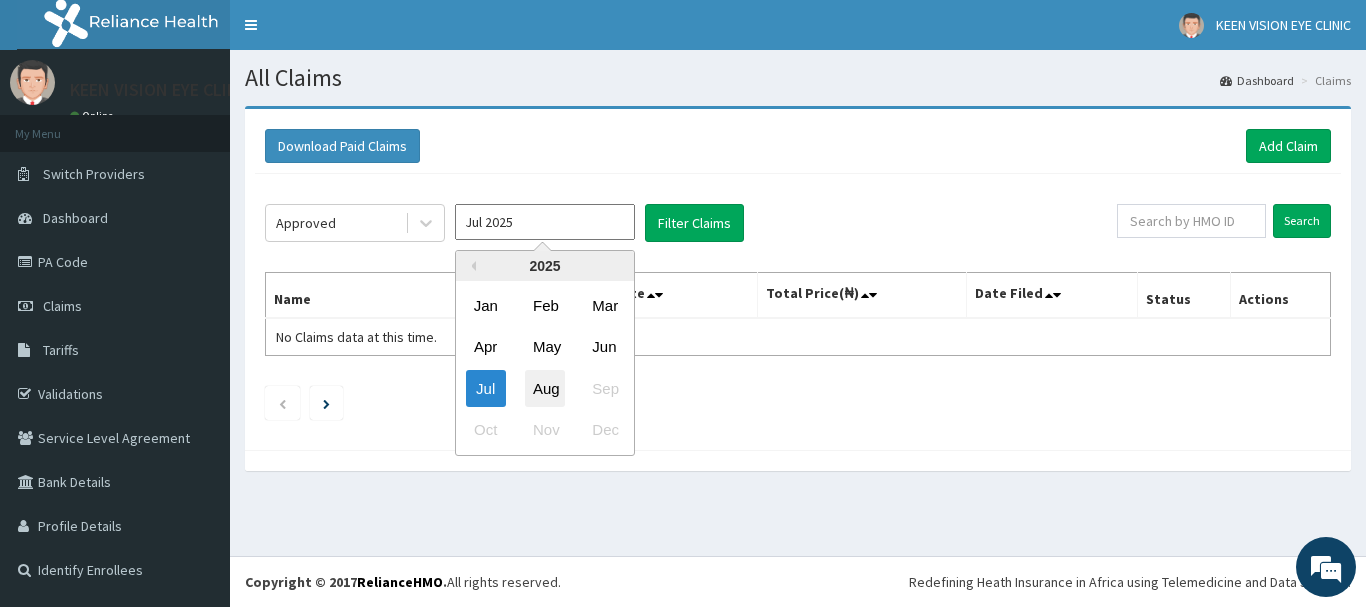 click on "Aug" at bounding box center [545, 388] 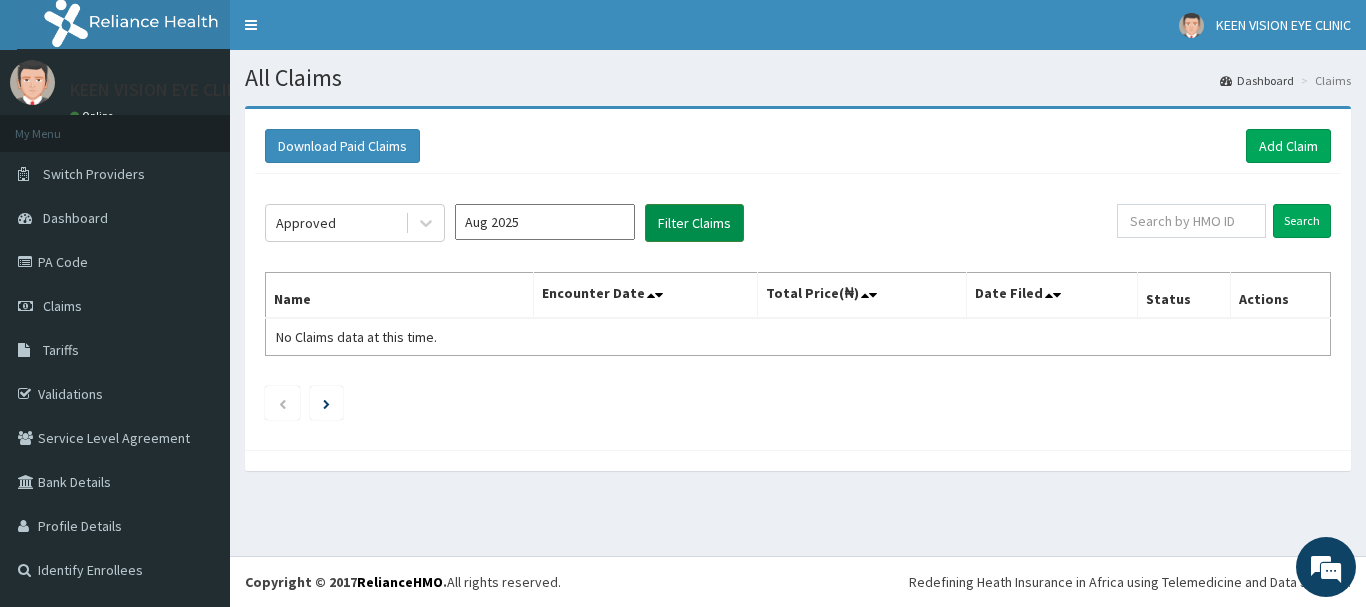 click on "Filter Claims" at bounding box center (694, 223) 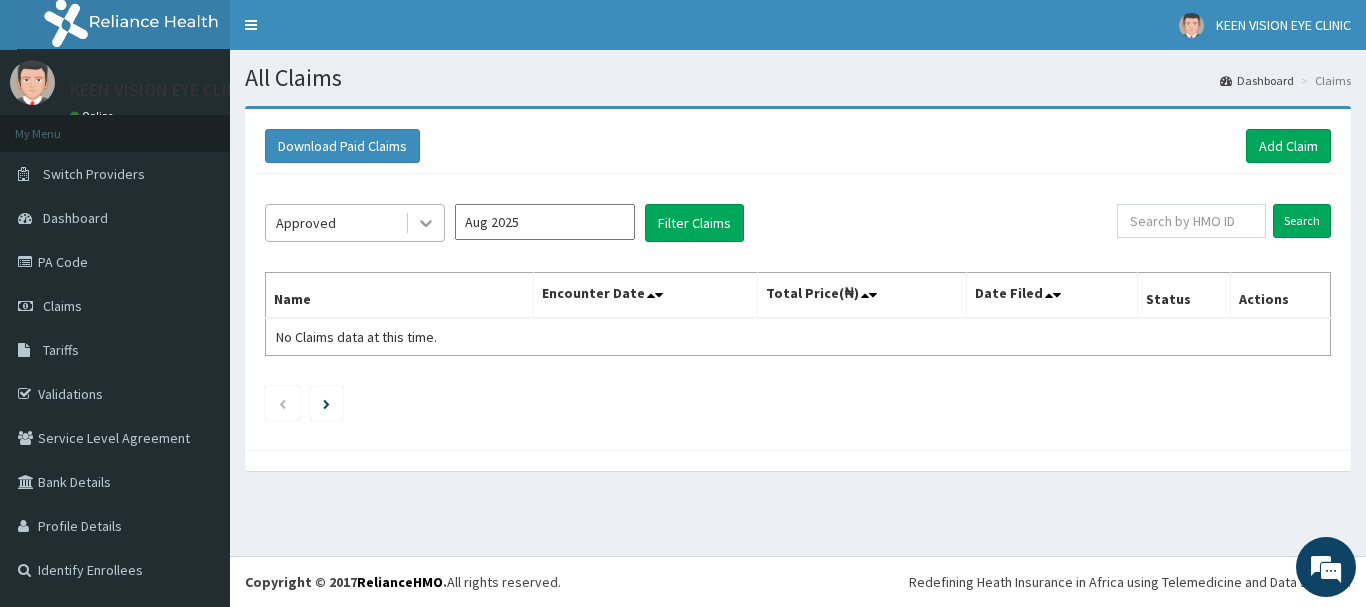 click 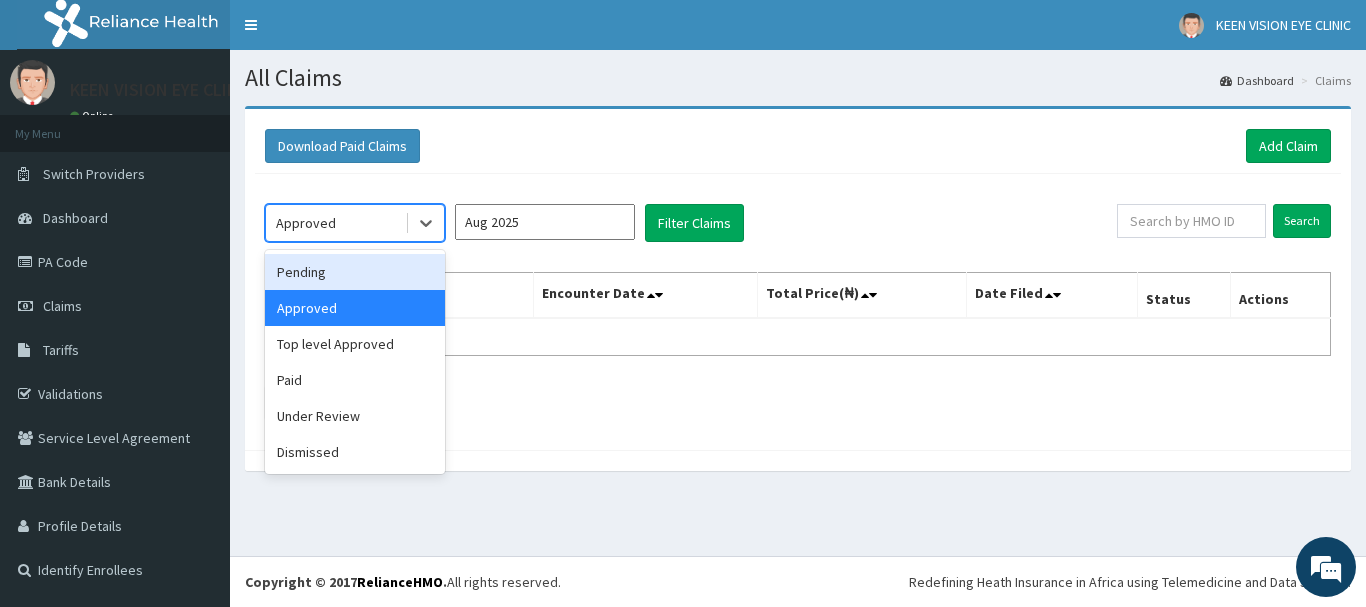 click on "Pending" at bounding box center (355, 272) 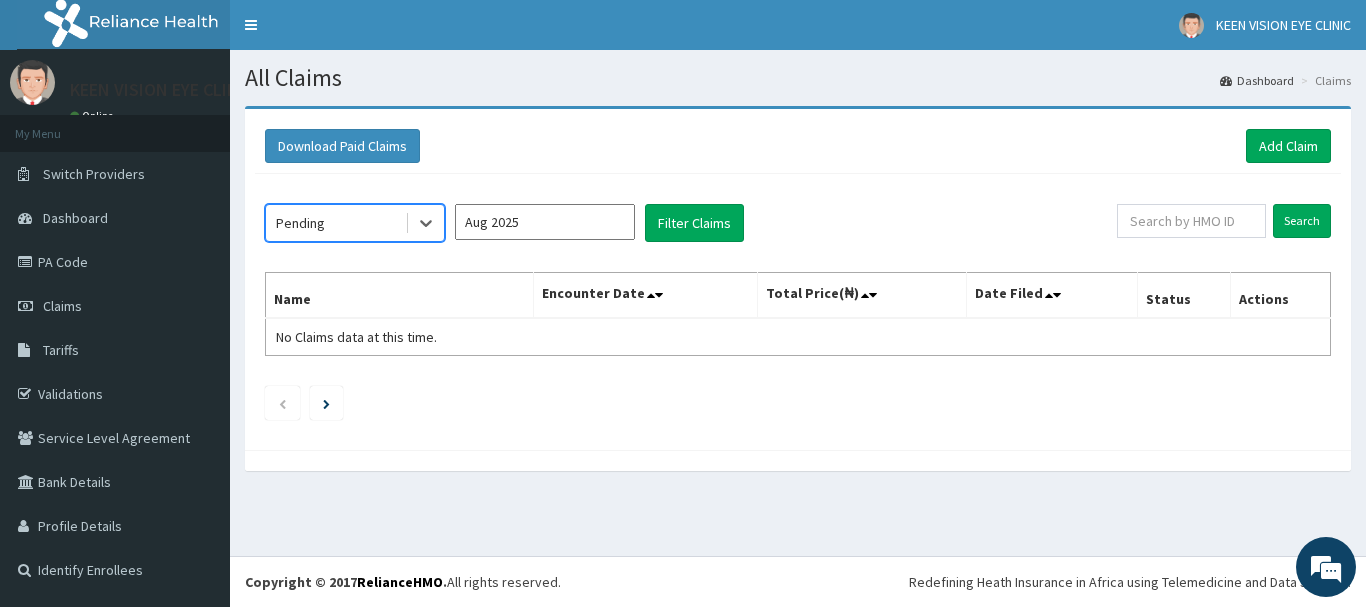 click on "option Pending, selected. Select is focused ,type to refine list, press Down to open the menu, Pending [MONTH] 2025 Filter Claims" at bounding box center [691, 223] 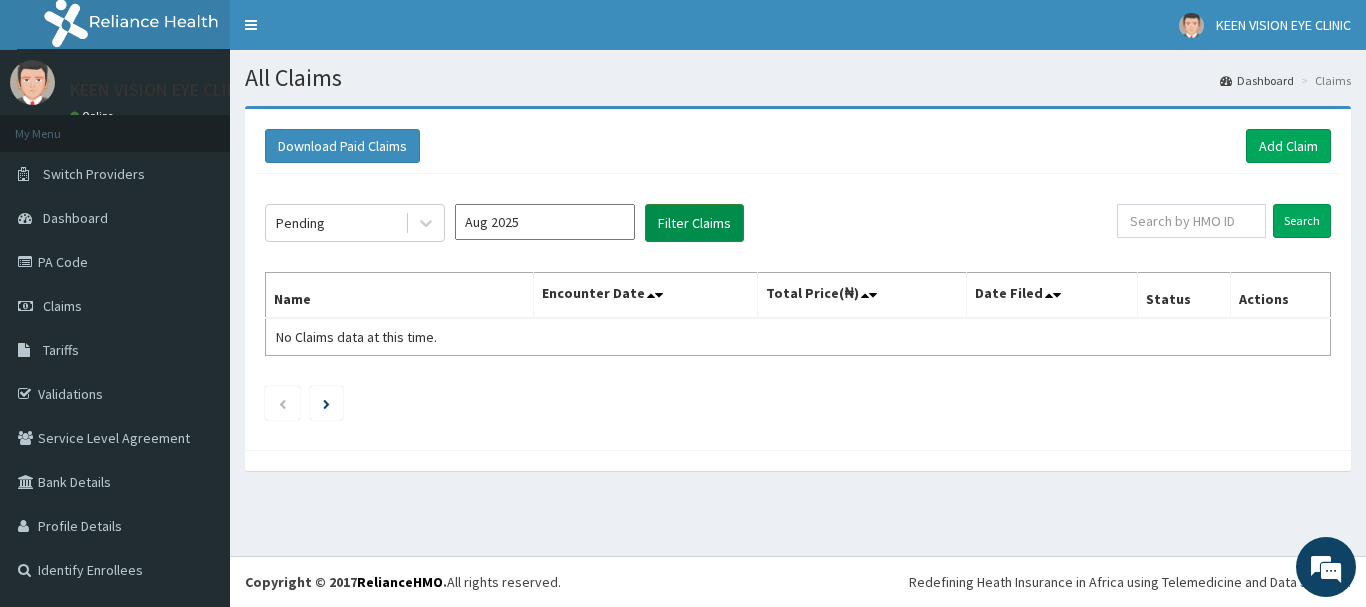 click on "Filter Claims" at bounding box center [694, 223] 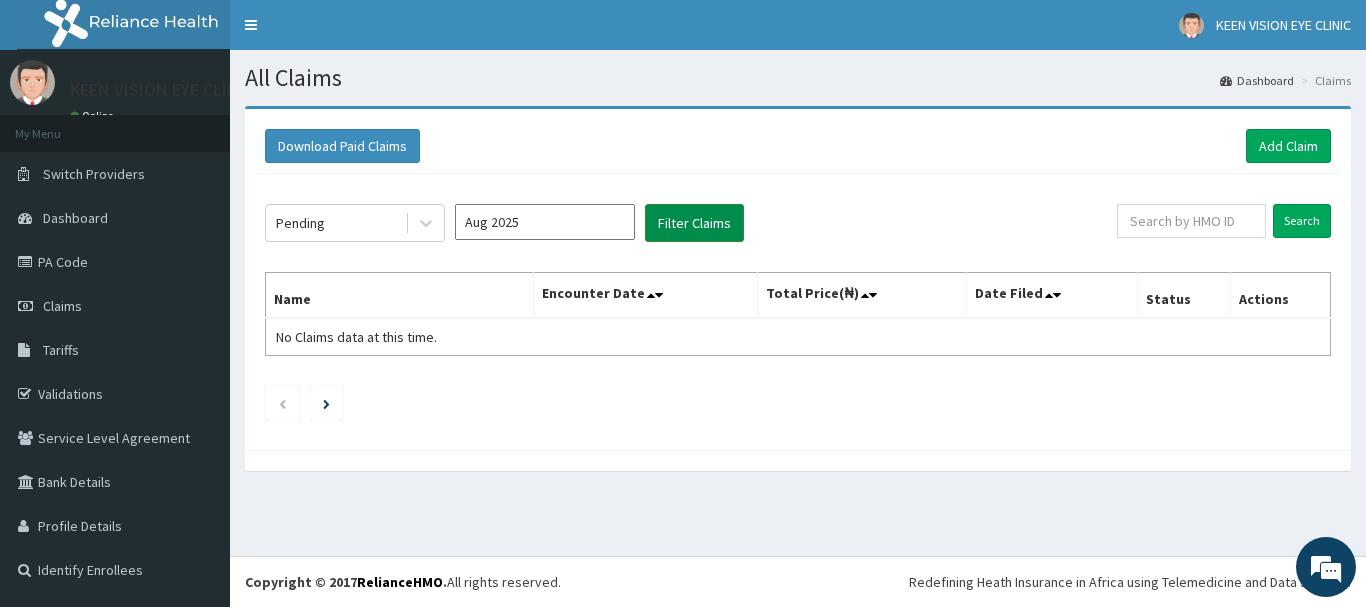 click on "Filter Claims" at bounding box center (694, 223) 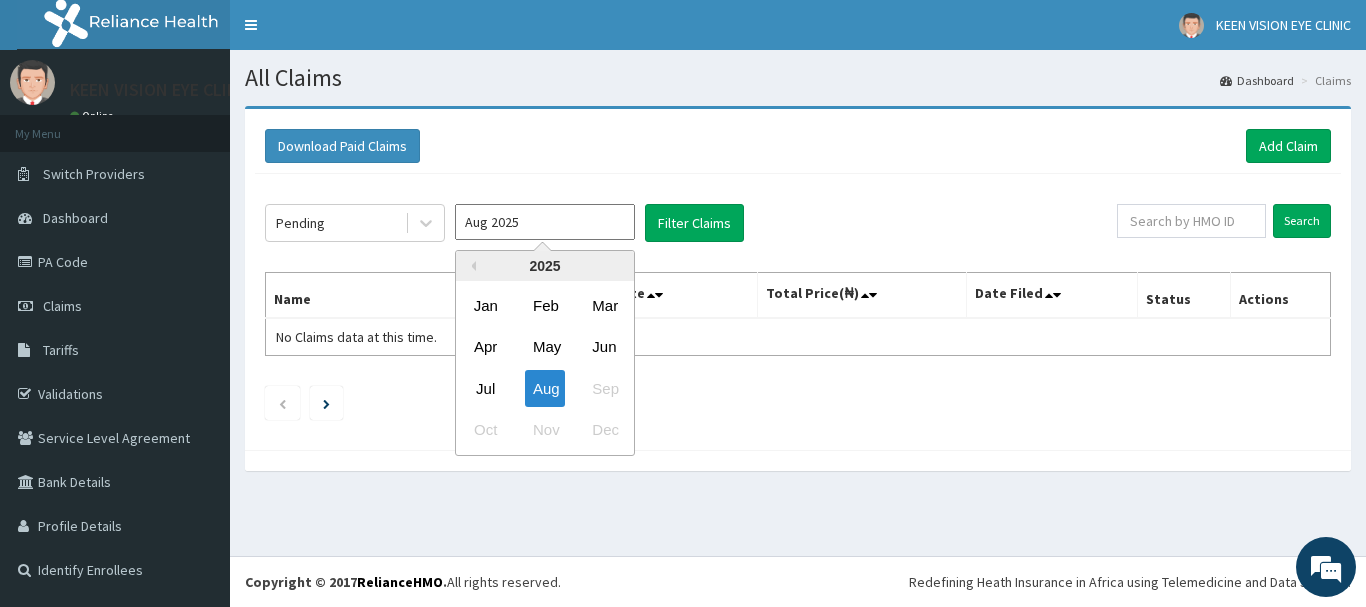click on "Aug 2025" at bounding box center (545, 222) 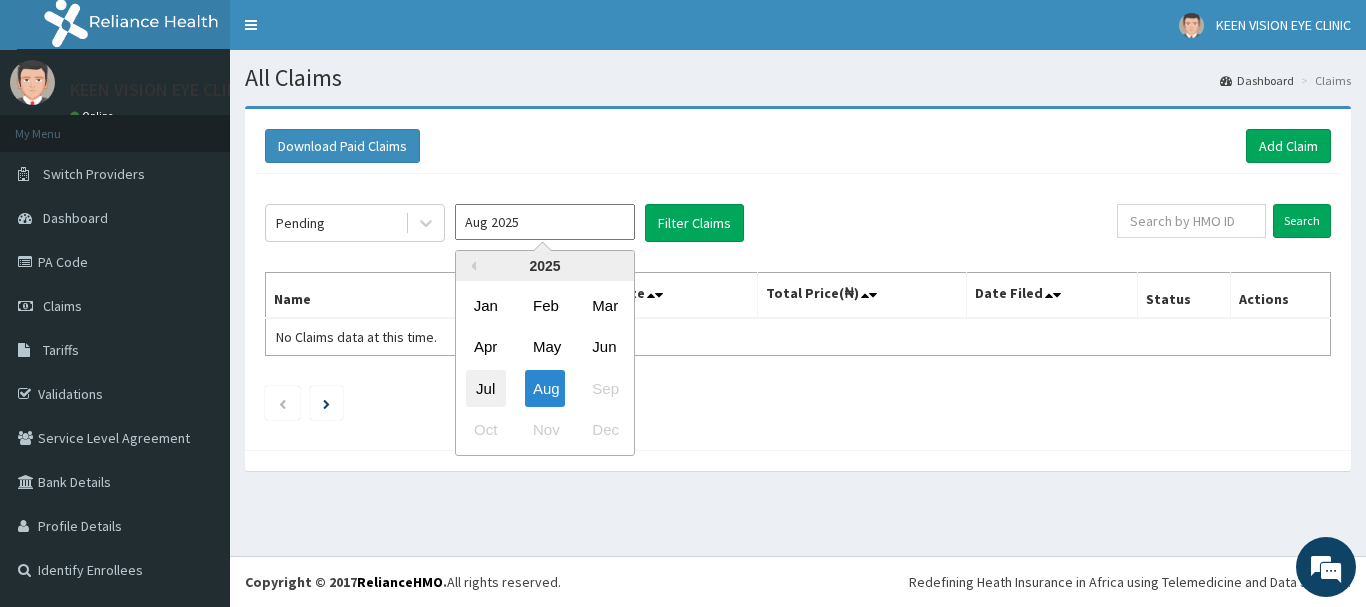 click on "Jul" at bounding box center (486, 388) 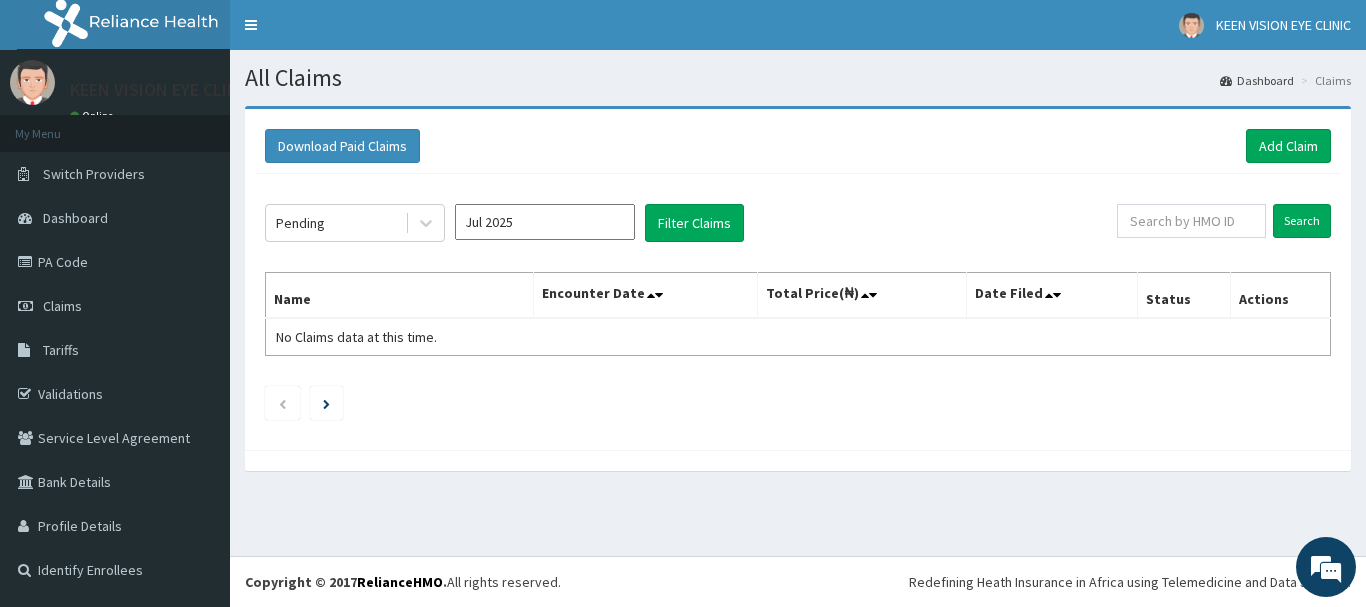 click on "Pending Jul 2025 Filter Claims Search Name Encounter Date Total Price(₦) Date Filed Status Actions No Claims data at this time." 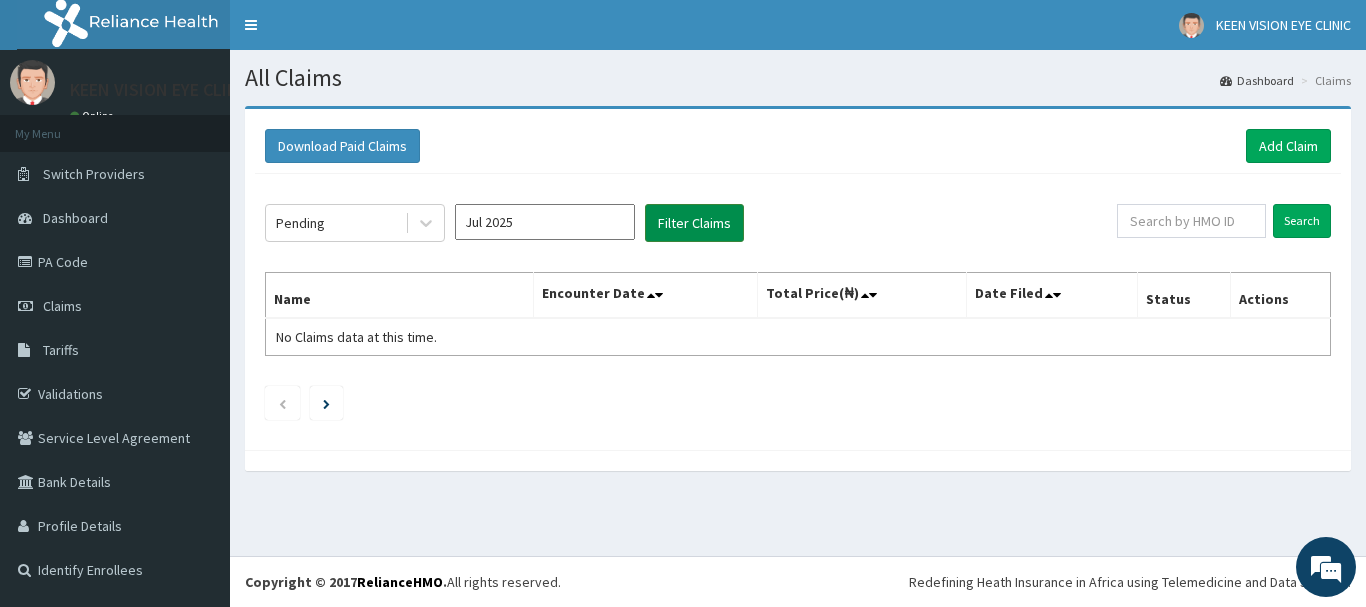 click on "Filter Claims" at bounding box center (694, 223) 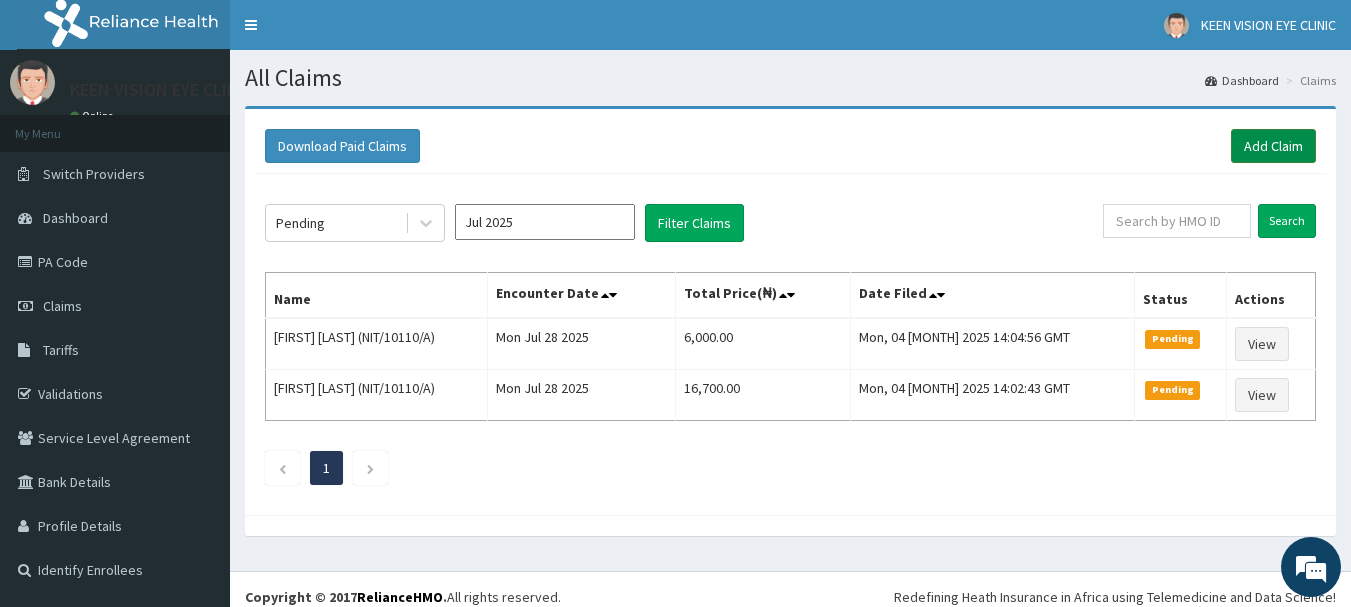 click on "Add Claim" at bounding box center (1273, 146) 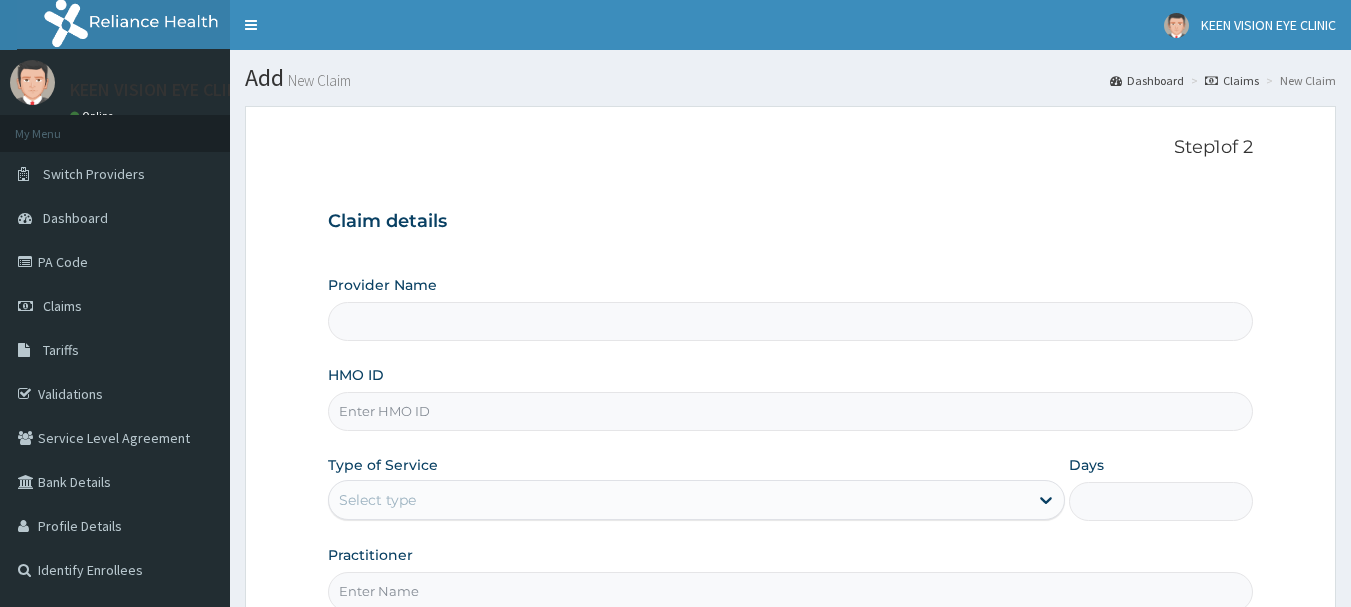 scroll, scrollTop: 0, scrollLeft: 0, axis: both 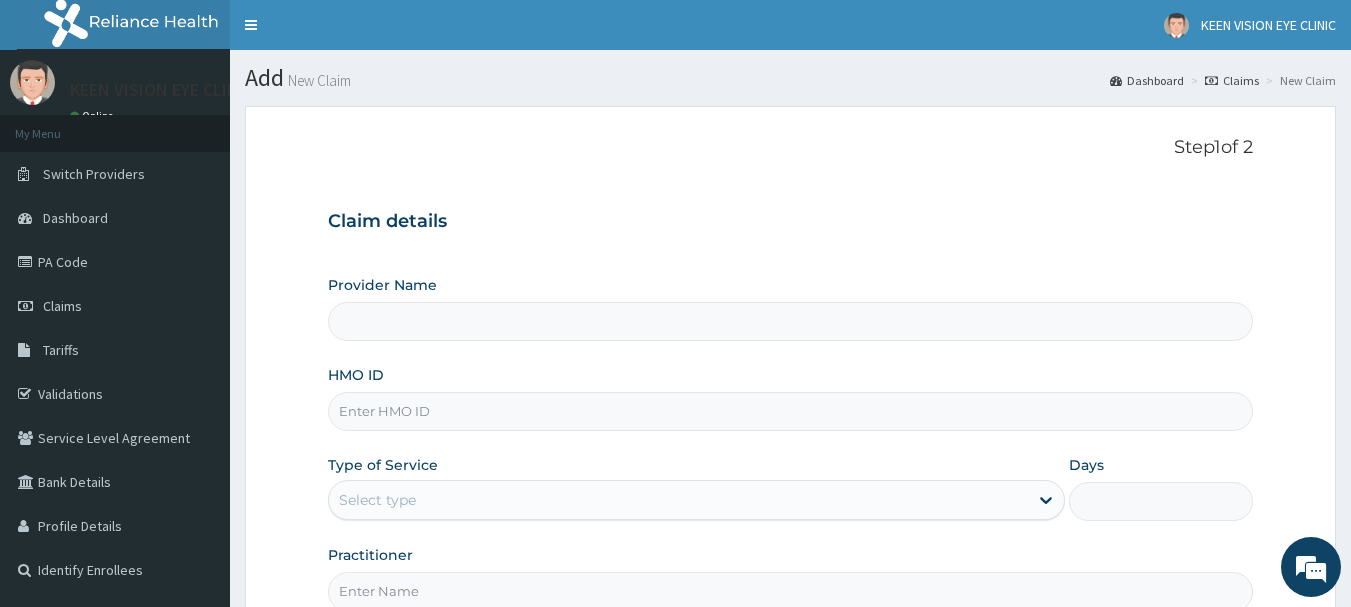 type on "KEEN VISION EYE CLINIC - MAITAMA" 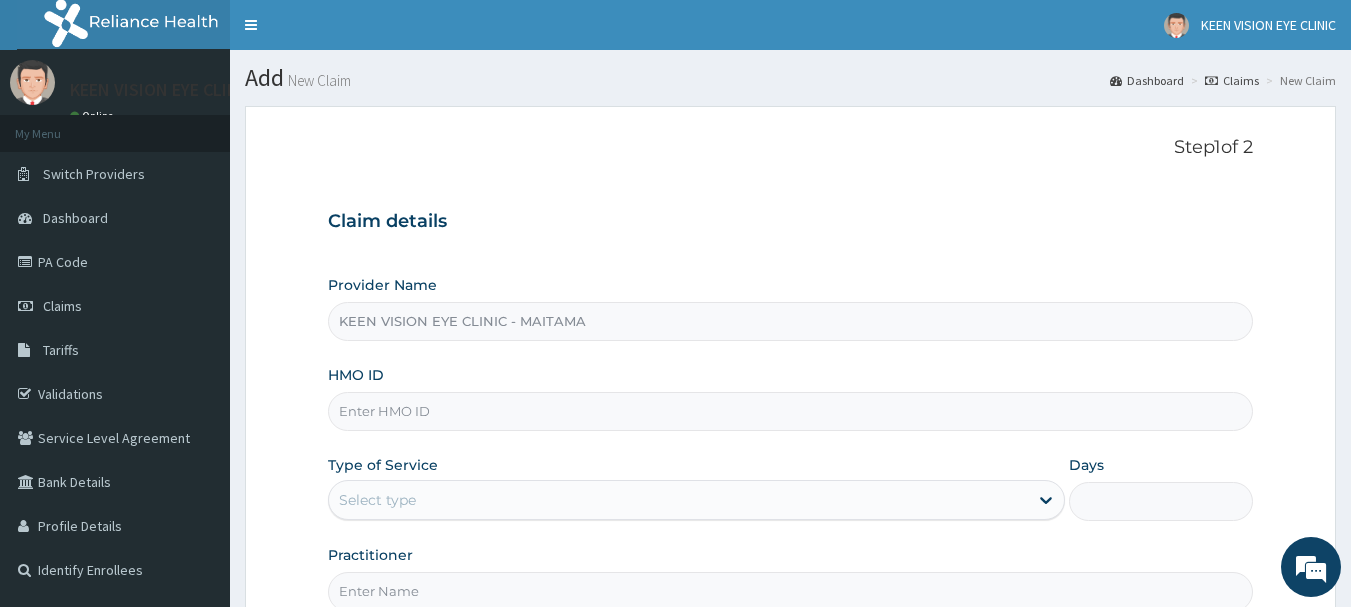 scroll, scrollTop: 0, scrollLeft: 0, axis: both 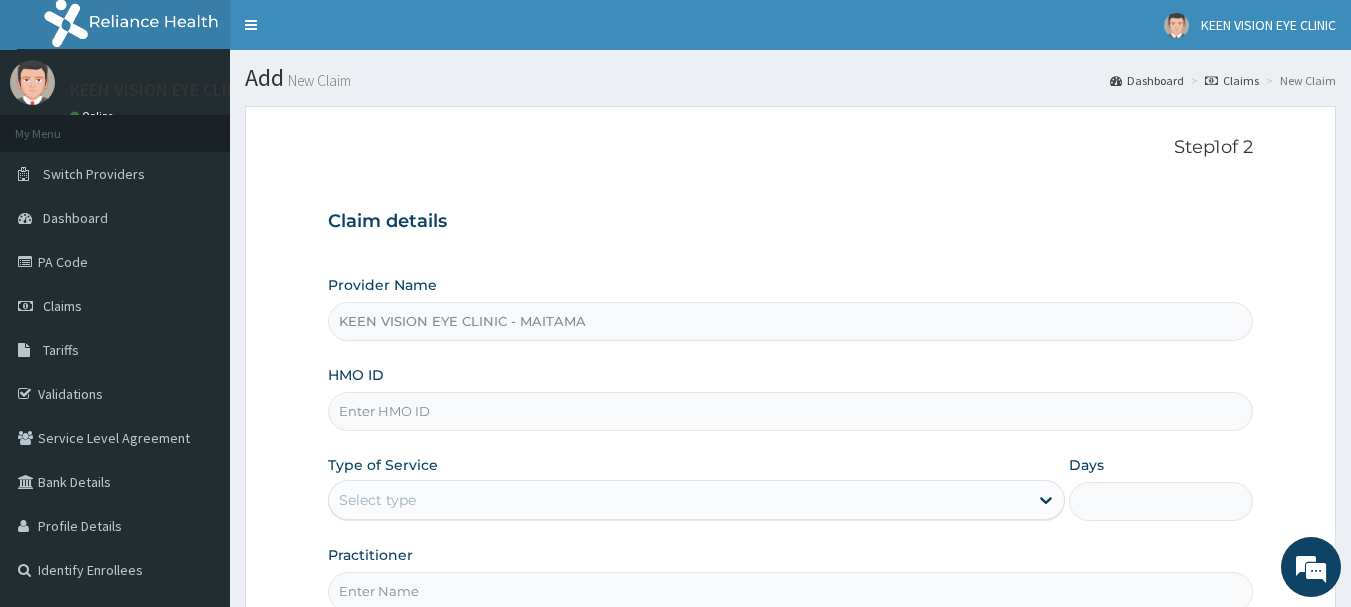 click on "HMO ID" at bounding box center (791, 411) 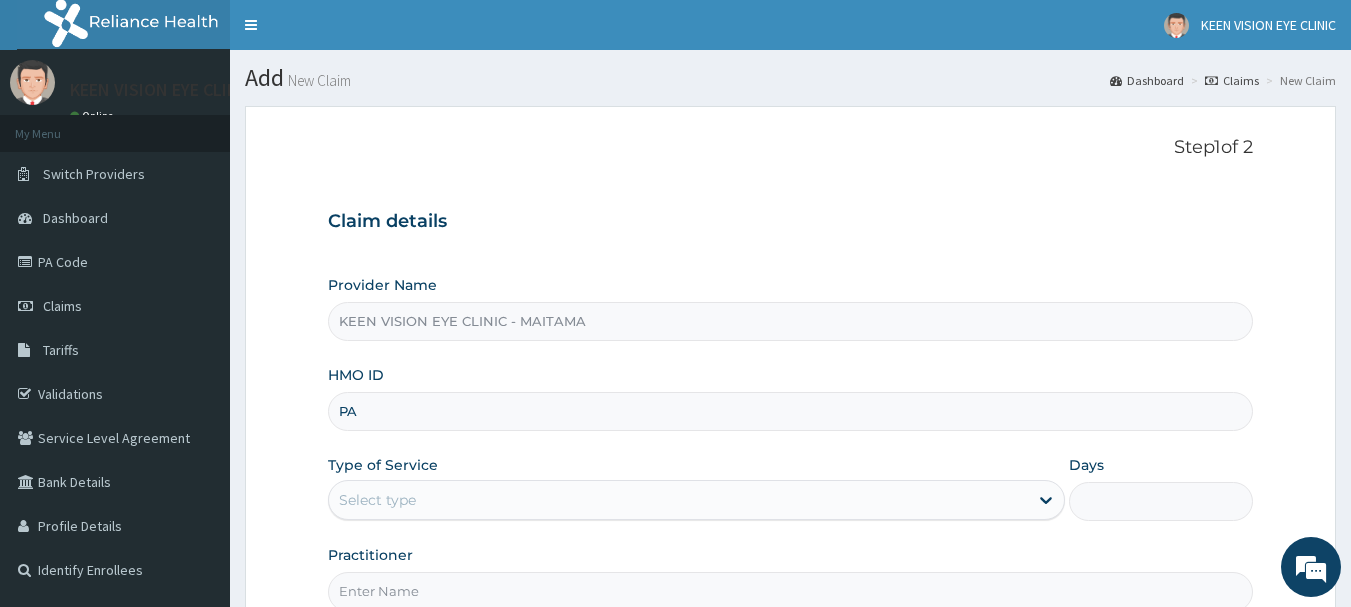 type on "P" 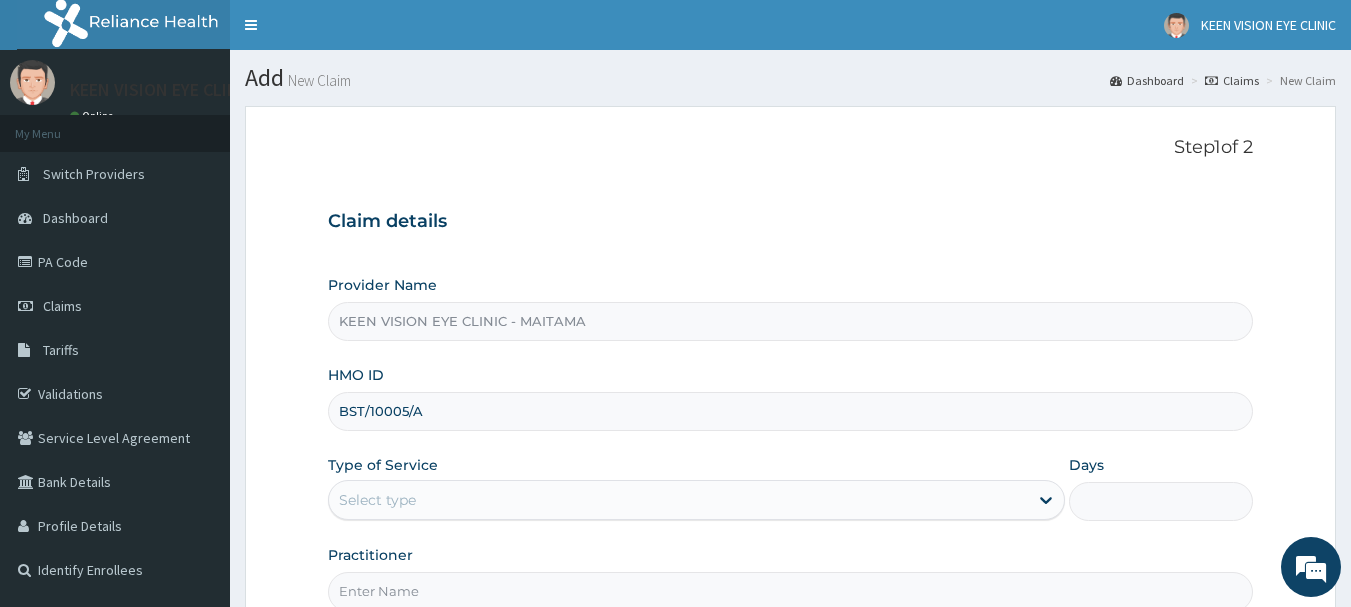 type on "BST/10005/A" 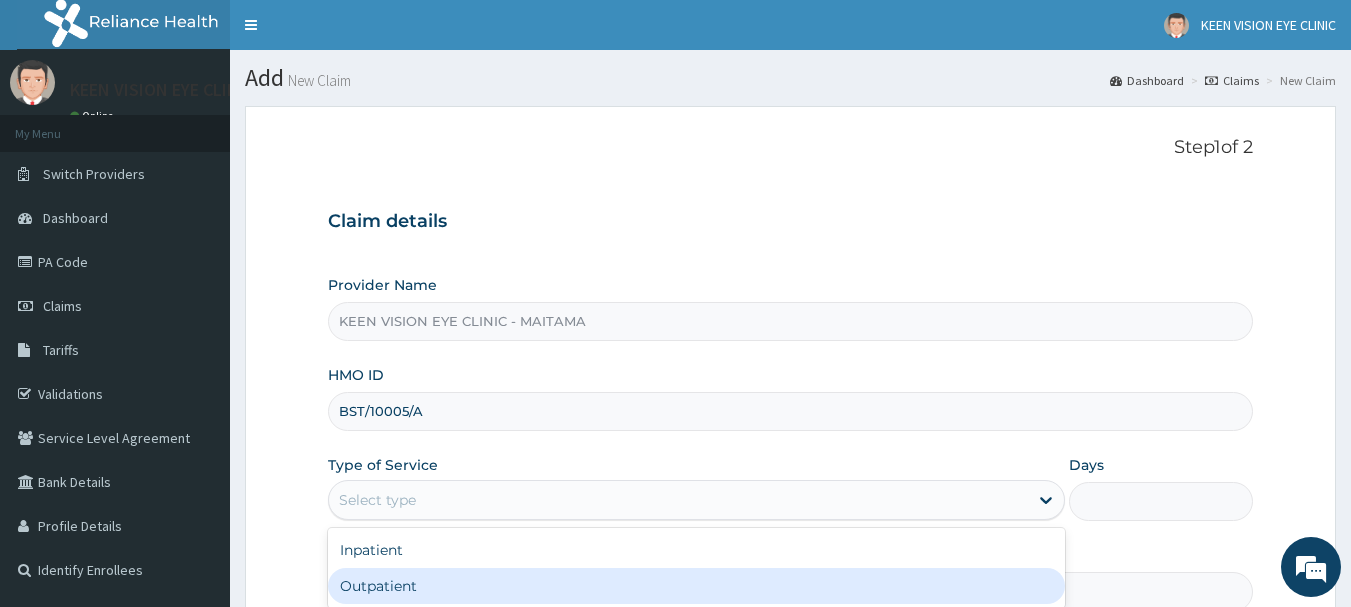 click on "Outpatient" at bounding box center [696, 586] 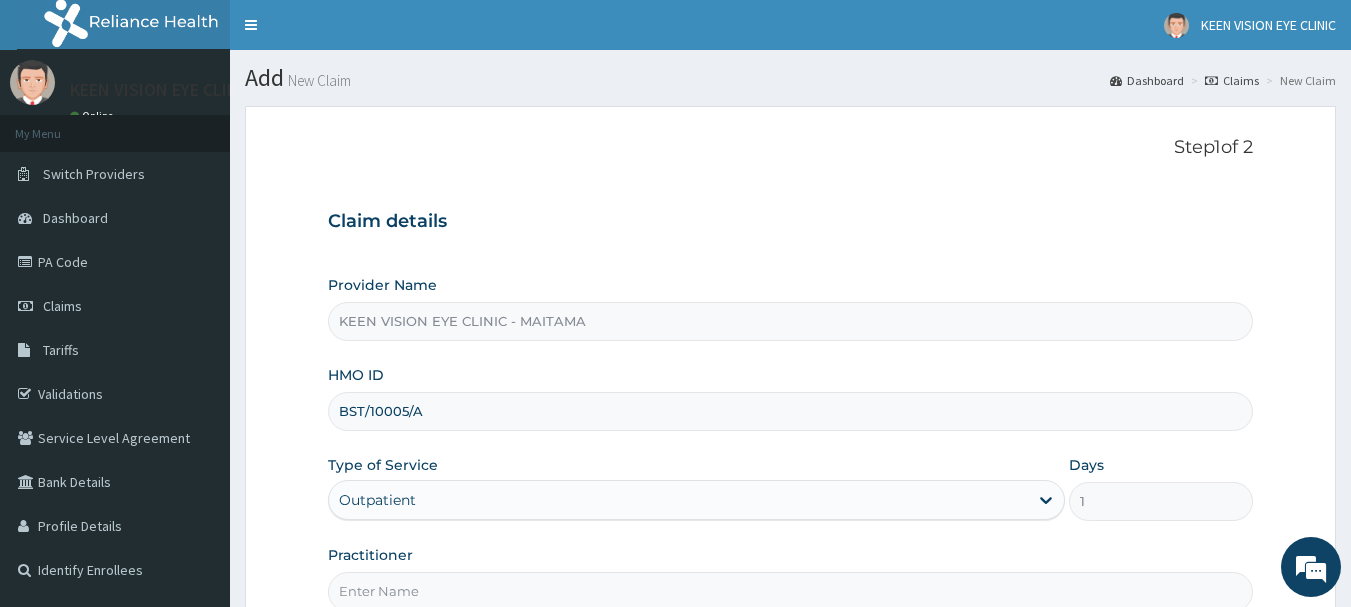 click on "Provider Name KEEN VISION EYE CLINIC - MAITAMA HMO ID BST/[ALPHANUM]/A Type of Service Outpatient Days 1 Practitioner" at bounding box center [791, 443] 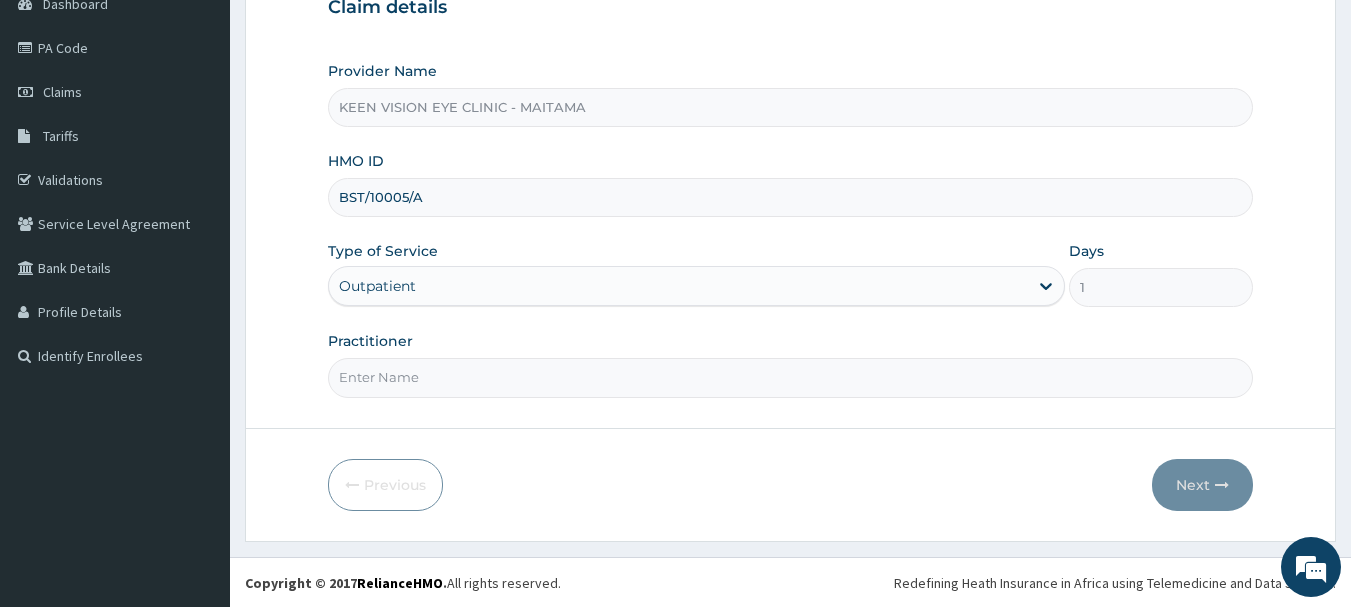 scroll, scrollTop: 215, scrollLeft: 0, axis: vertical 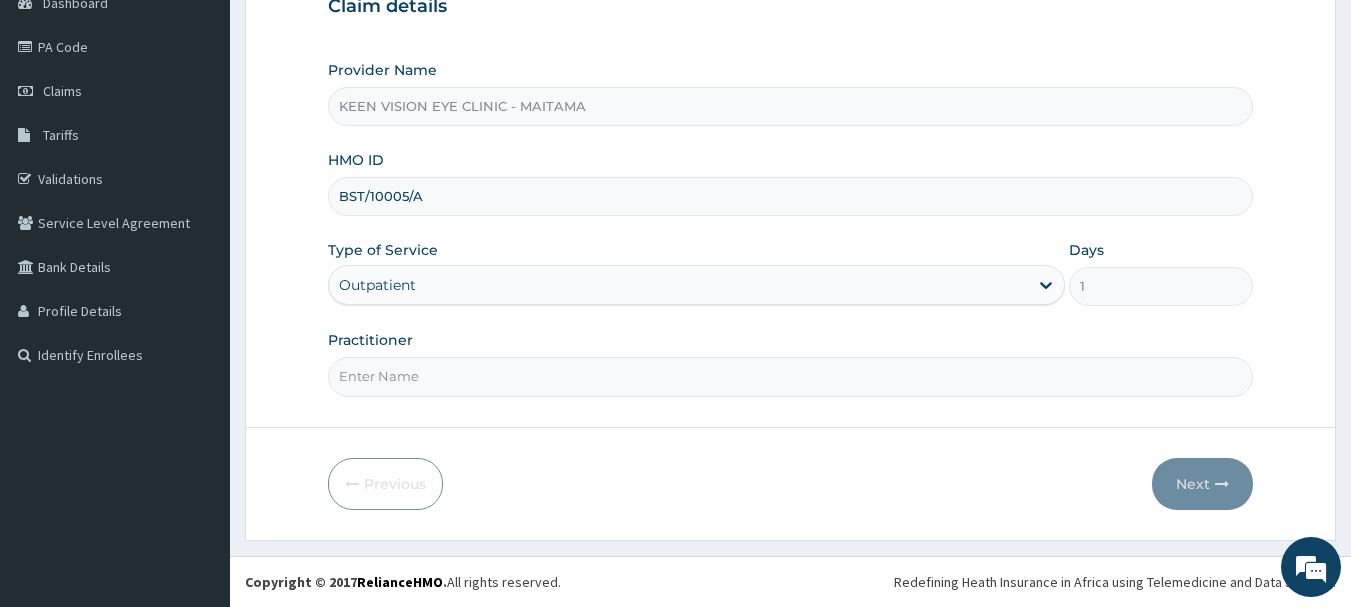 click on "Practitioner" at bounding box center [791, 376] 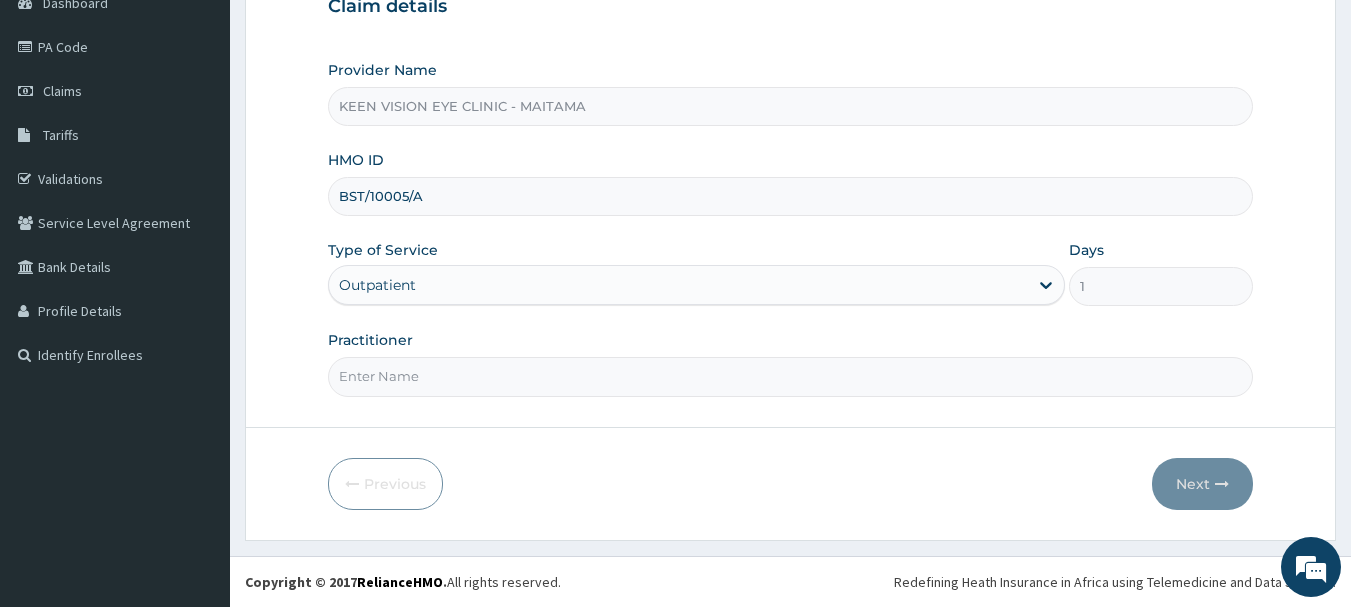 type on "DR CHIOMA" 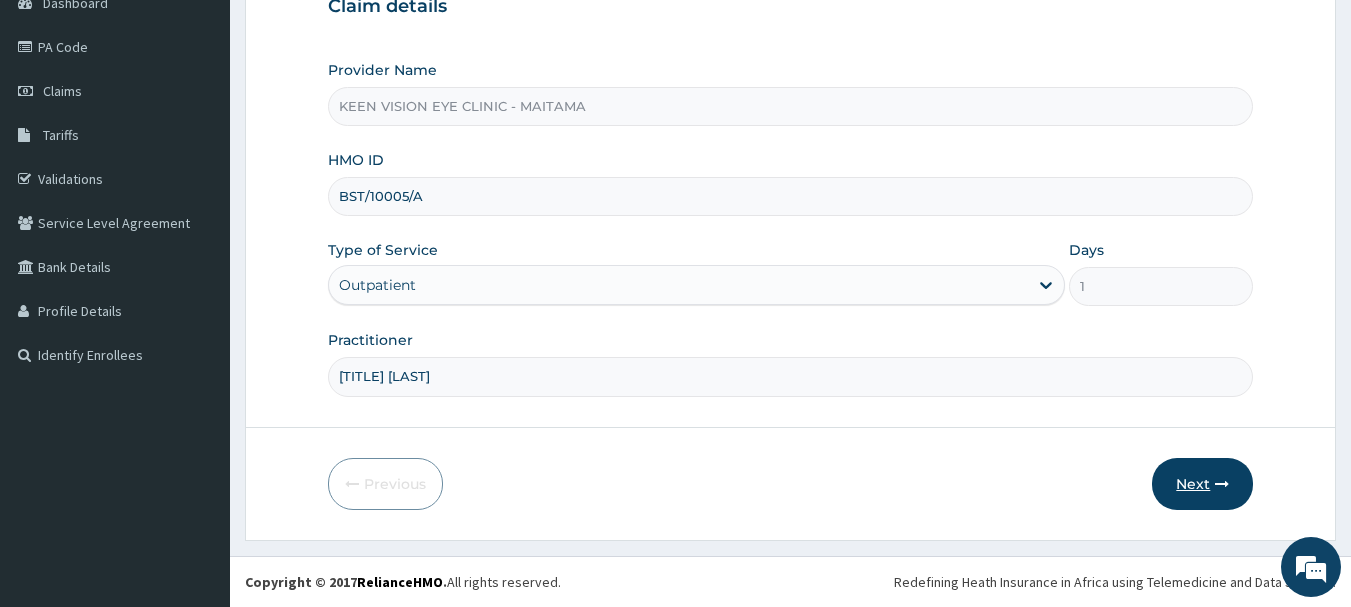 click on "Next" at bounding box center (1202, 484) 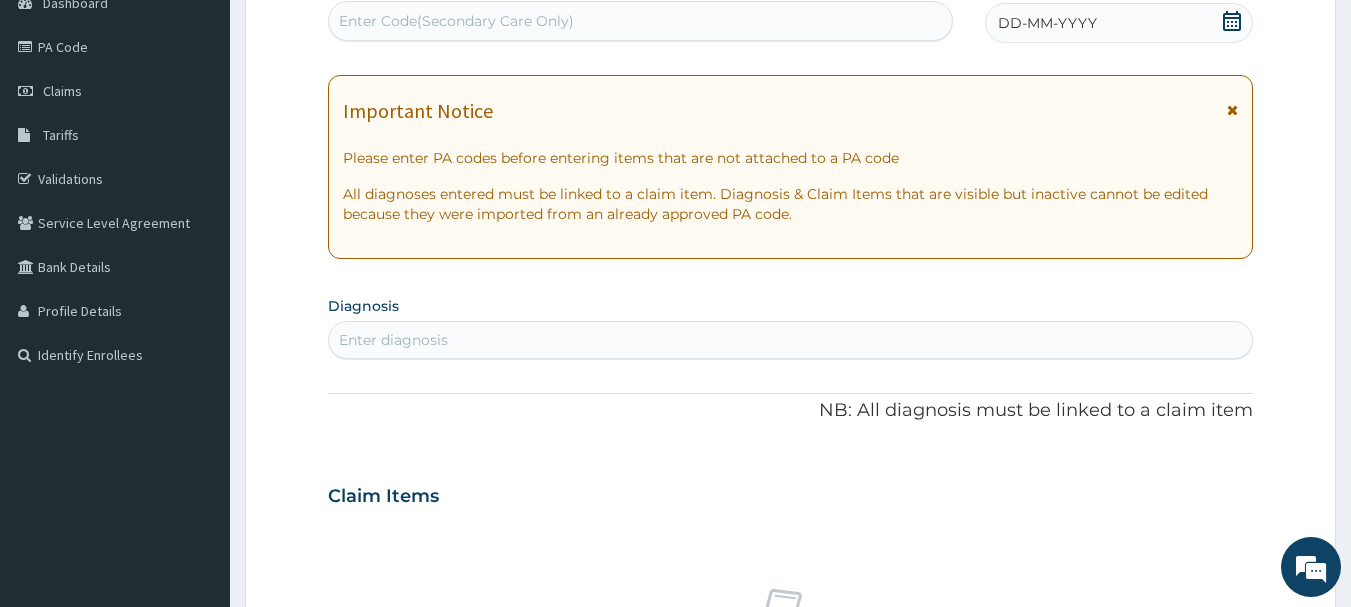 click on "Enter Code(Secondary Care Only)" at bounding box center [641, 21] 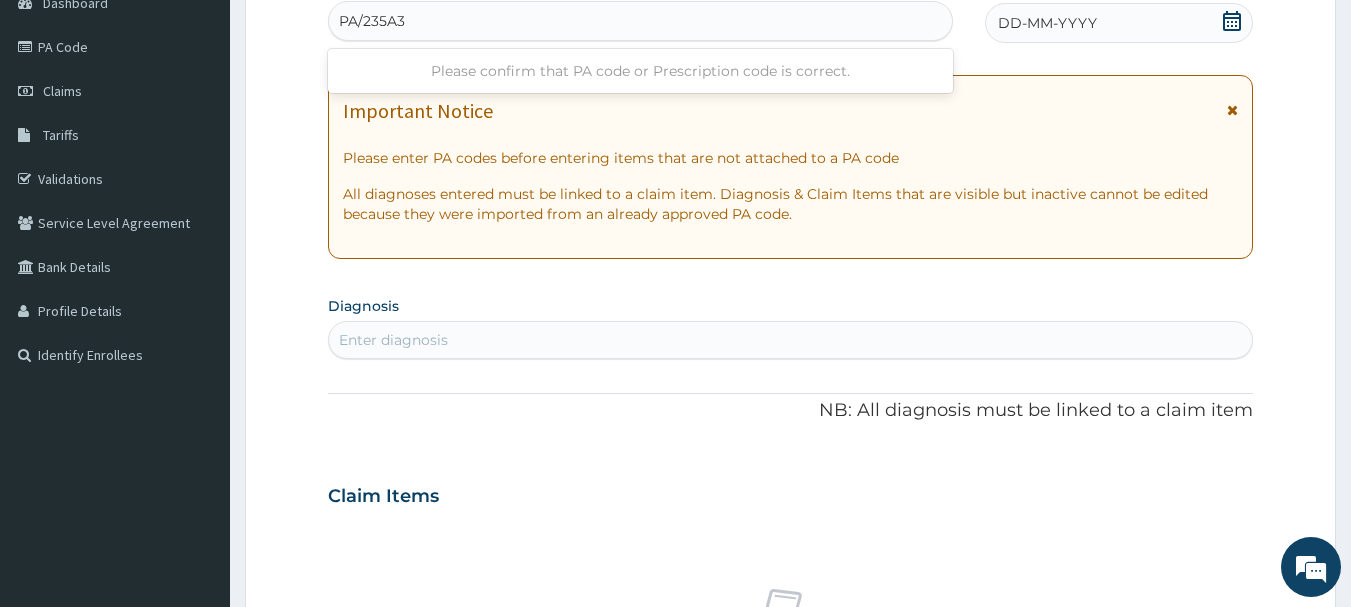 type on "PA/235A34" 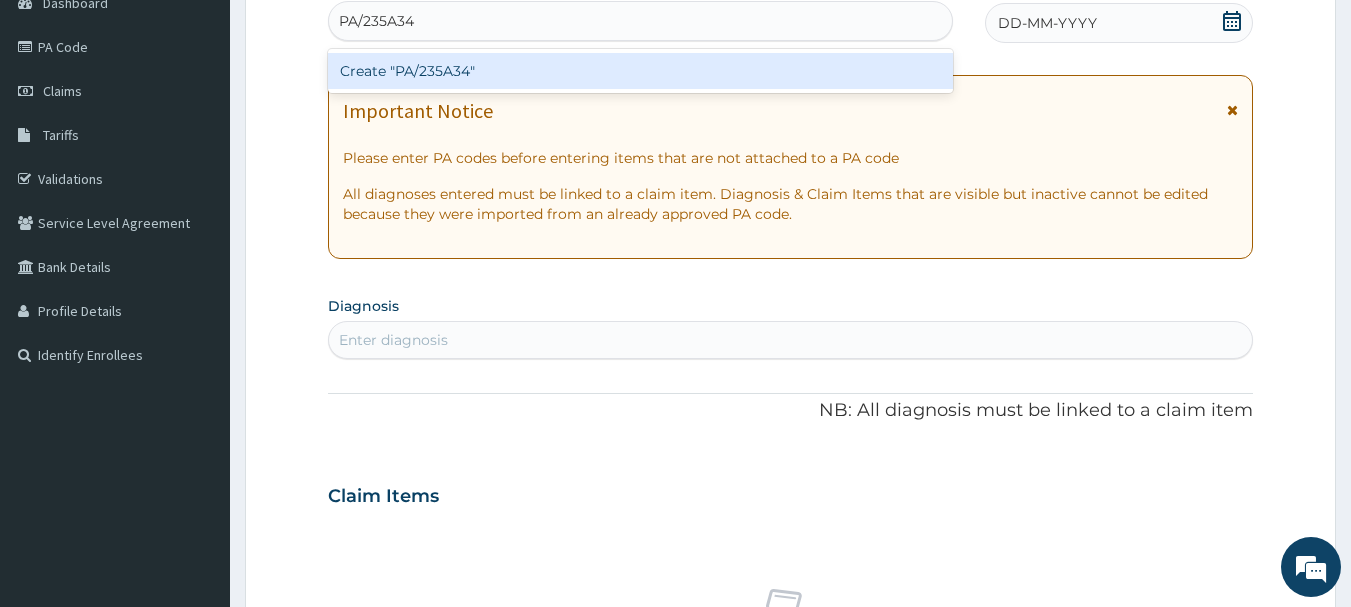 click on "Create "PA/235A34"" at bounding box center (641, 71) 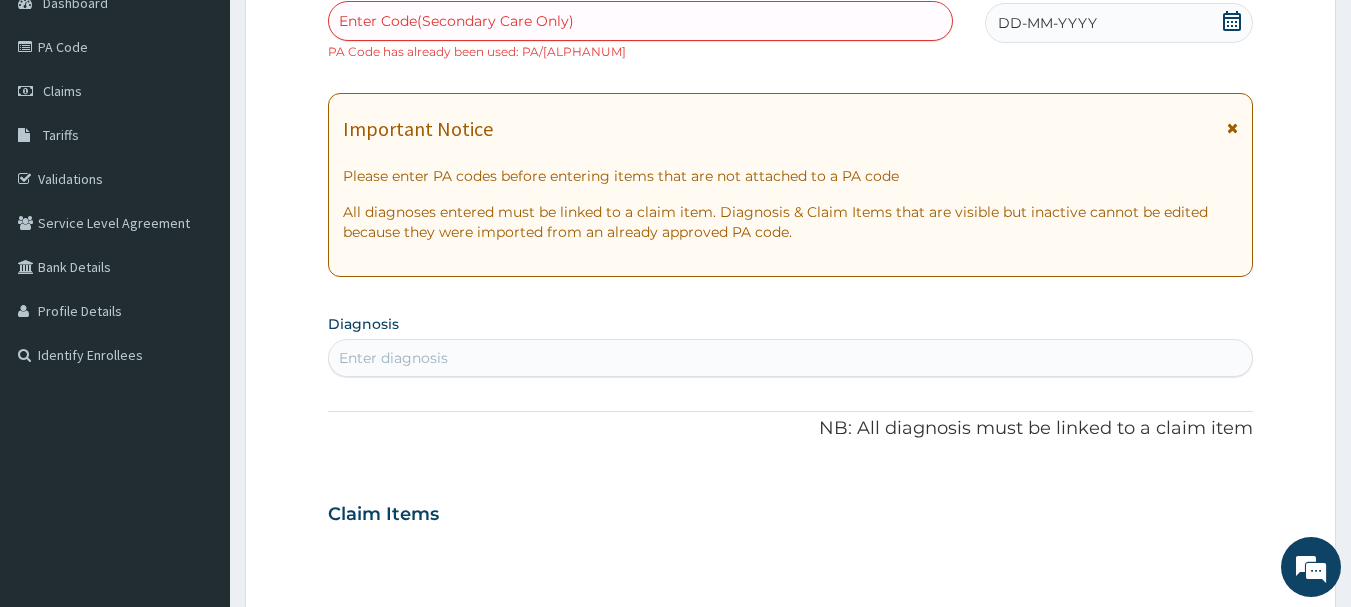 scroll, scrollTop: 40, scrollLeft: 0, axis: vertical 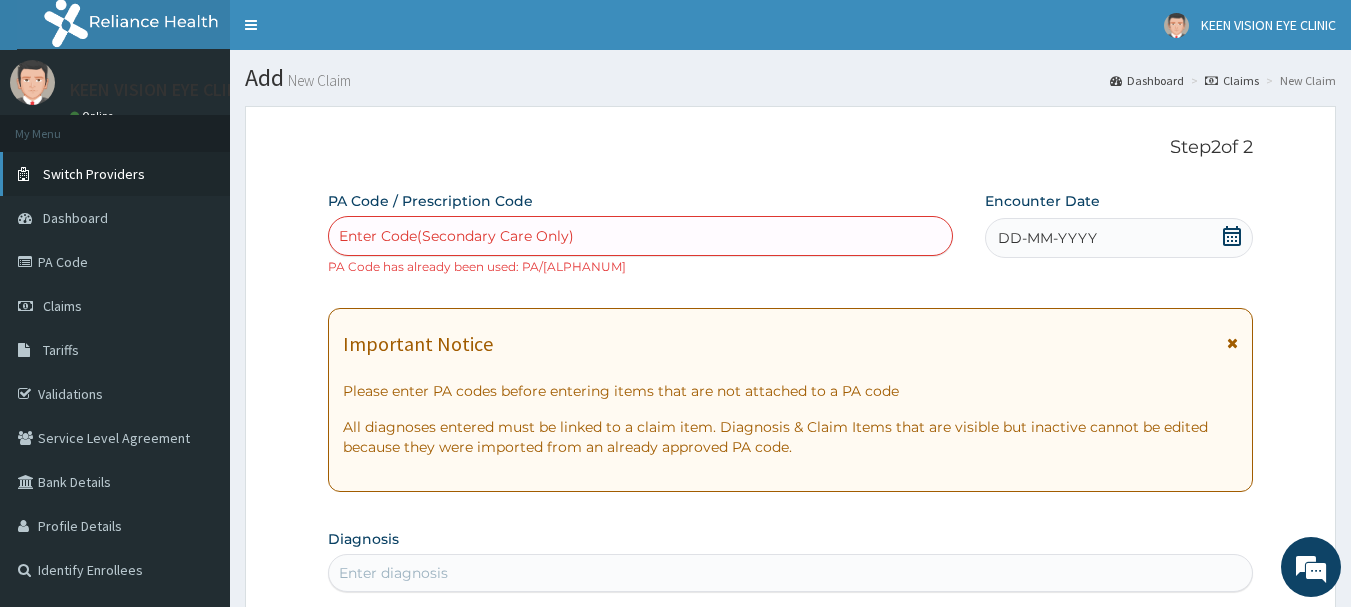 click on "Switch Providers" at bounding box center (94, 174) 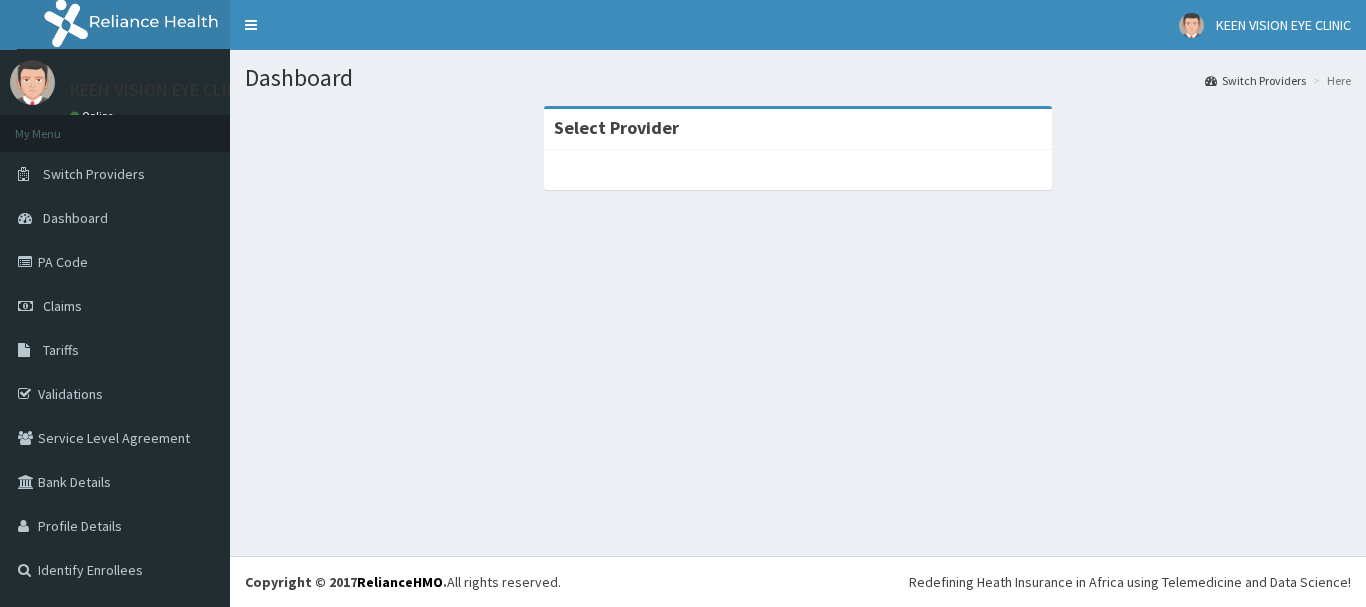 scroll, scrollTop: 0, scrollLeft: 0, axis: both 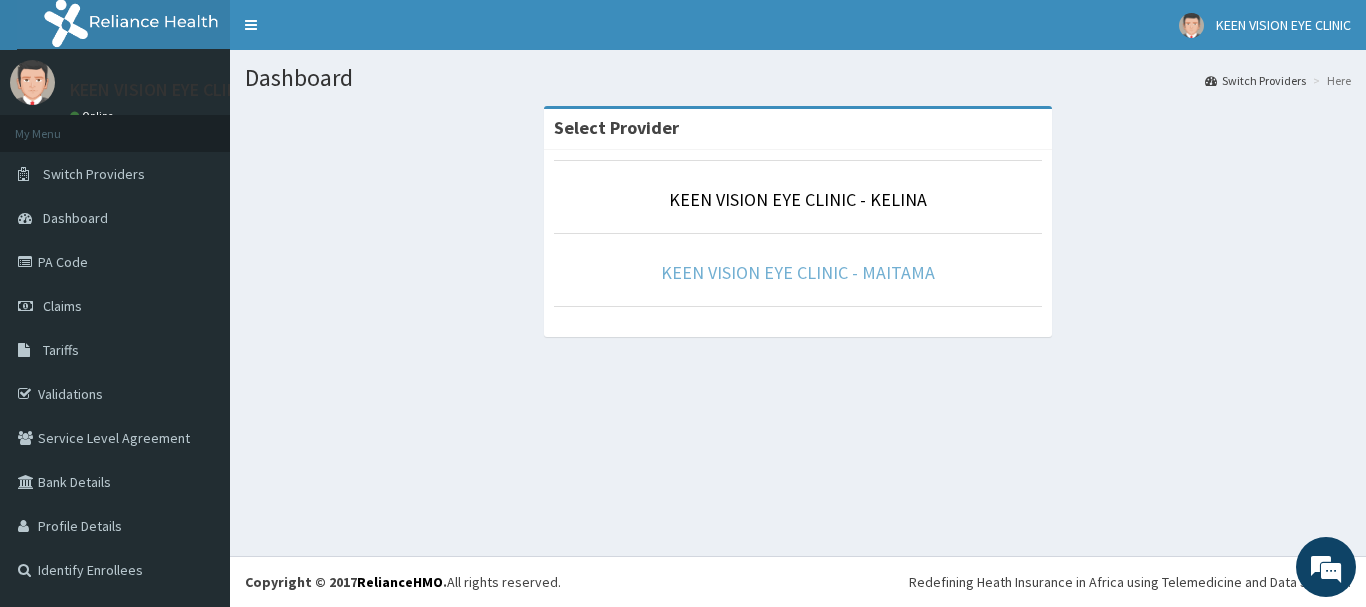 click on "KEEN VISION EYE CLINIC - MAITAMA" at bounding box center (798, 272) 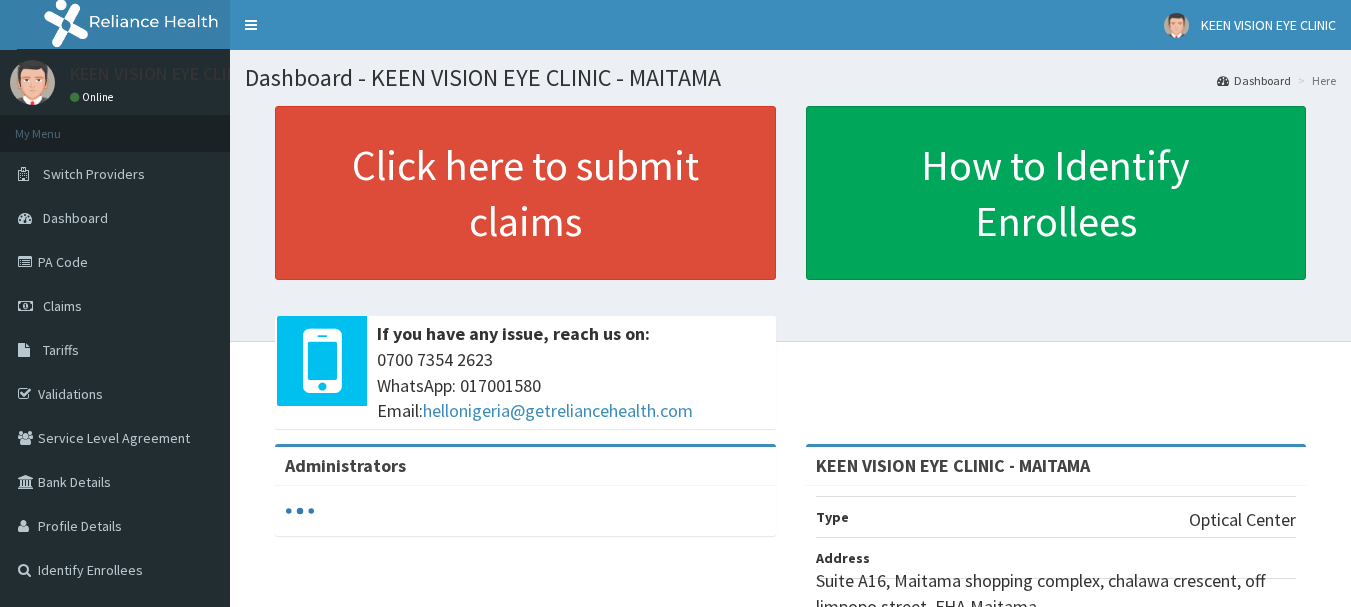 scroll, scrollTop: 0, scrollLeft: 0, axis: both 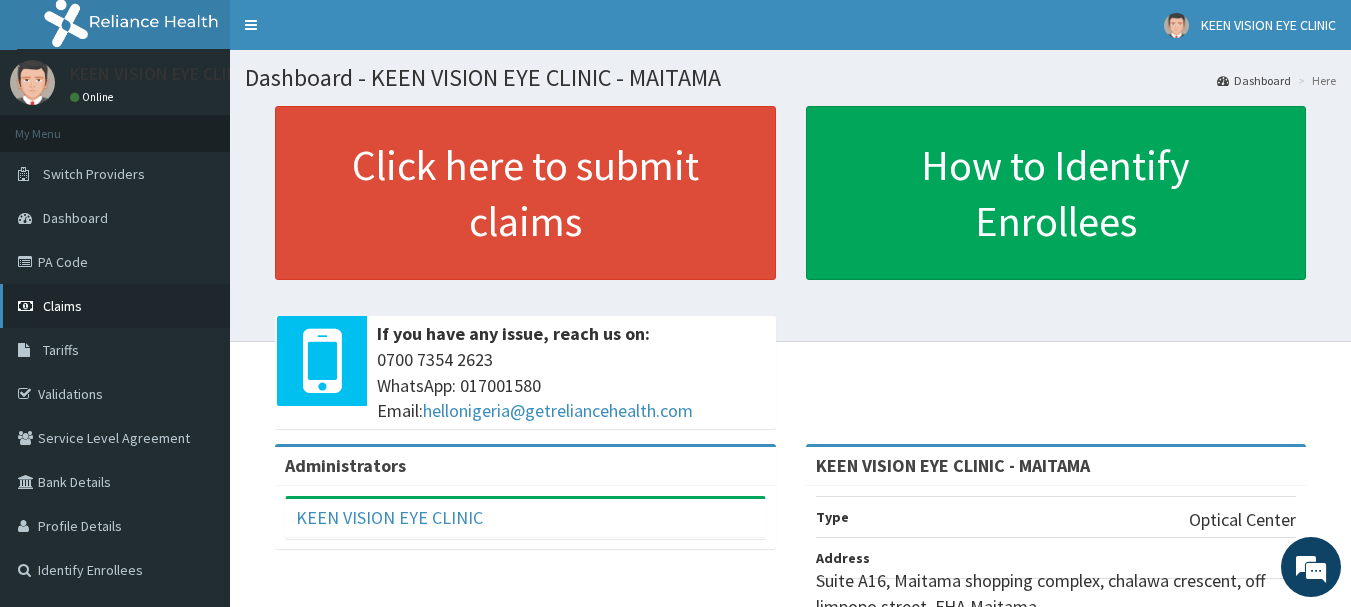 click on "Claims" at bounding box center (115, 306) 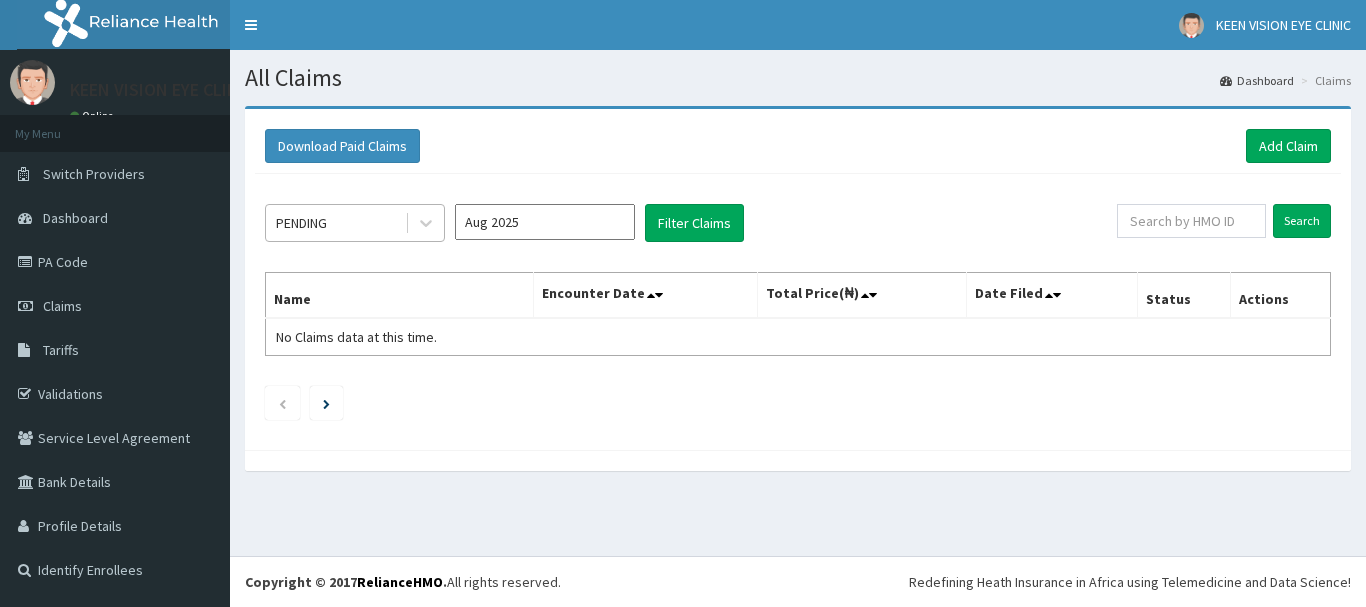 scroll, scrollTop: 0, scrollLeft: 0, axis: both 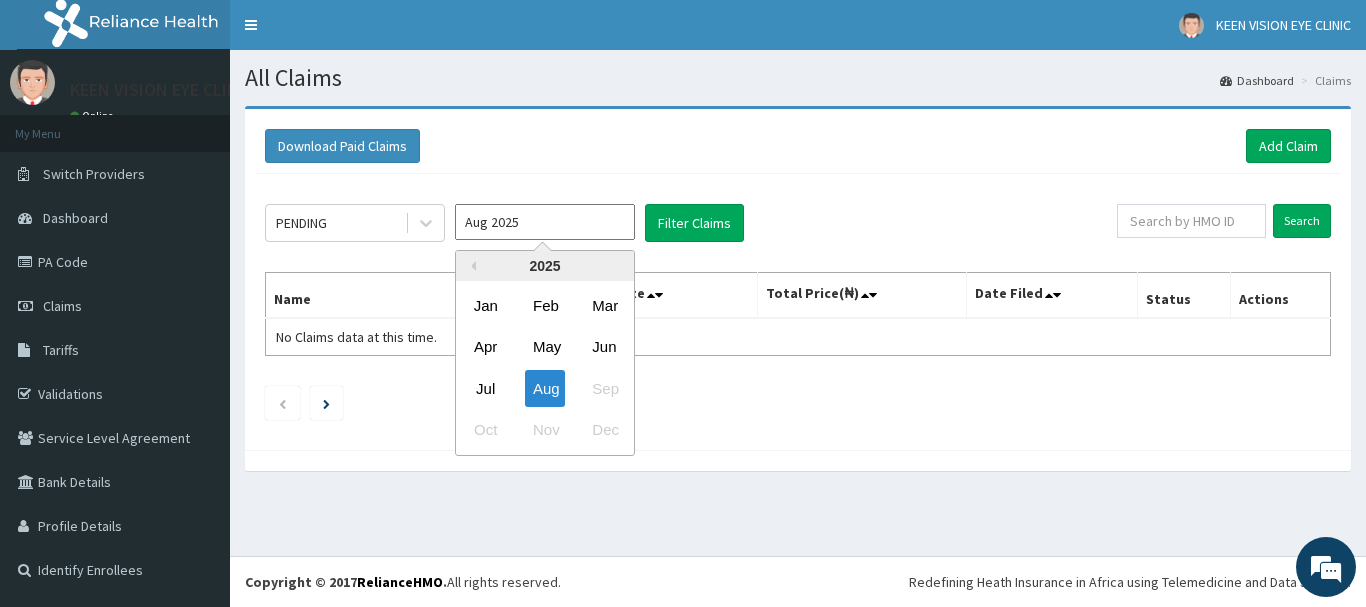 click on "Aug 2025" at bounding box center (545, 222) 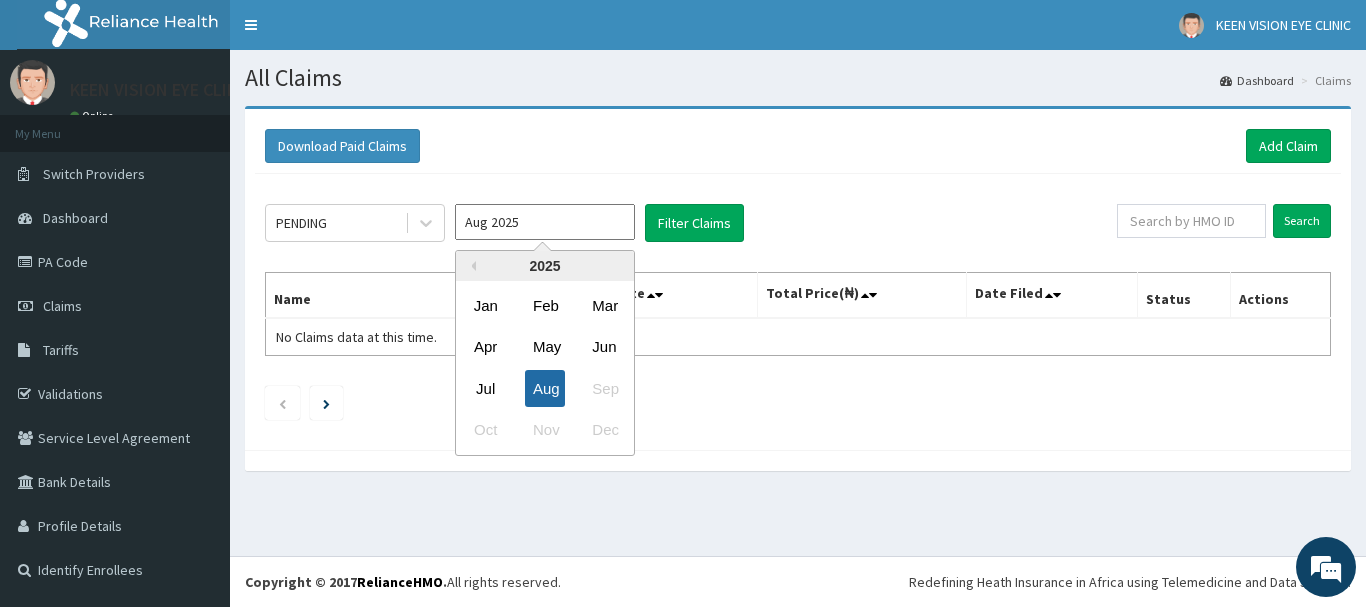 click on "Aug" at bounding box center (545, 388) 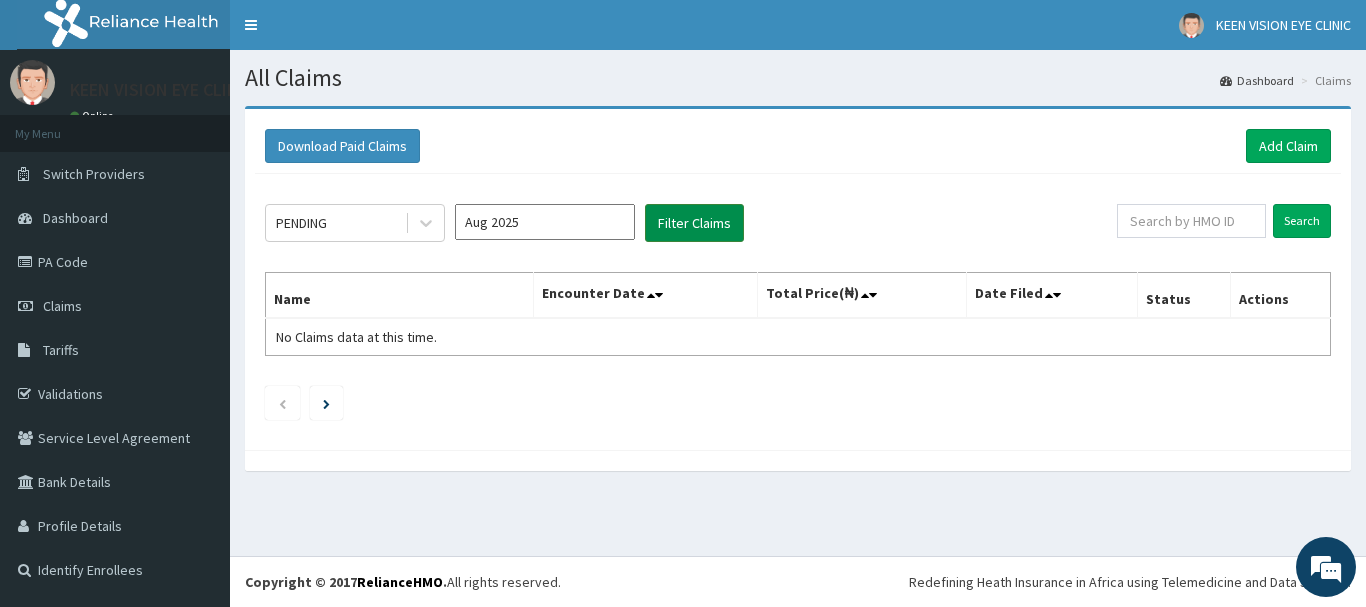 click on "Filter Claims" at bounding box center [694, 223] 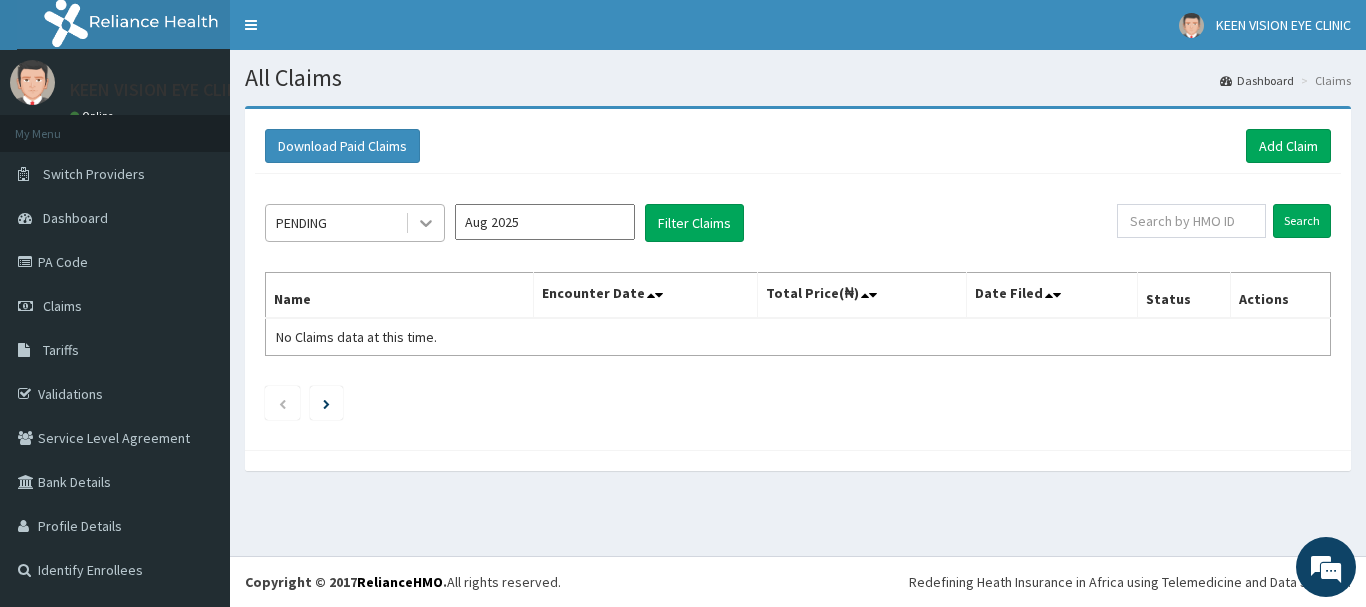 click at bounding box center (426, 223) 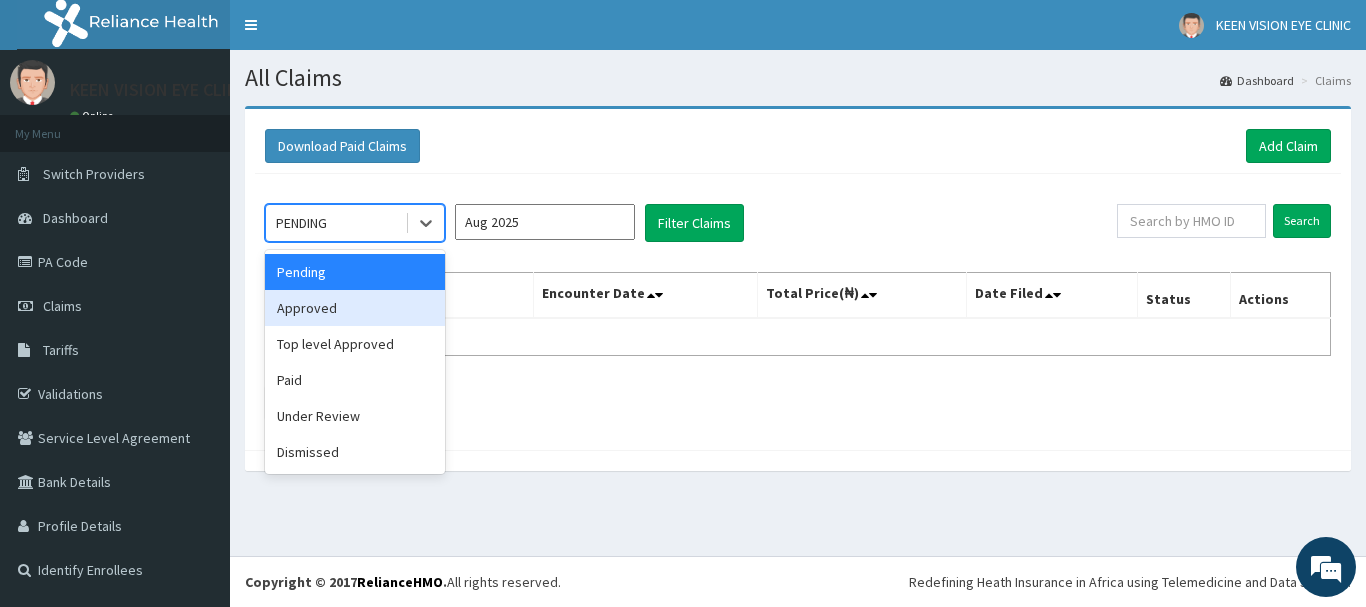 click on "Approved" at bounding box center (355, 308) 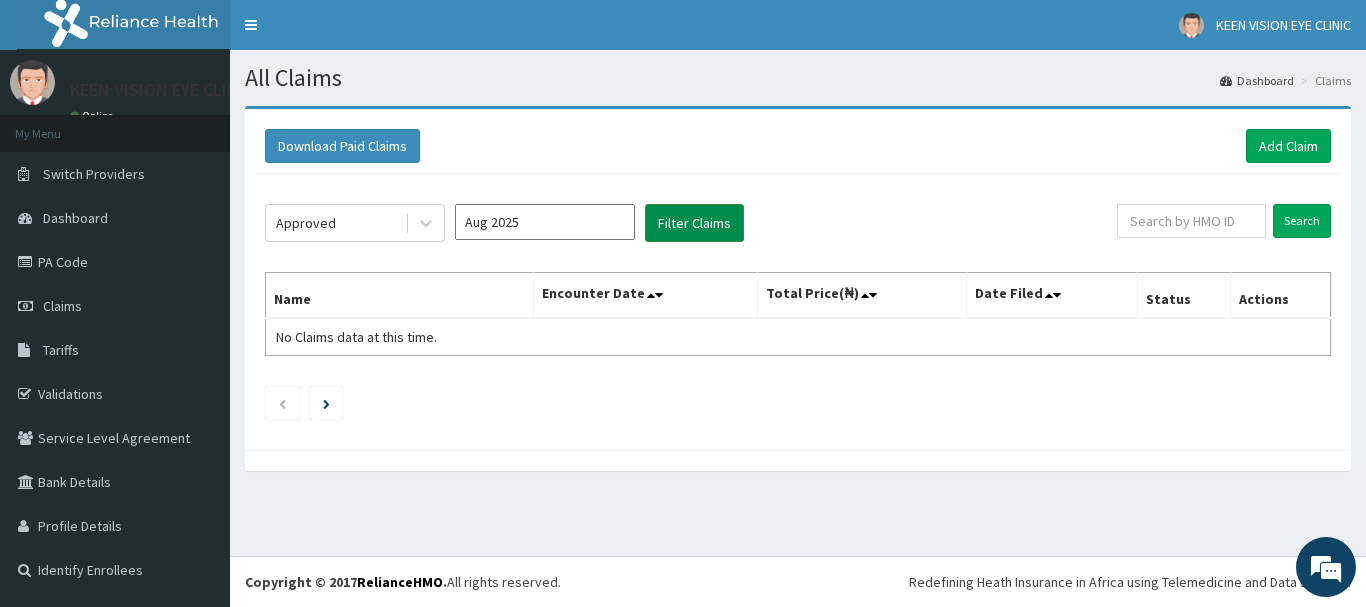 click on "Filter Claims" at bounding box center (694, 223) 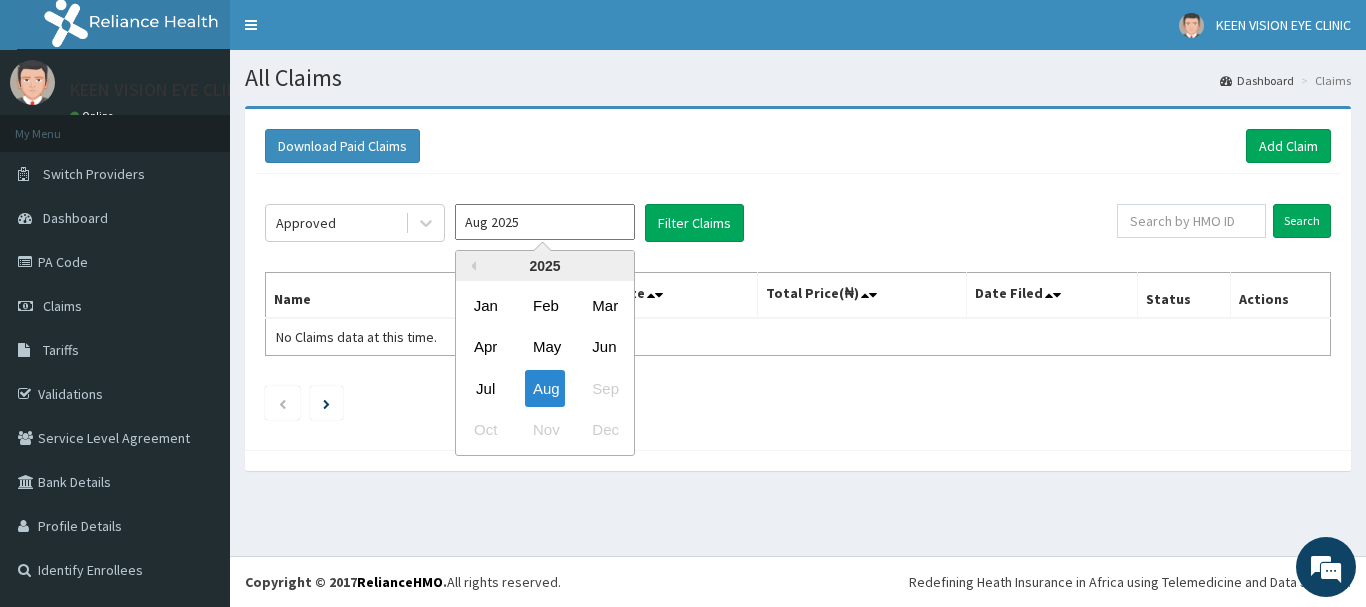click on "Aug 2025" at bounding box center (545, 222) 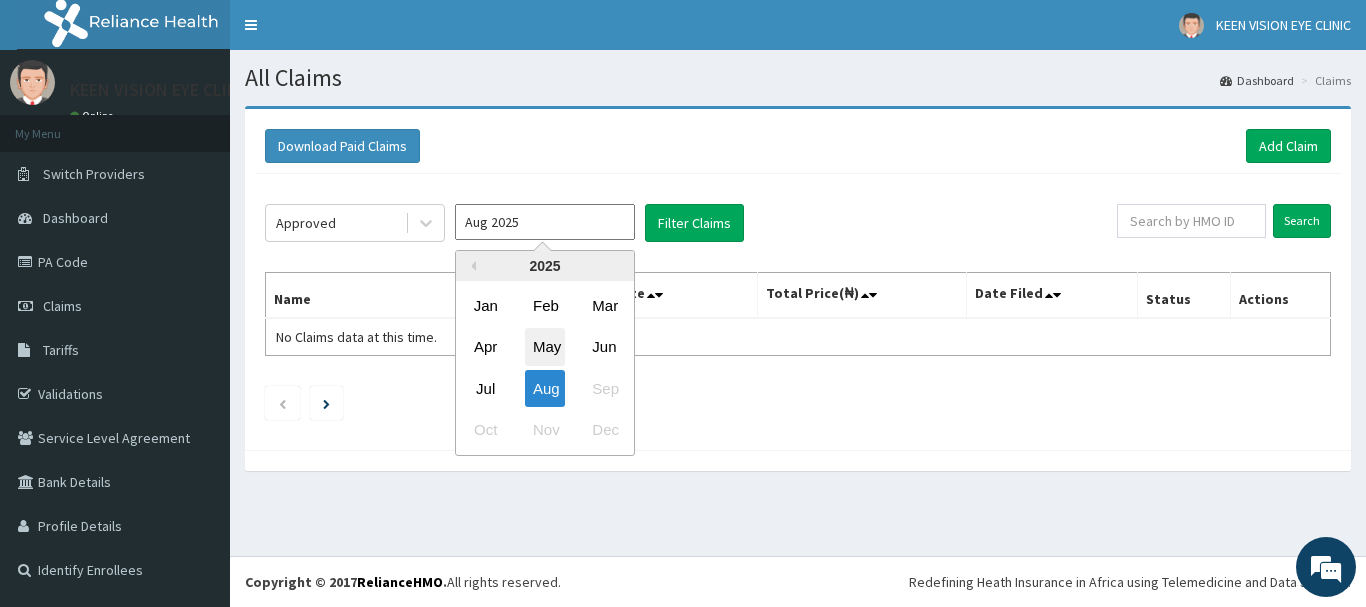 scroll, scrollTop: 0, scrollLeft: 0, axis: both 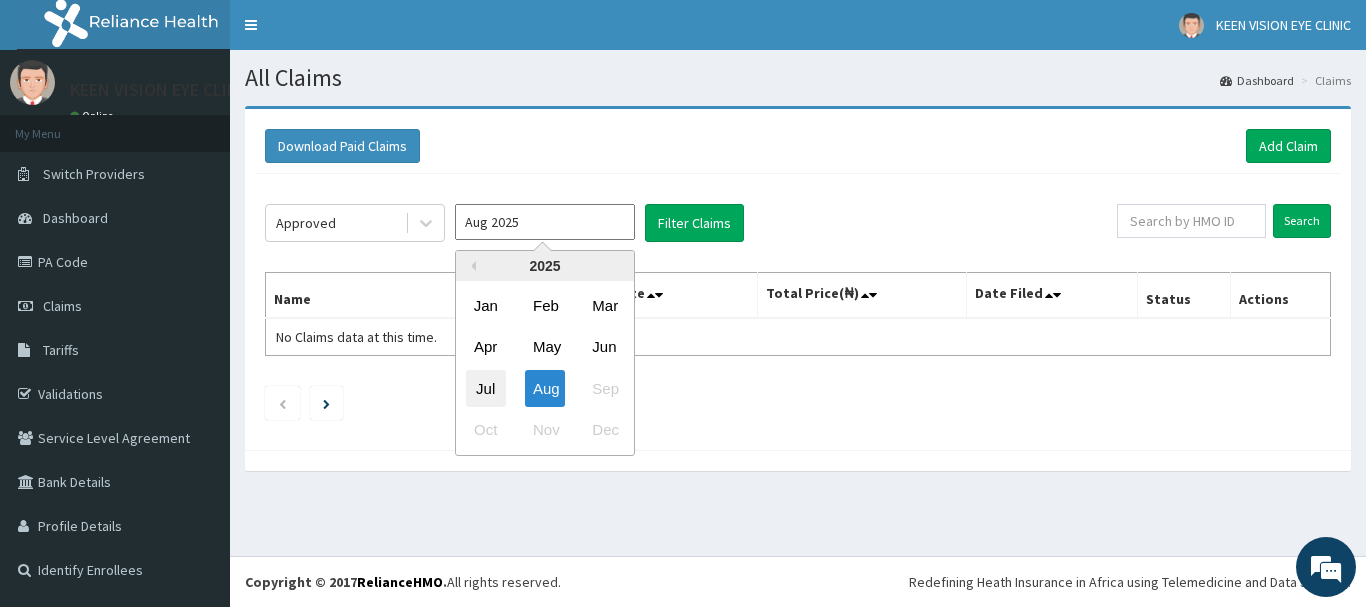 click on "Jul" at bounding box center (486, 388) 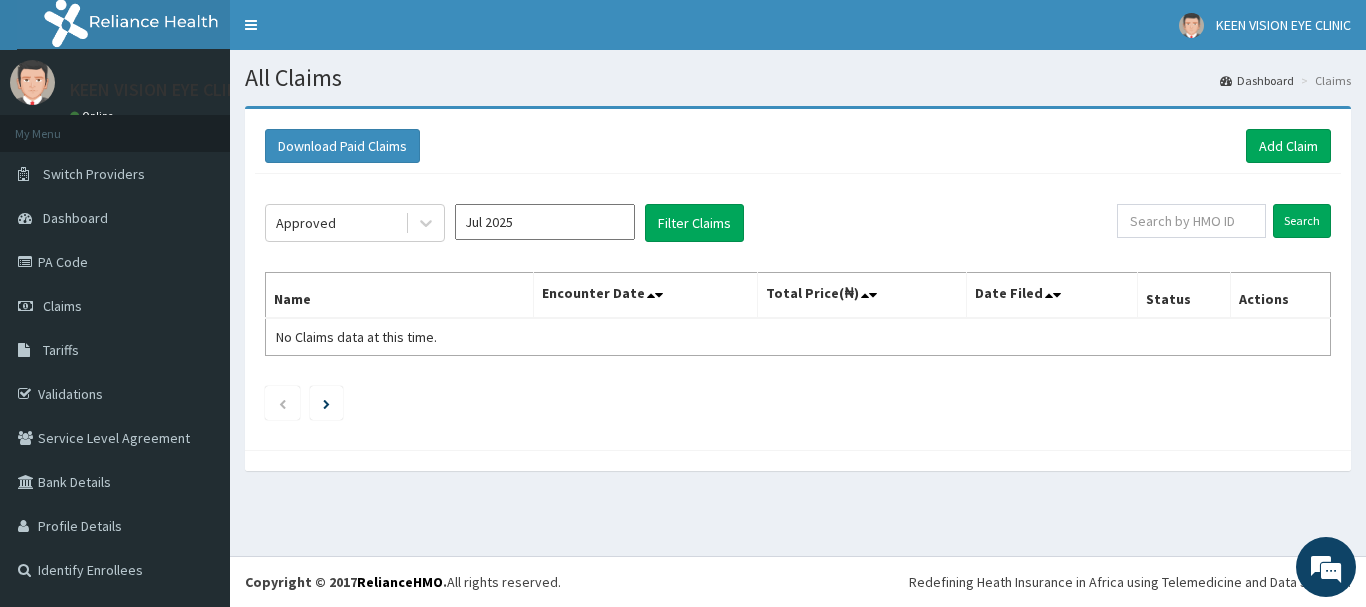click on "Approved Jul 2025 Filter Claims Search Name Encounter Date Total Price(₦) Date Filed Status Actions No Claims data at this time." 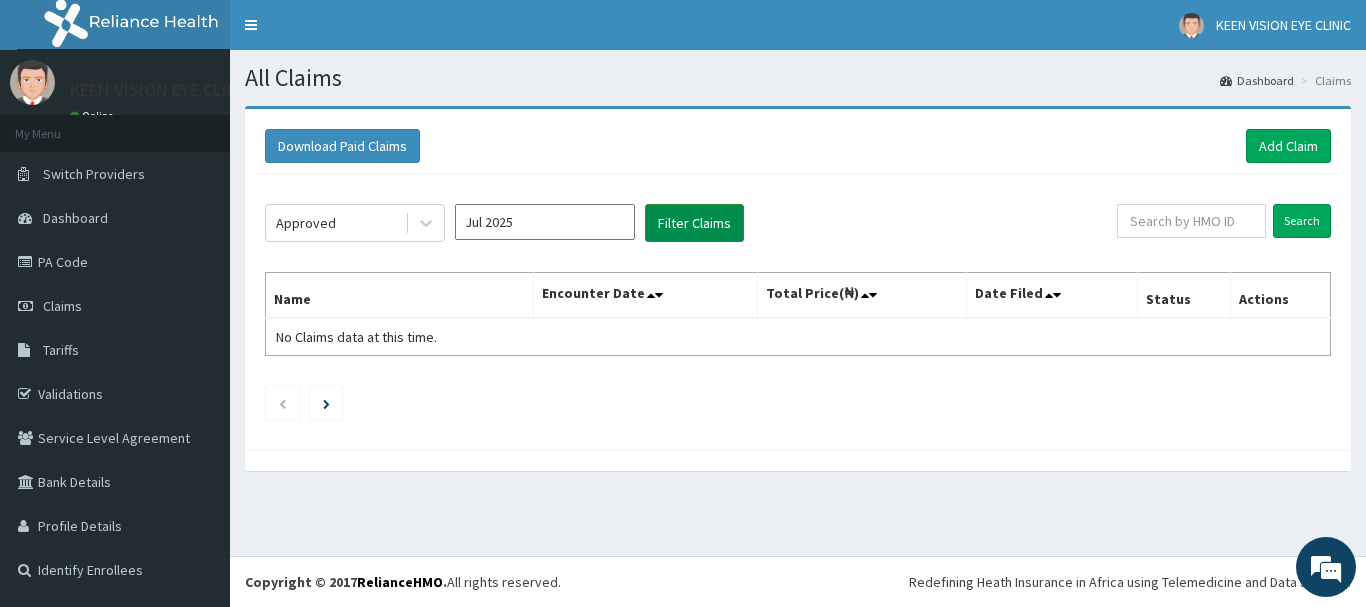 click on "Filter Claims" at bounding box center [694, 223] 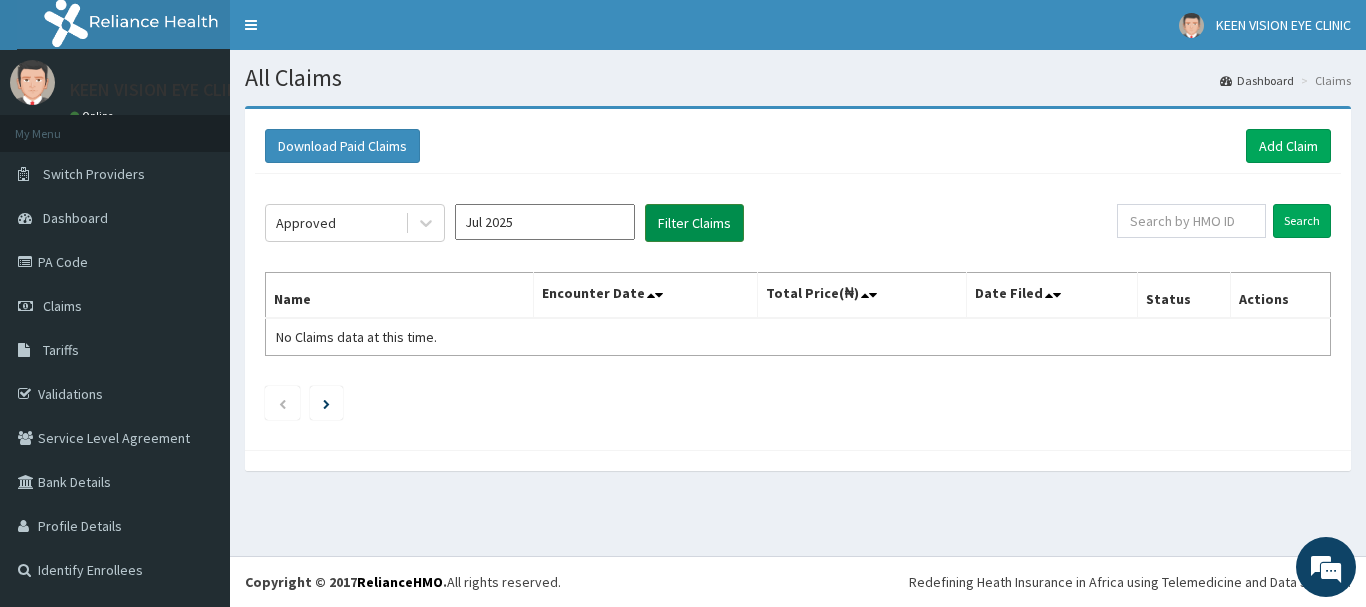 click on "Filter Claims" at bounding box center [694, 223] 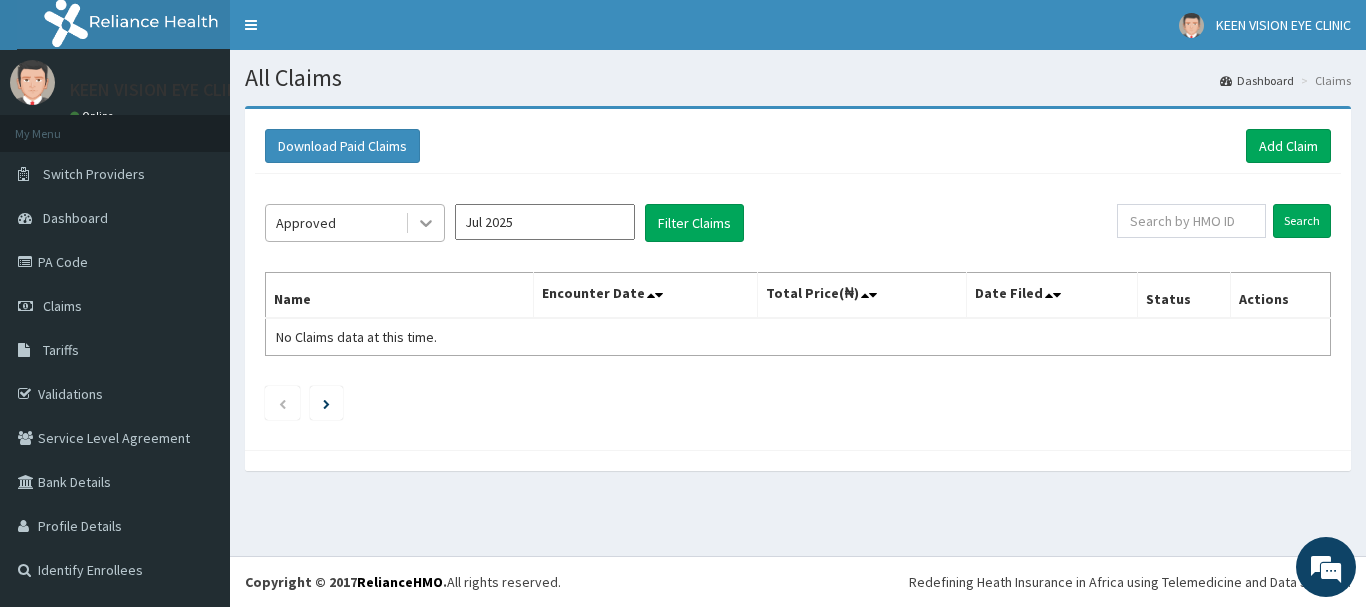 click 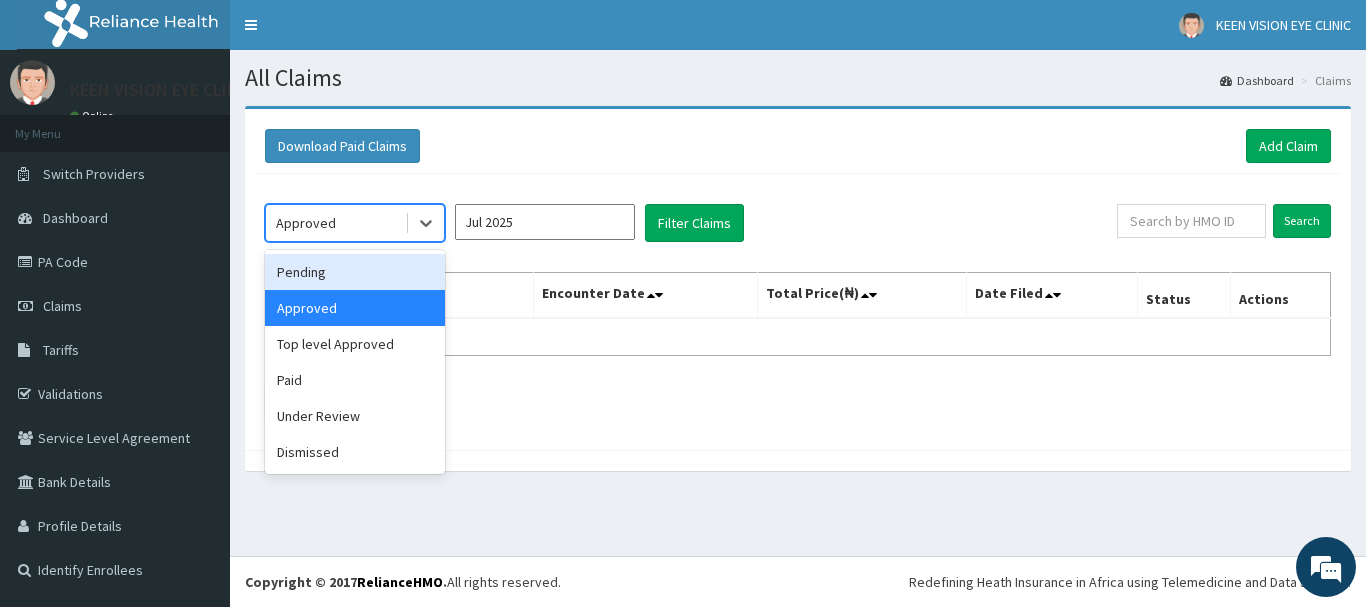 click on "Pending" at bounding box center (355, 272) 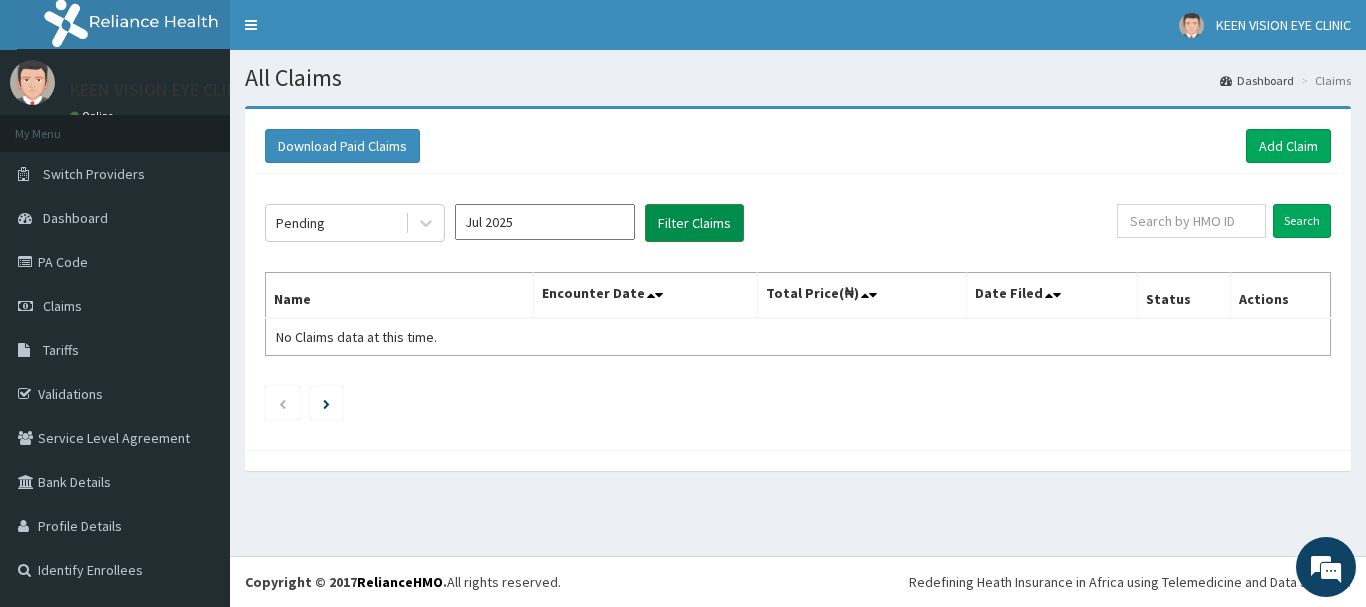 click on "Filter Claims" at bounding box center [694, 223] 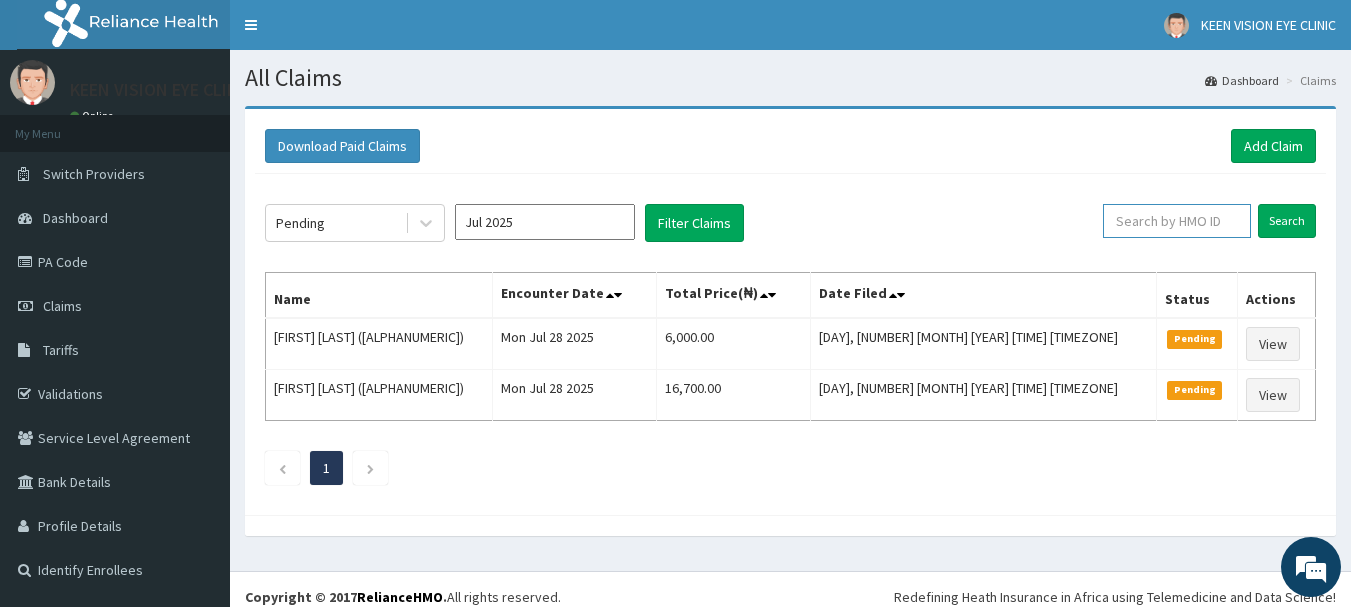 click at bounding box center (1177, 221) 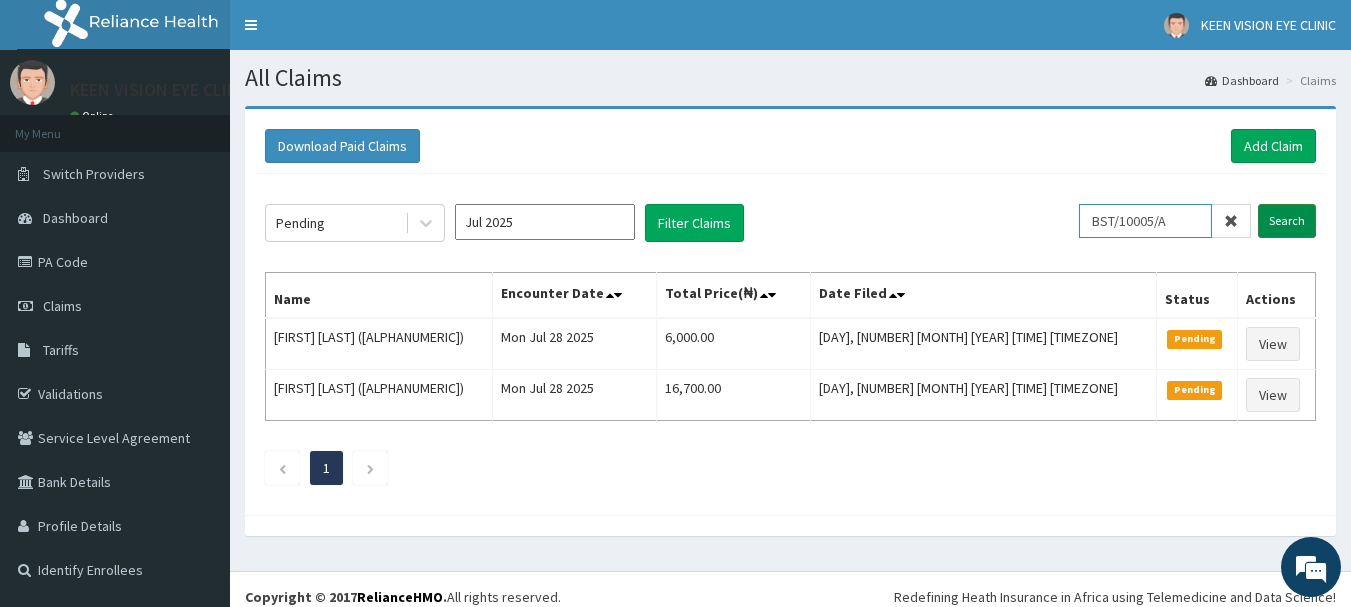type on "BST/10005/A" 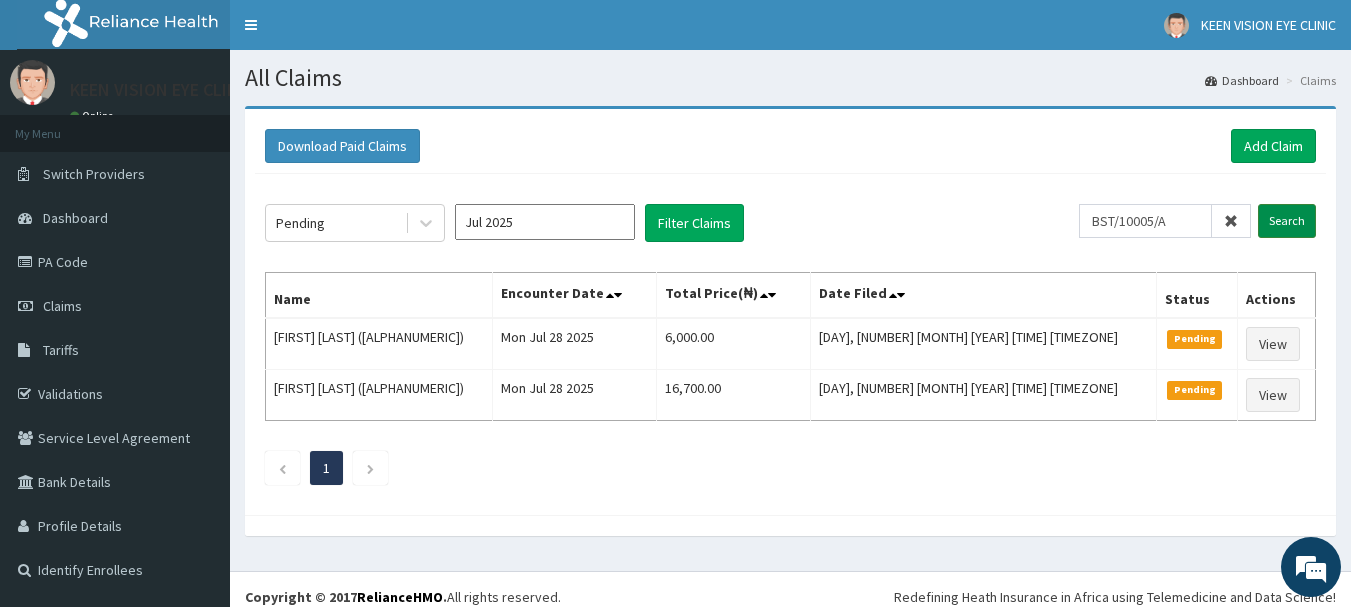 click on "Search" at bounding box center (1287, 221) 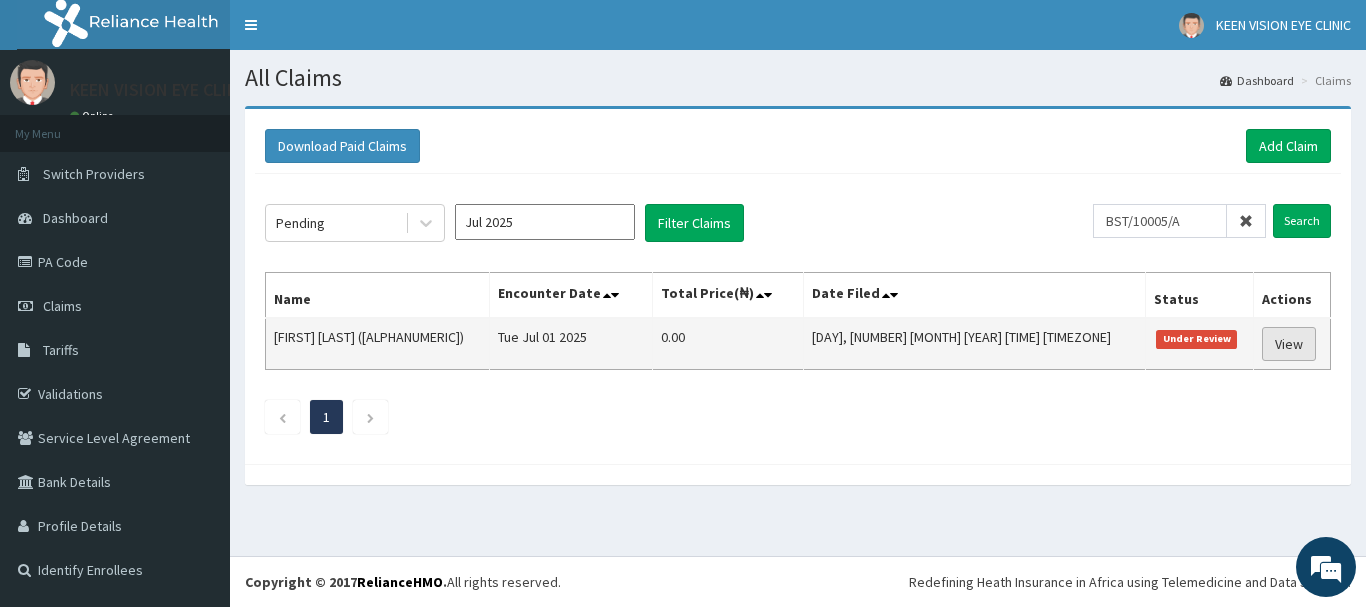 click on "View" at bounding box center (1289, 344) 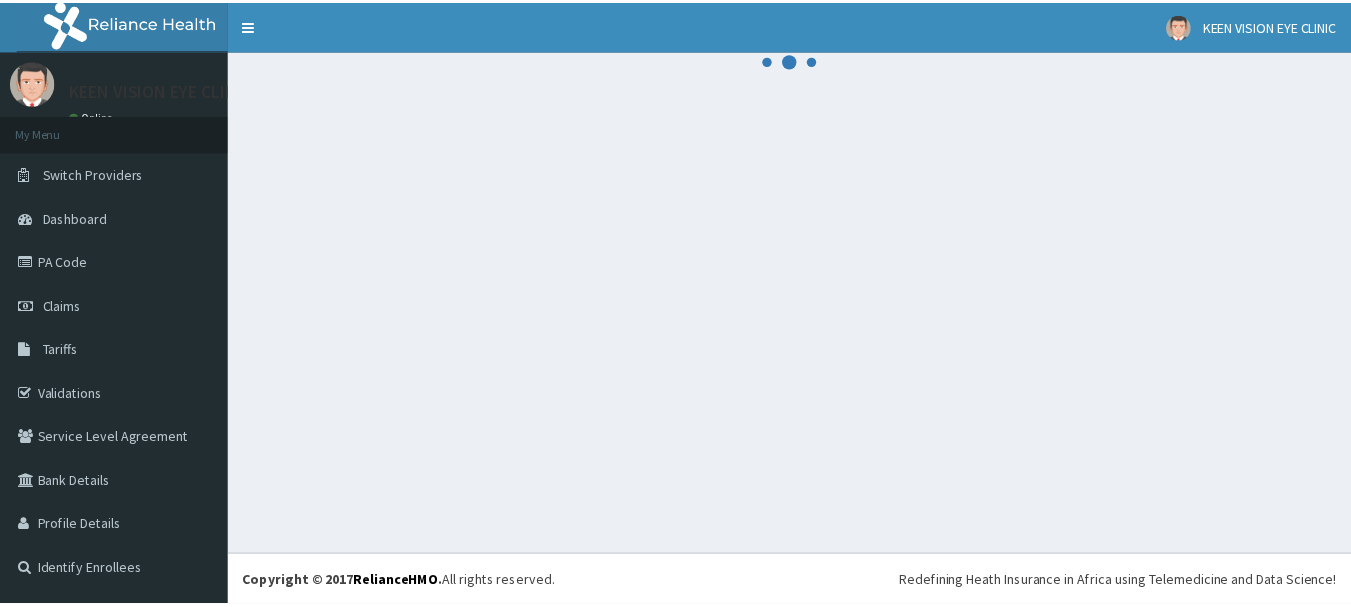 scroll, scrollTop: 0, scrollLeft: 0, axis: both 